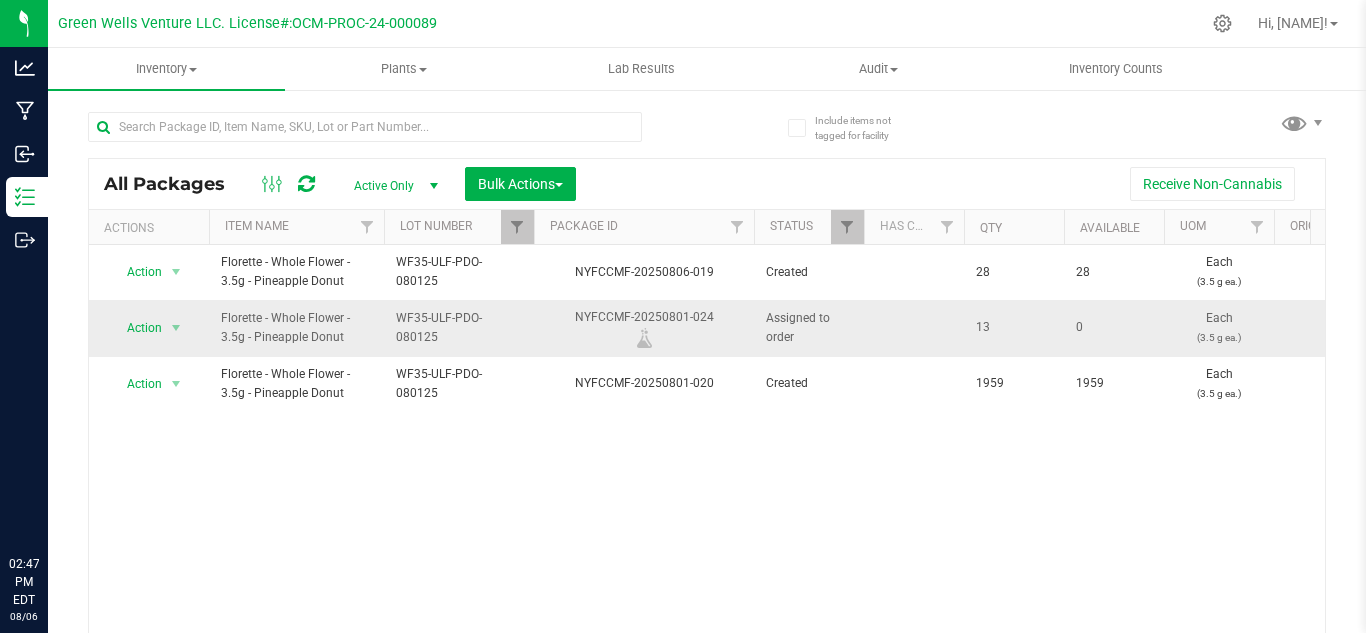 scroll, scrollTop: 0, scrollLeft: 0, axis: both 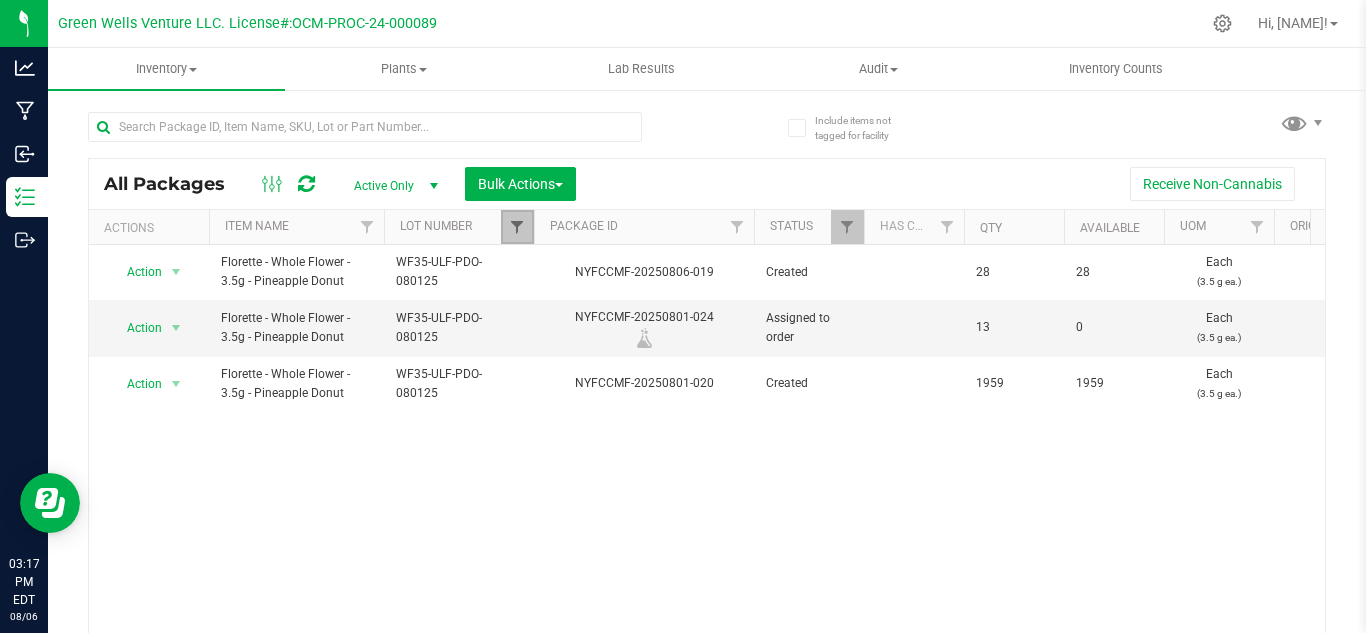 click at bounding box center [517, 227] 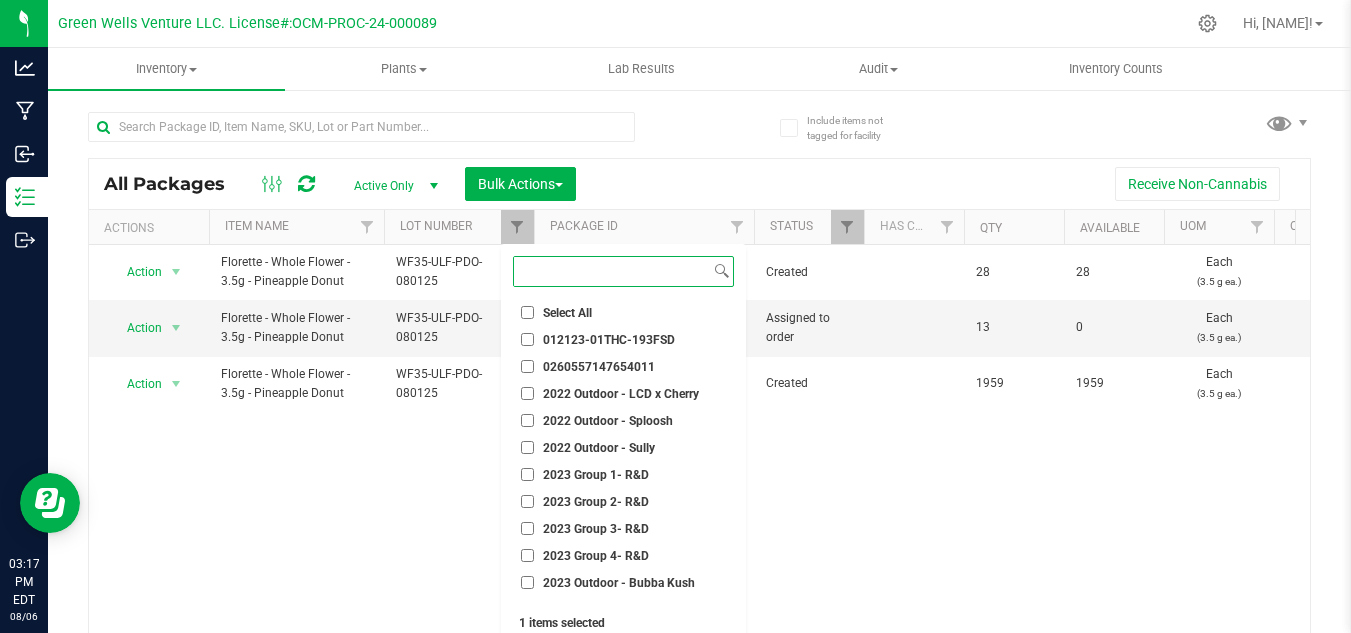 scroll, scrollTop: 700, scrollLeft: 0, axis: vertical 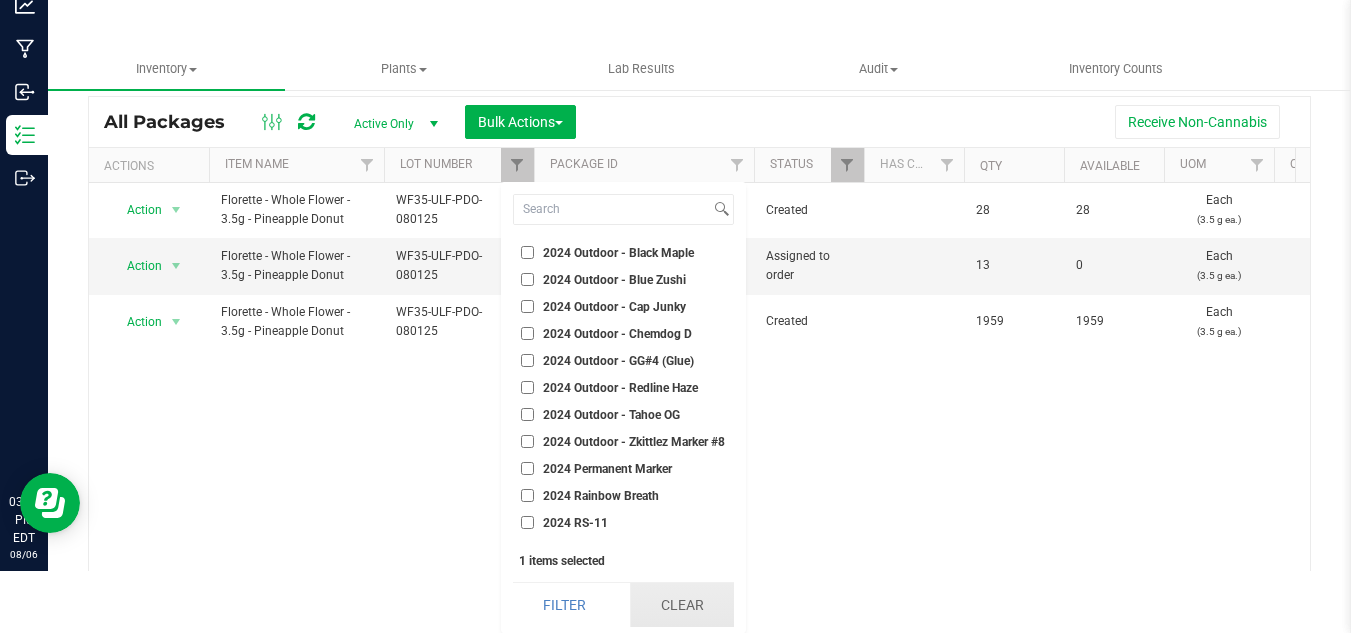 click on "Clear" at bounding box center (682, 605) 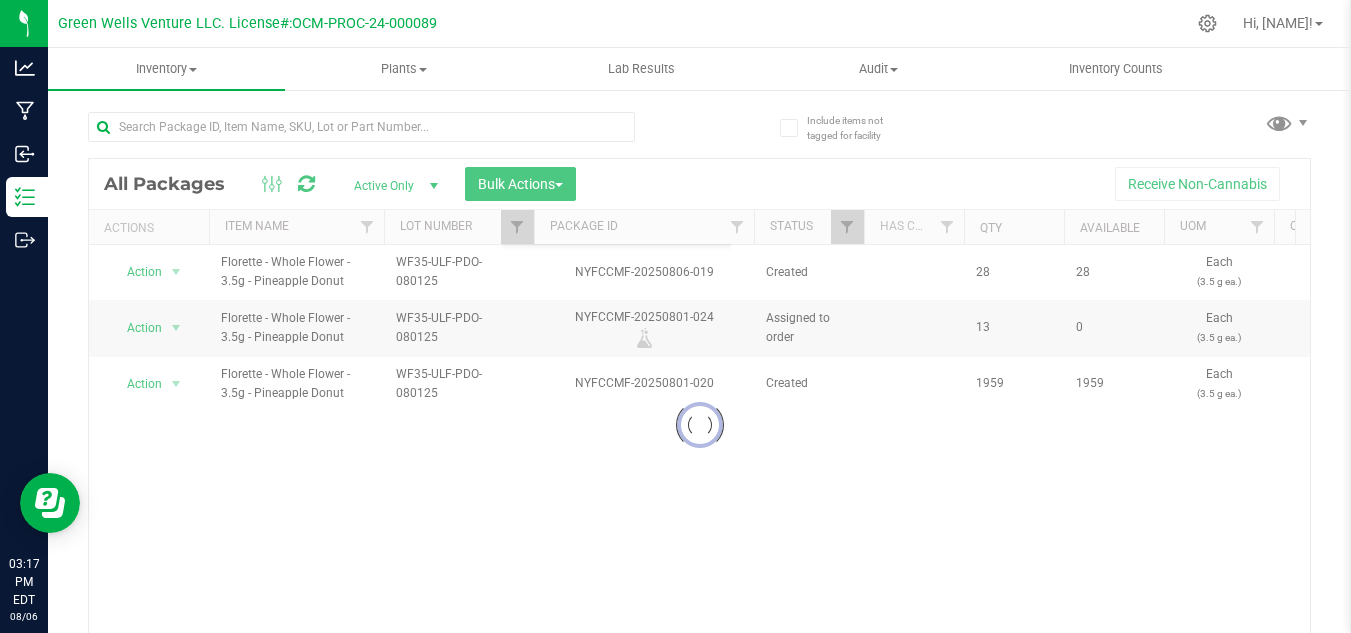 scroll, scrollTop: 0, scrollLeft: 0, axis: both 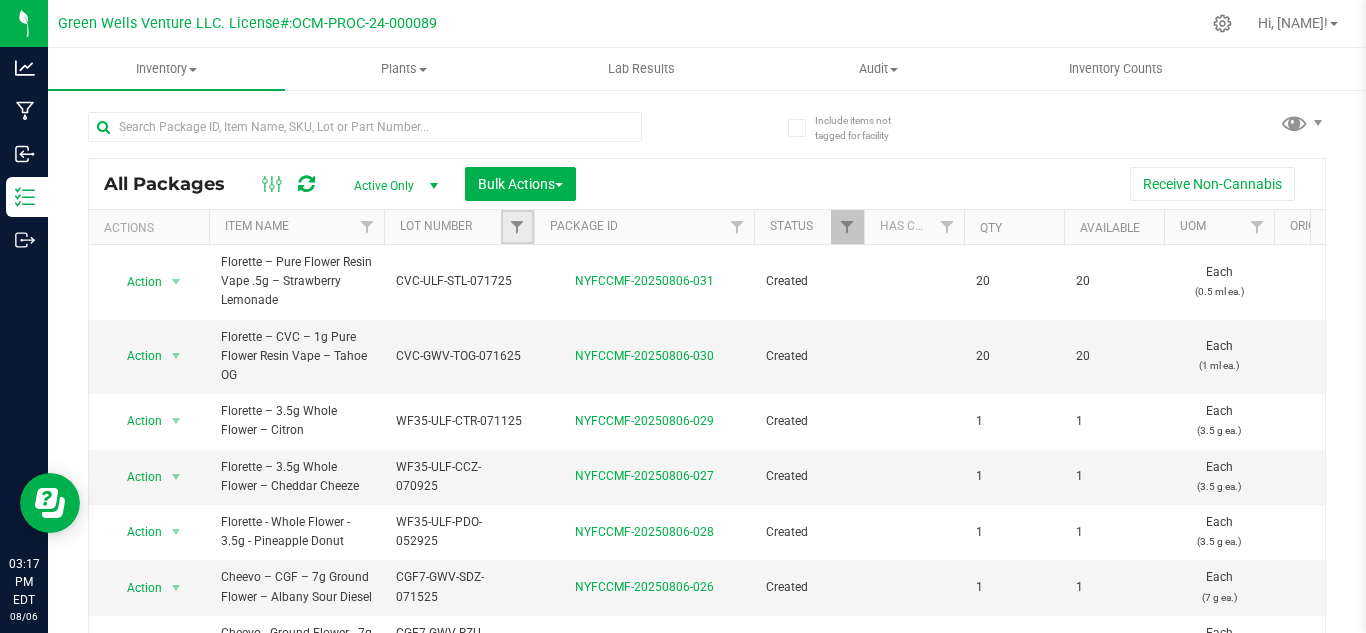 click at bounding box center [517, 227] 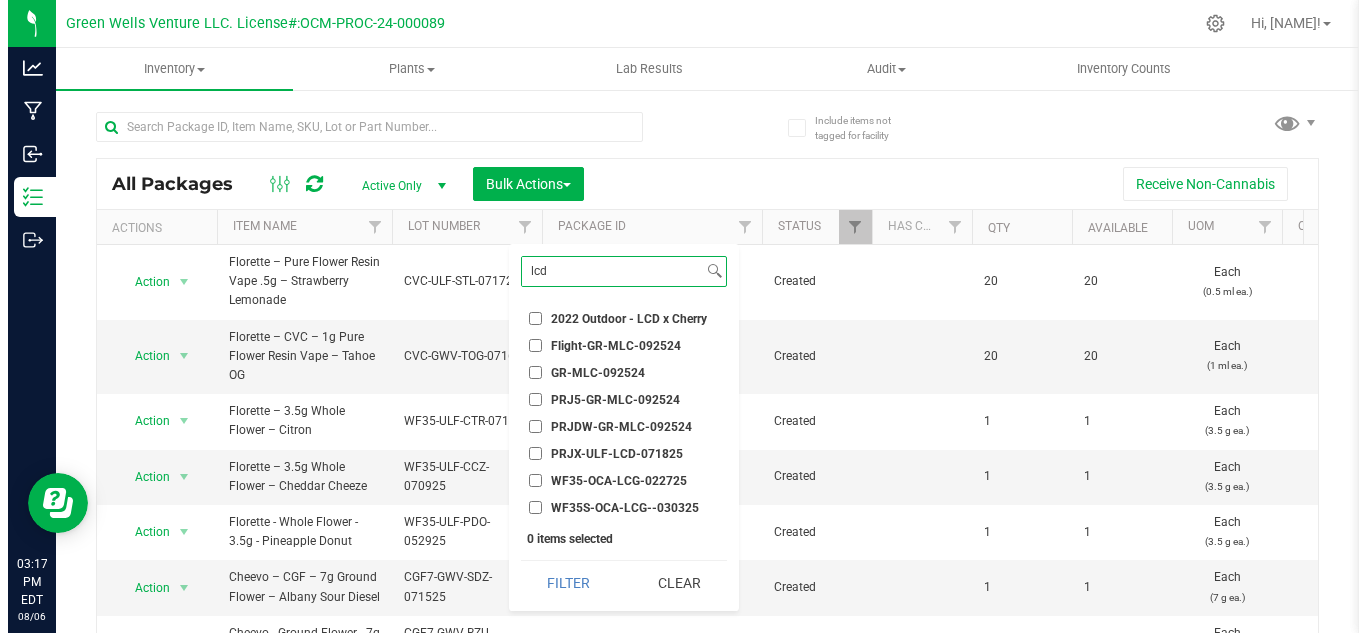 scroll, scrollTop: 0, scrollLeft: 0, axis: both 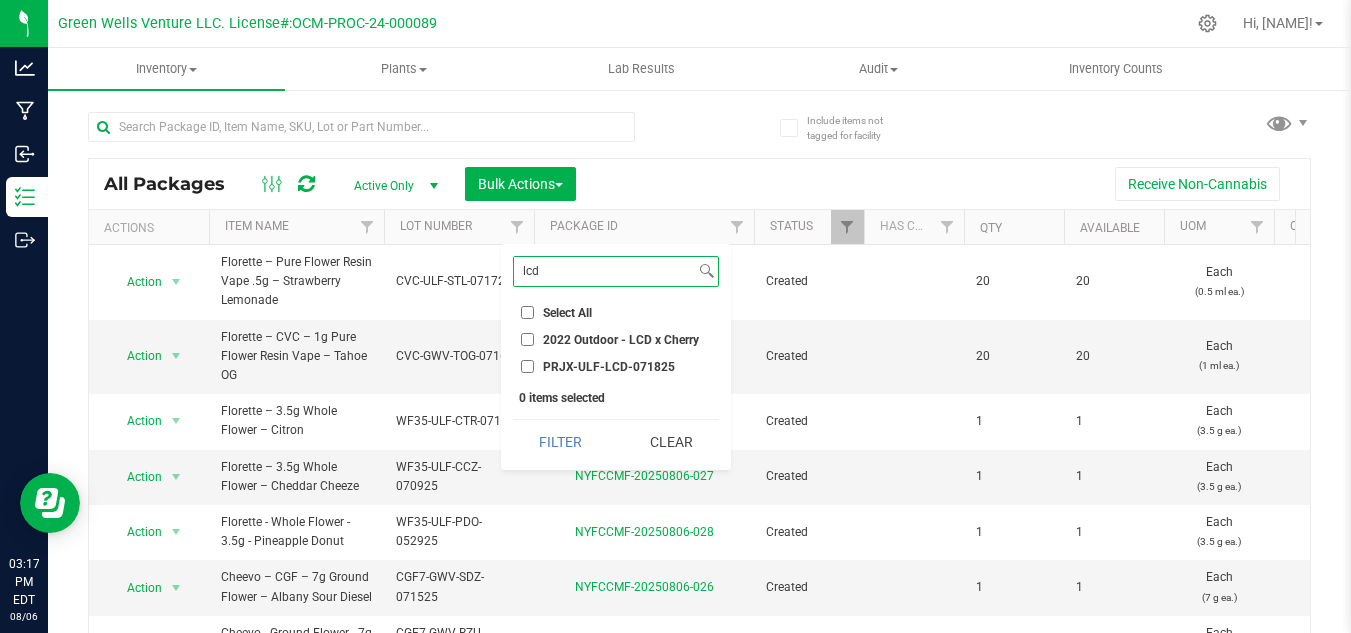 type on "lcd" 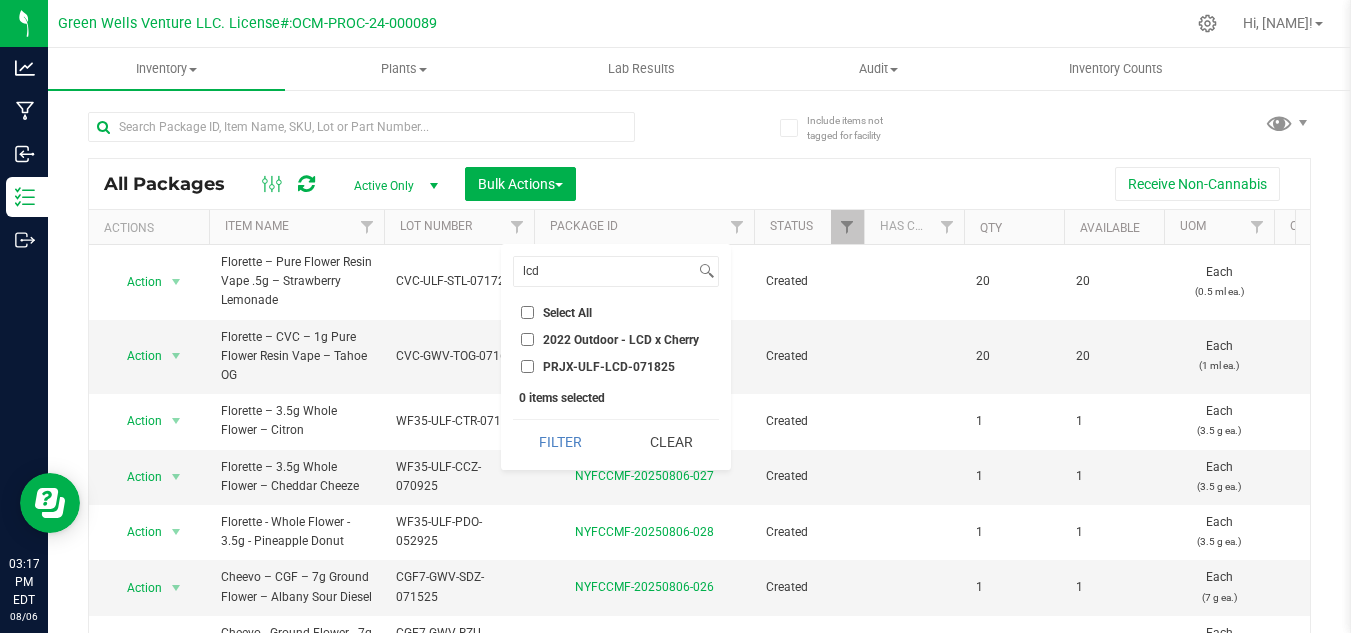 click on "PRJX-ULF-LCD-071825" at bounding box center (527, 366) 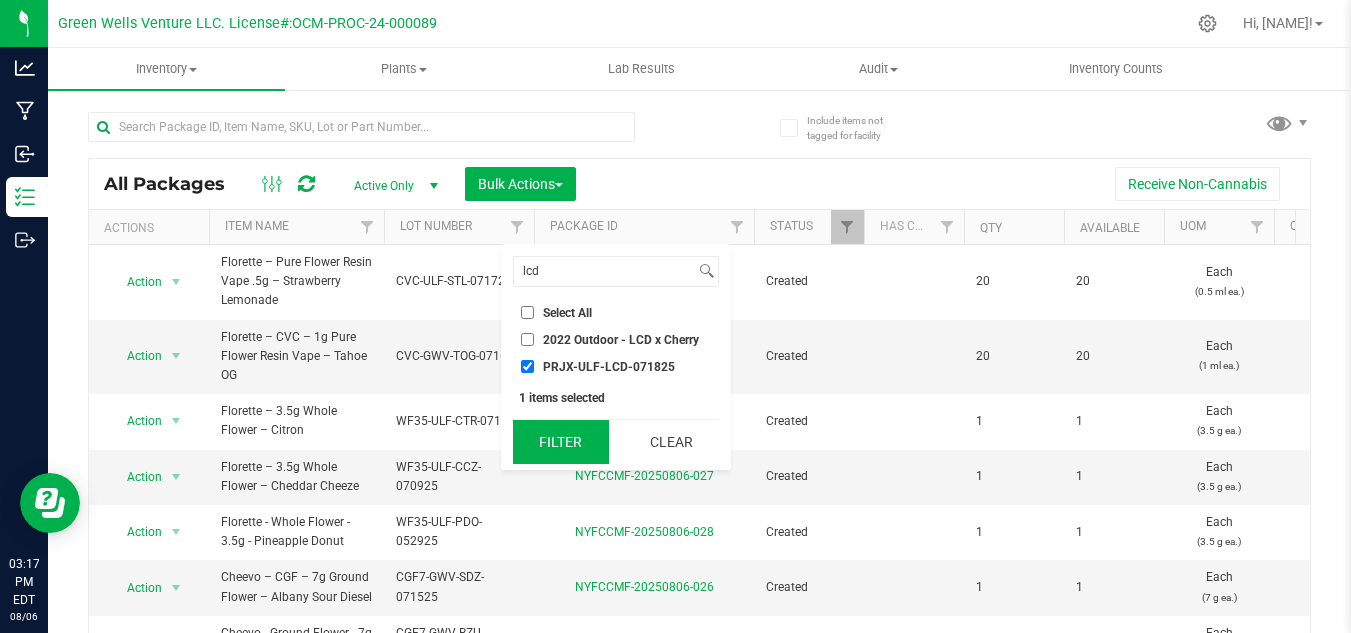 click on "Filter" at bounding box center (561, 442) 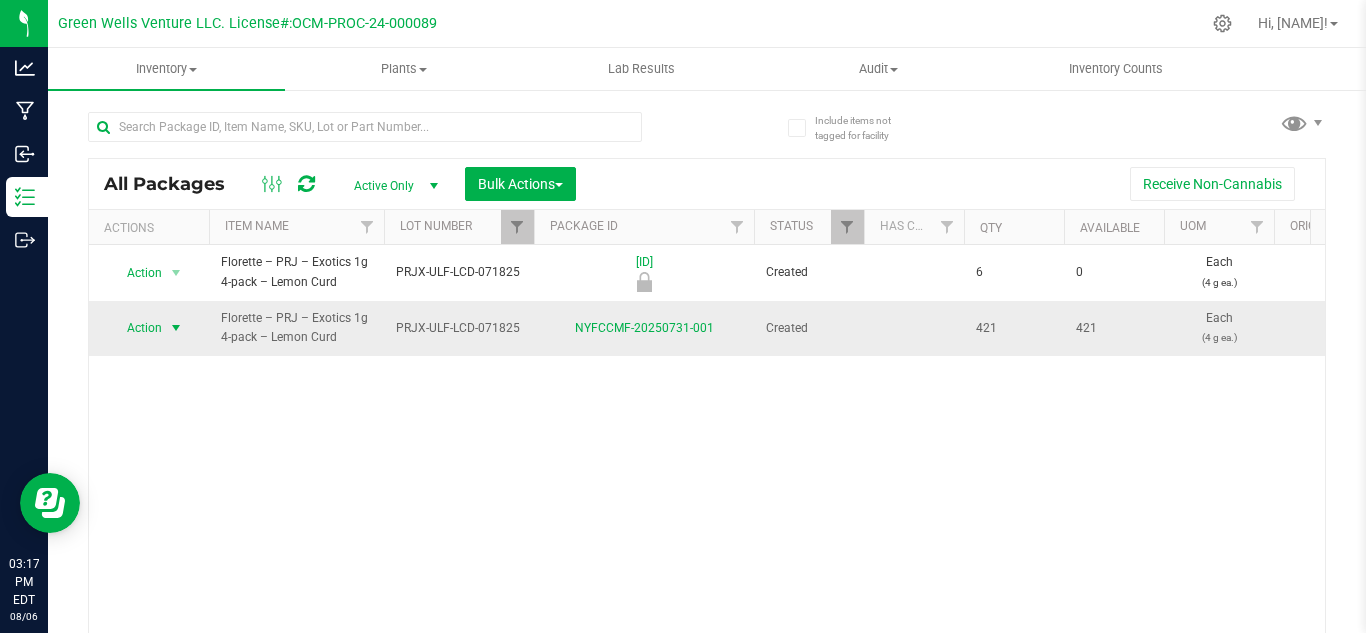 click on "Action" at bounding box center [136, 328] 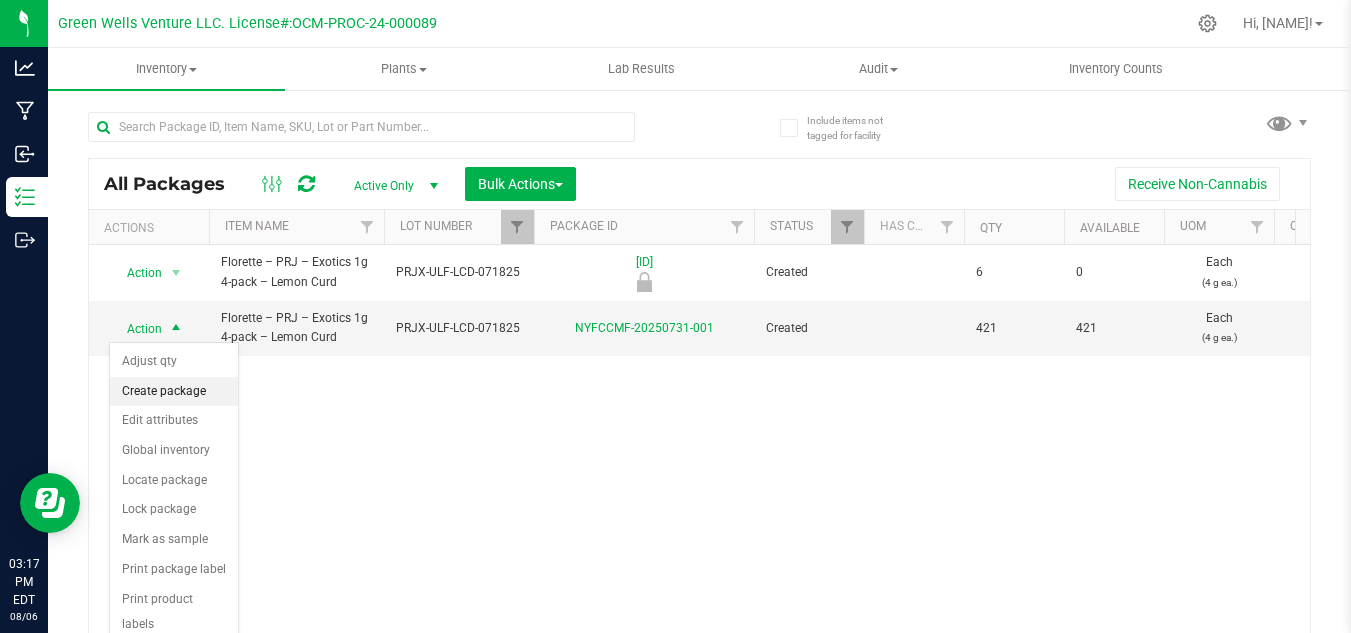 click on "Create package" at bounding box center [174, 392] 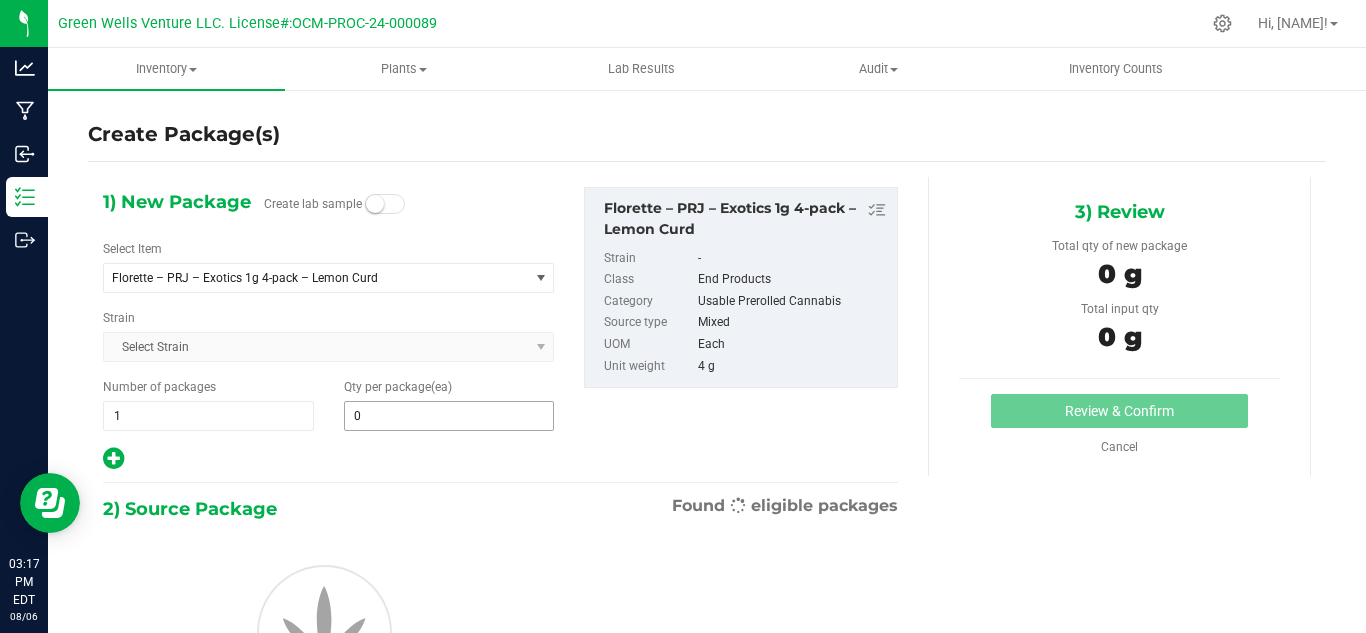 click on "0" at bounding box center (449, 416) 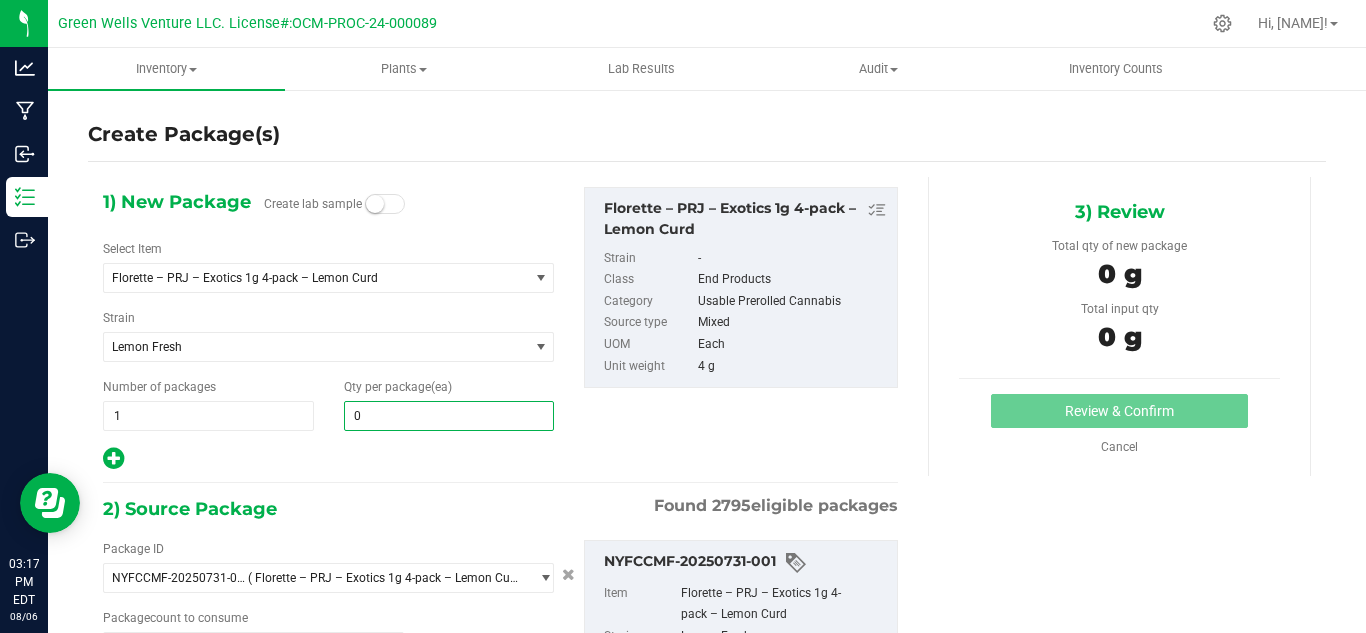 type 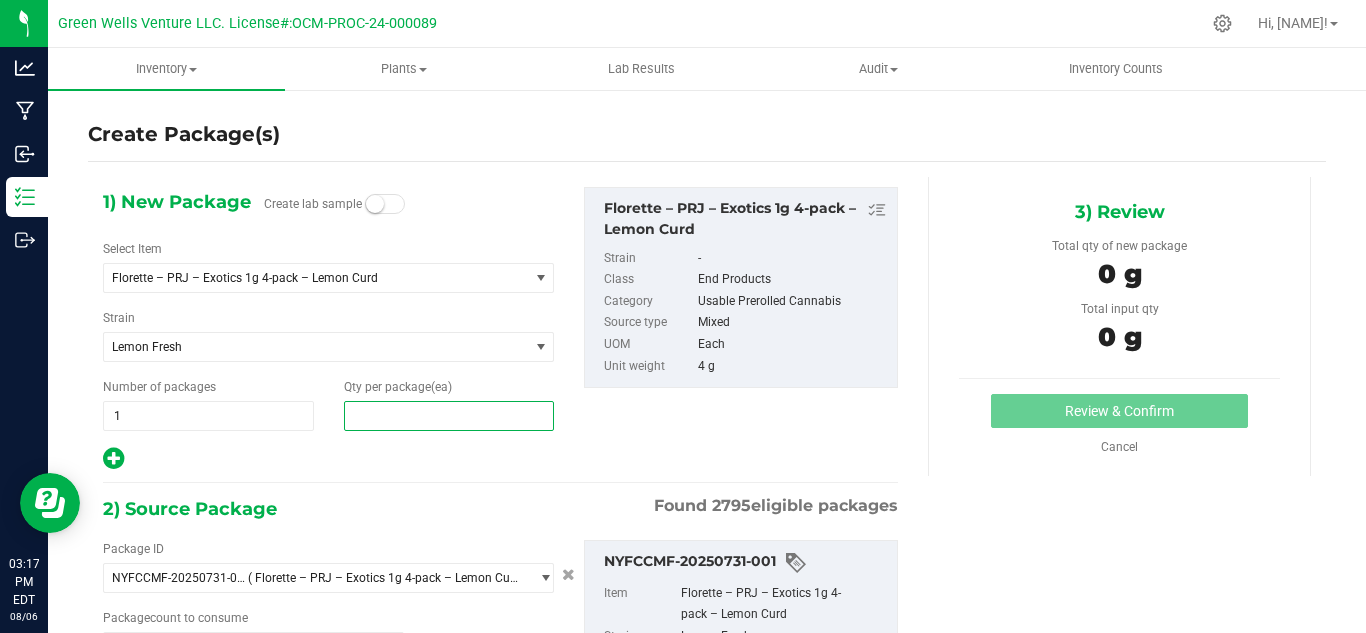 click at bounding box center [449, 416] 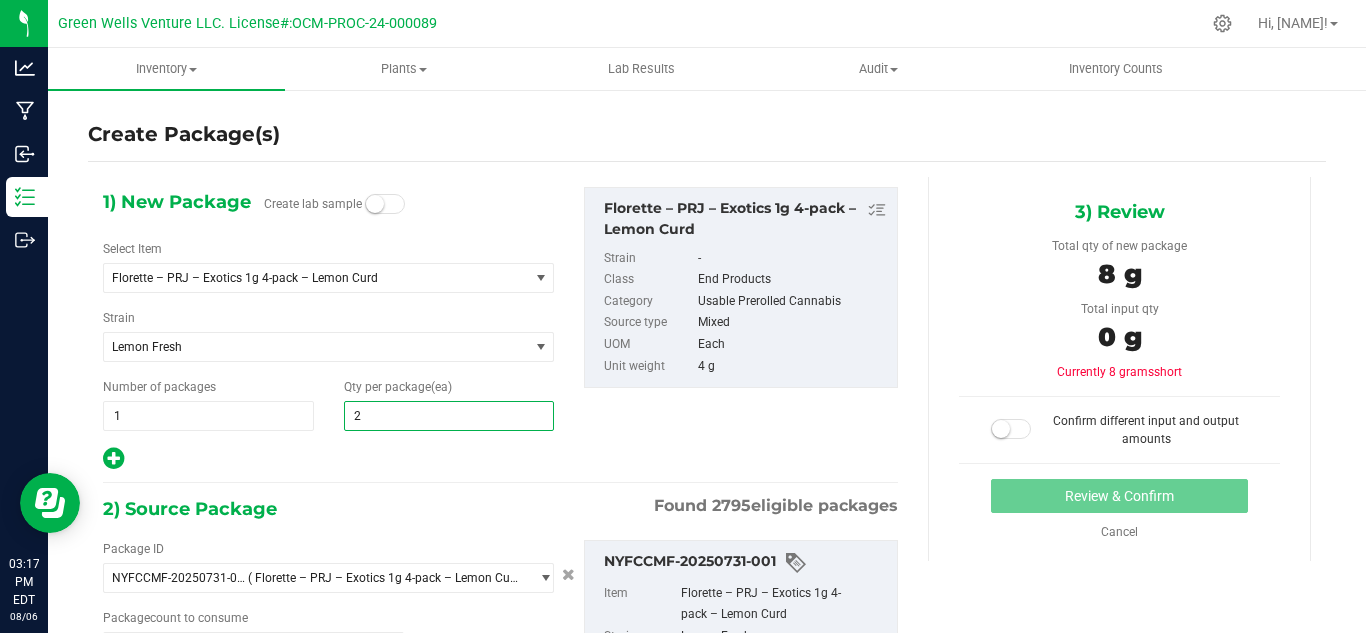 type on "20" 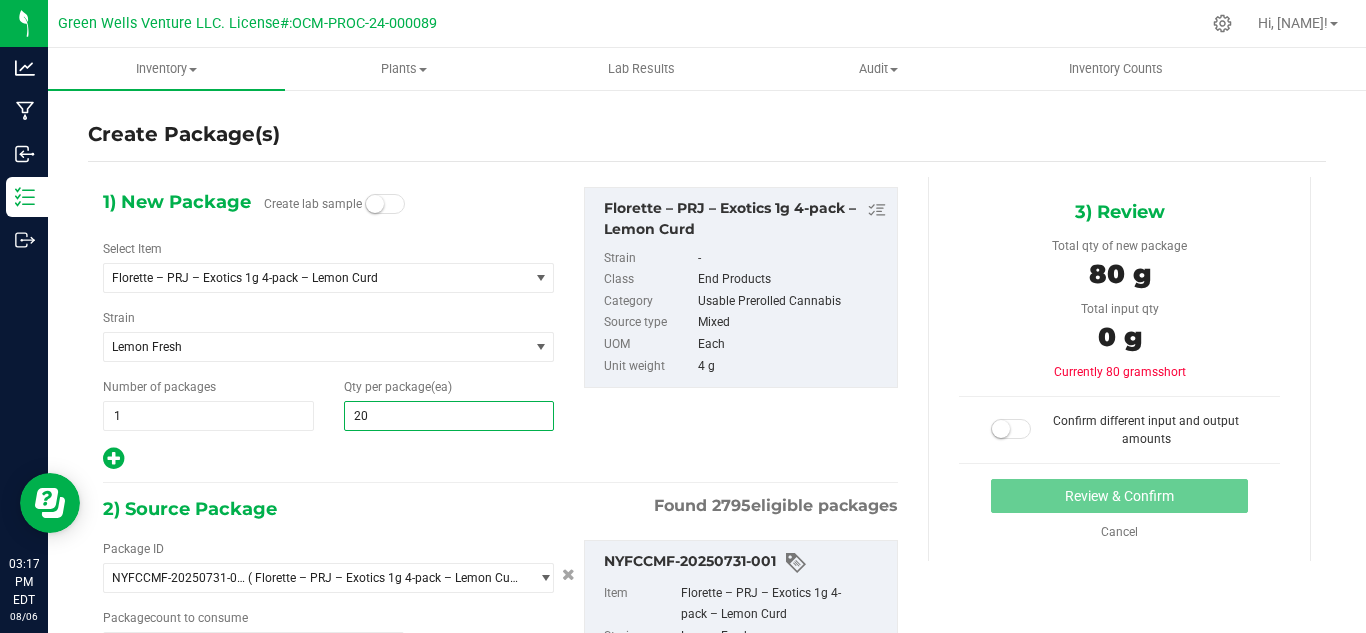 click on "1) New Package
Create lab sample
Select Item
[BRAND] – [ID] – [QUANTITY] [TYPE] – [STRAIN]
- [ID] - [QUANTITY] [TYPE] - [STRAIN] - [ID] - [QUANTITY] [TYPE] - [STRAIN] - [ID] - [QUANTITY] [TYPE] - [STRAIN] - [ID] - [QUANTITY] [TYPE] - [STRAIN] - [ID] - [QUANTITY] [TYPE] - [STRAIN] - [ID] - [QUANTITY] [TYPE] - [STRAIN] .[QUANTITY] ([QUANTITY] Pack) [STRAIN] .[QUANTITY] ([QUANTITY] Pack) [STRAIN] .[QUANTITY] ([QUANTITY] Pack) [STRAIN] [STRAIN] GR [QUANTITY] ([QUANTITY] Pack) [STRAIN]" at bounding box center (328, 329) 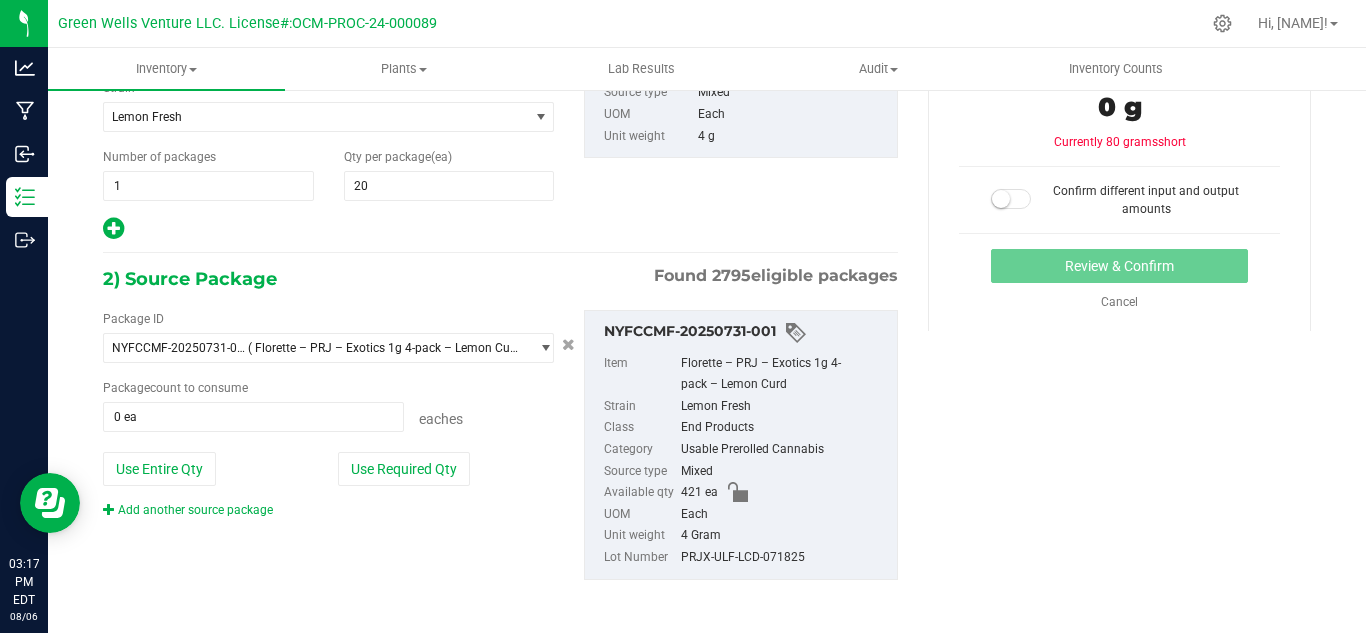 scroll, scrollTop: 234, scrollLeft: 0, axis: vertical 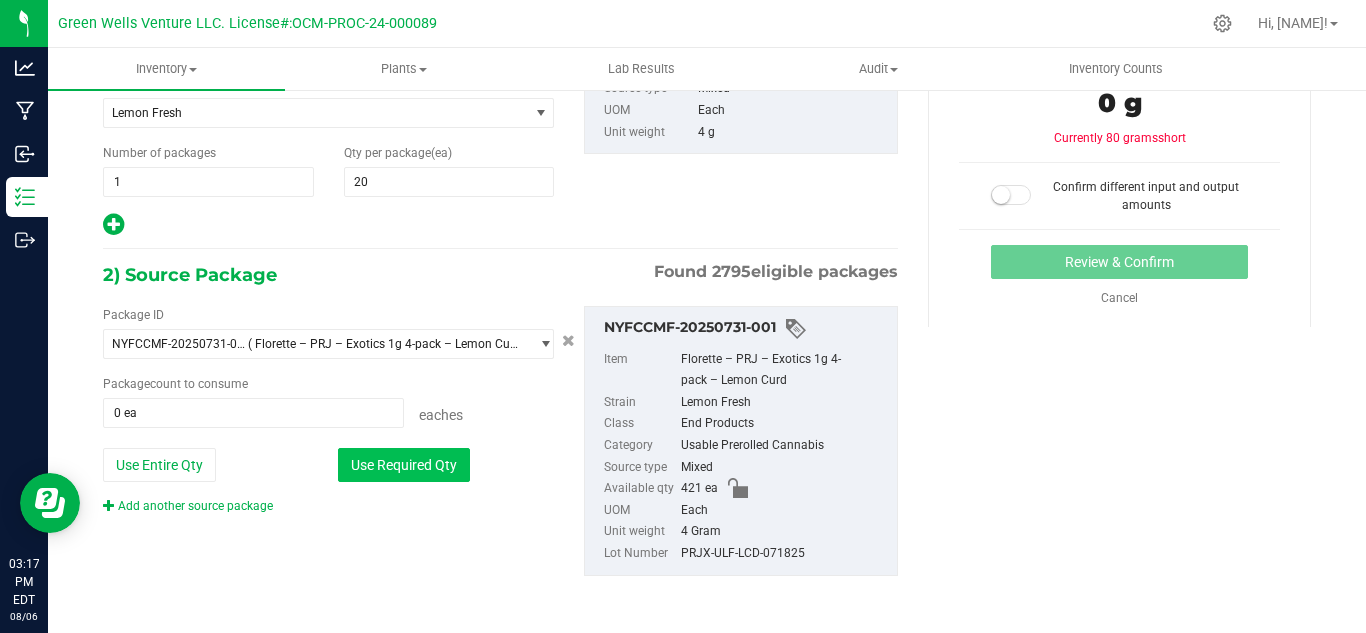 click on "Use Required Qty" at bounding box center (404, 465) 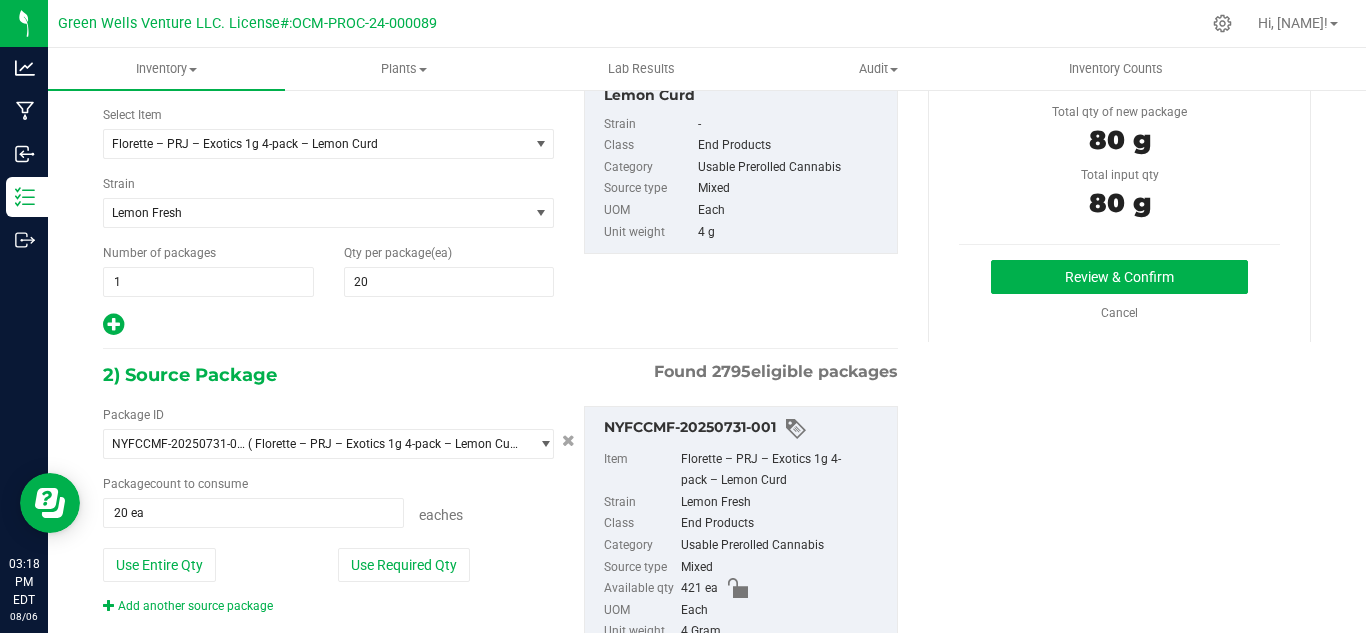 scroll, scrollTop: 34, scrollLeft: 0, axis: vertical 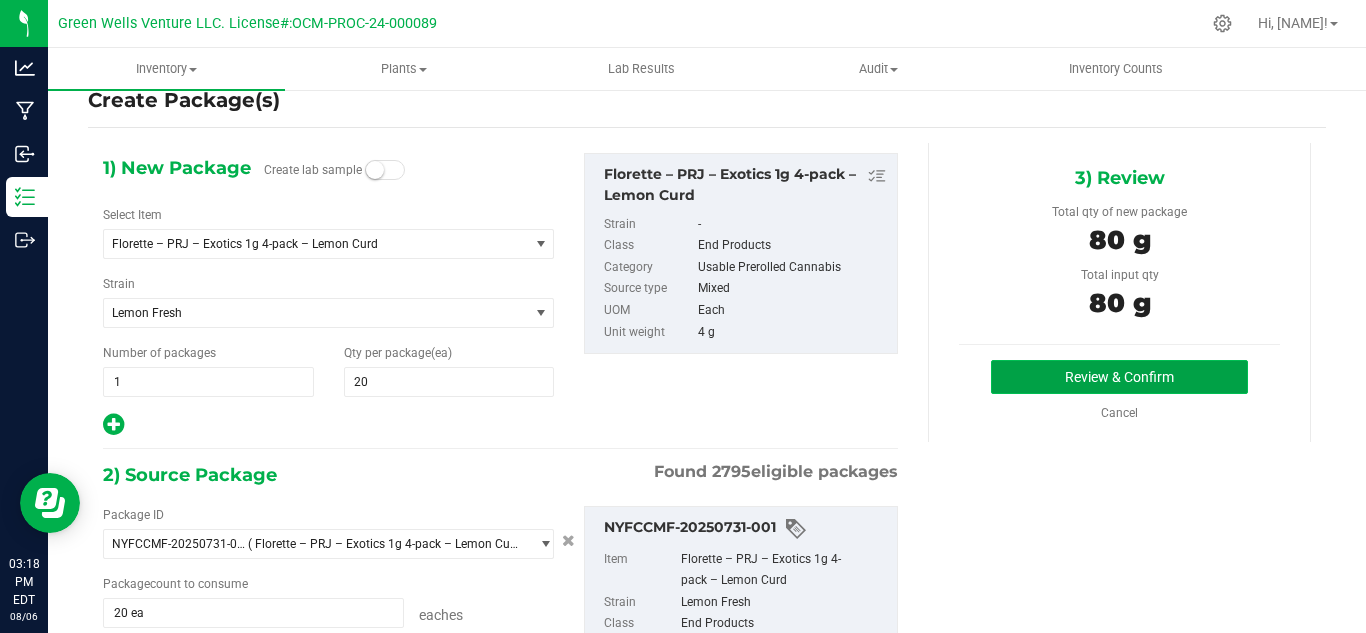 click on "Review & Confirm" at bounding box center [1119, 377] 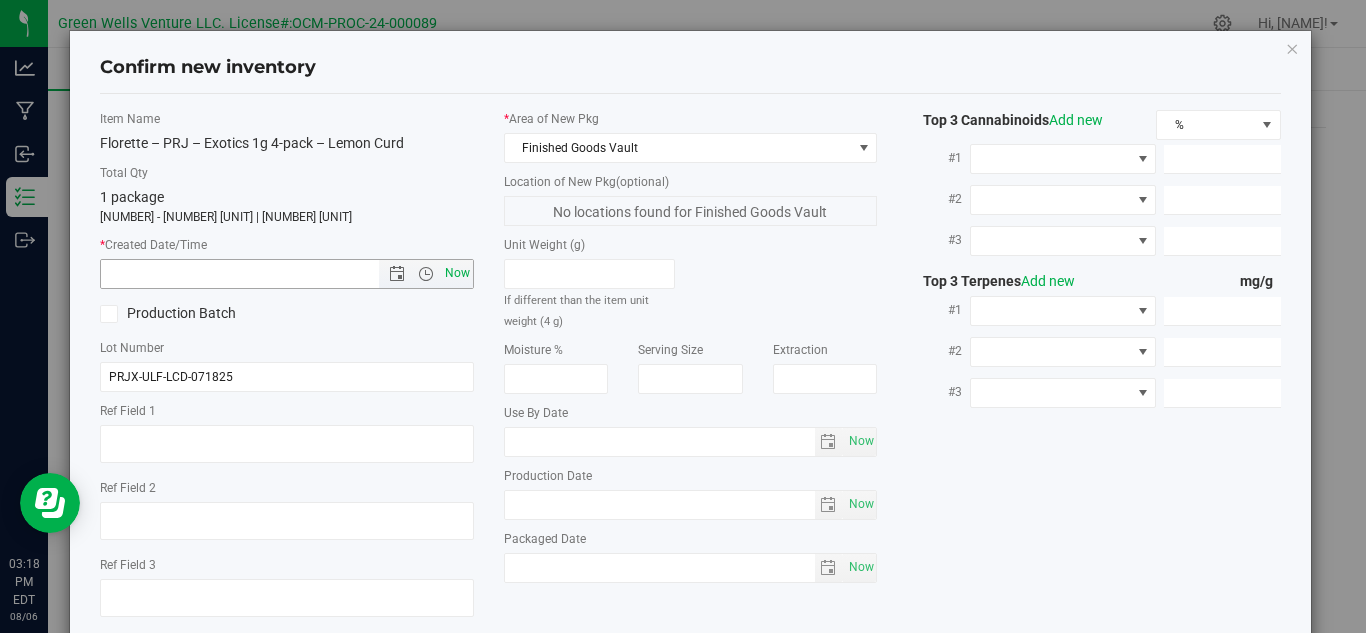 click on "Now" at bounding box center (457, 273) 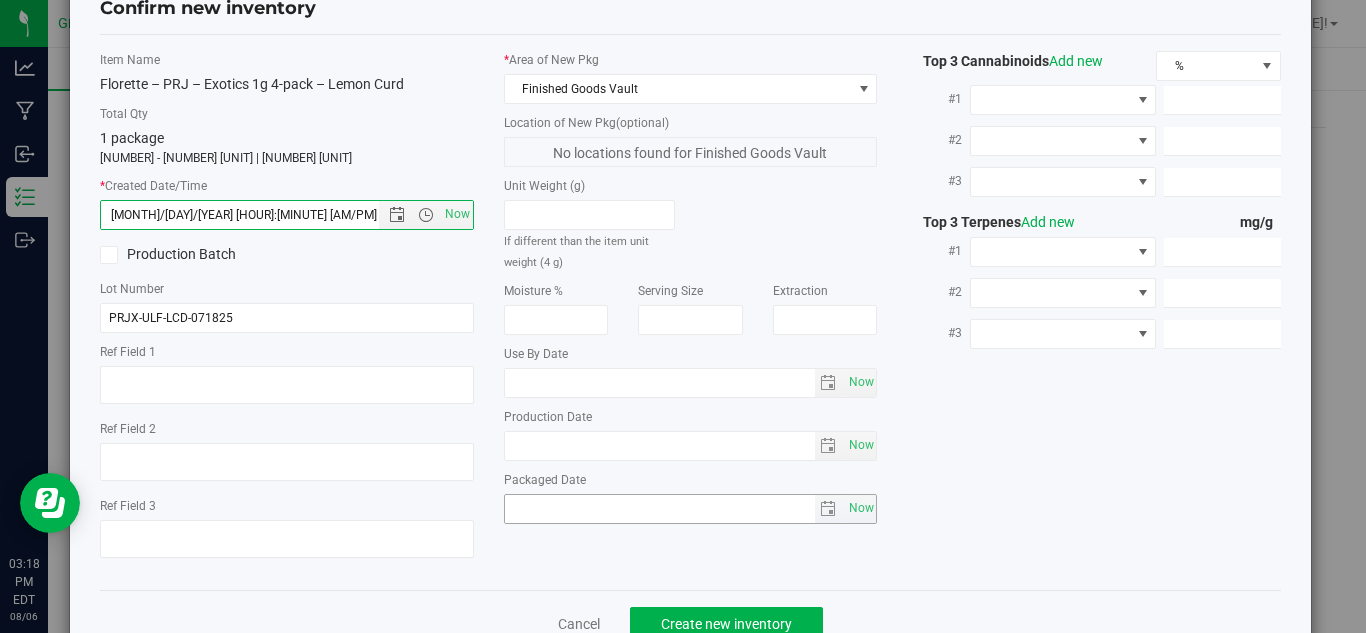 scroll, scrollTop: 114, scrollLeft: 0, axis: vertical 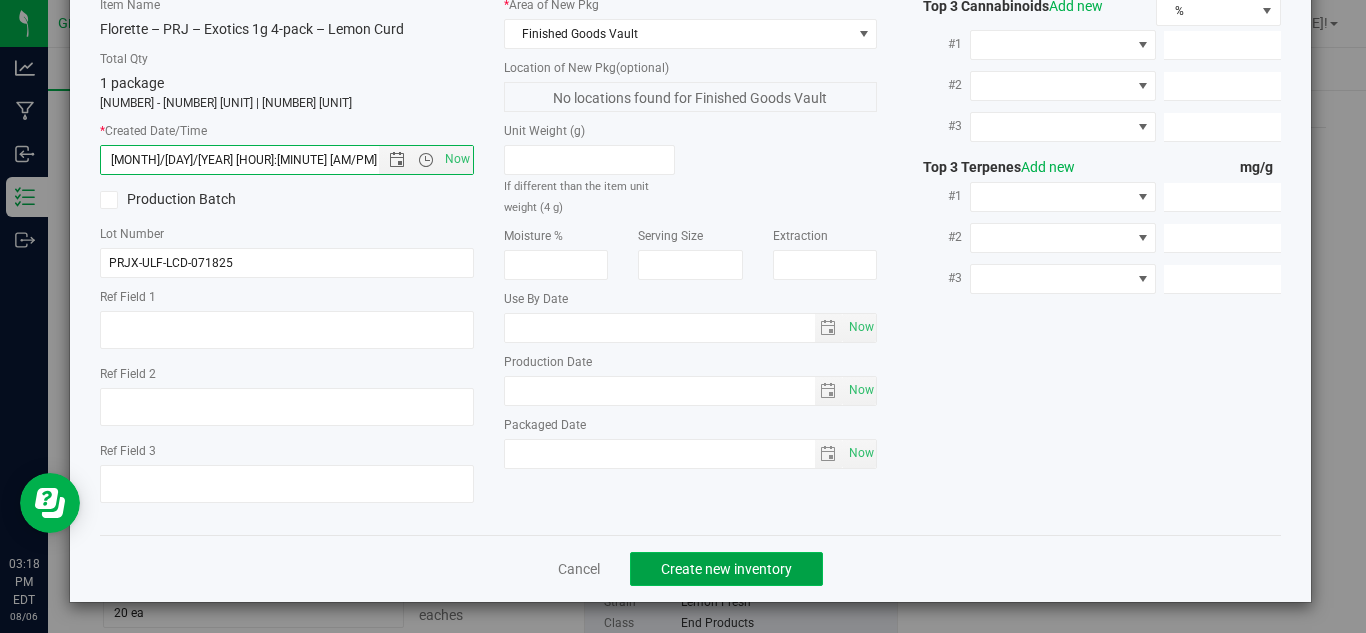 click on "Create new inventory" 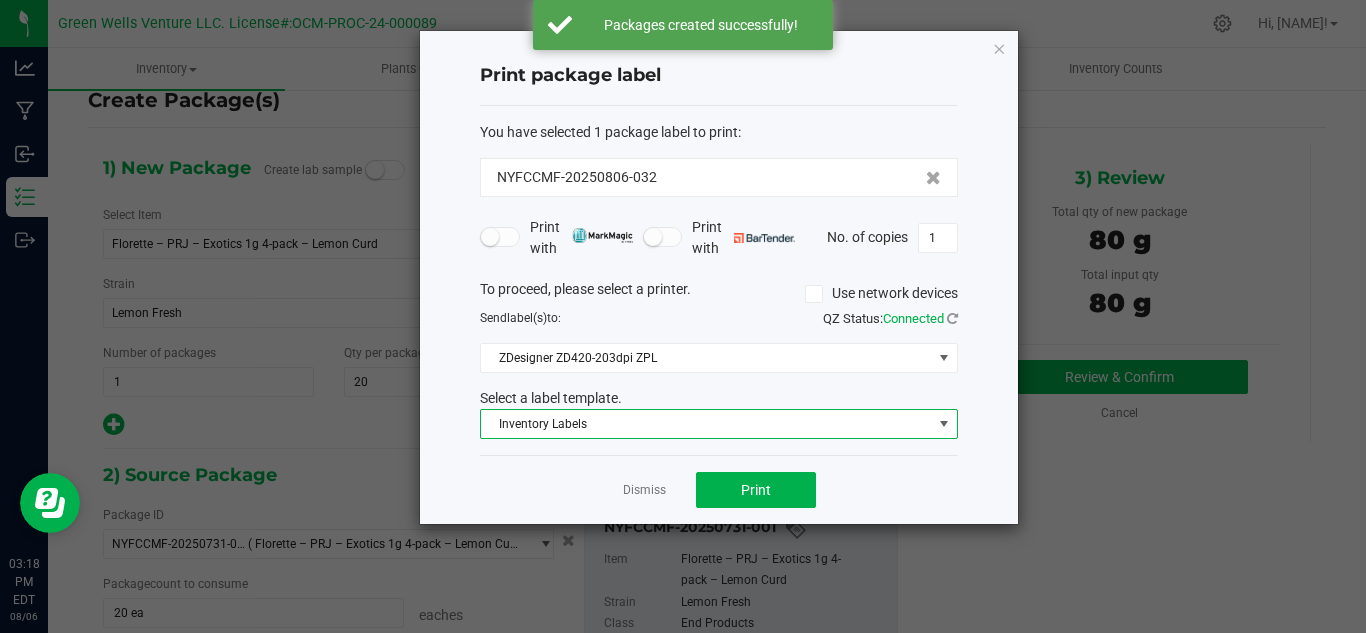 click on "Inventory Labels" at bounding box center (706, 424) 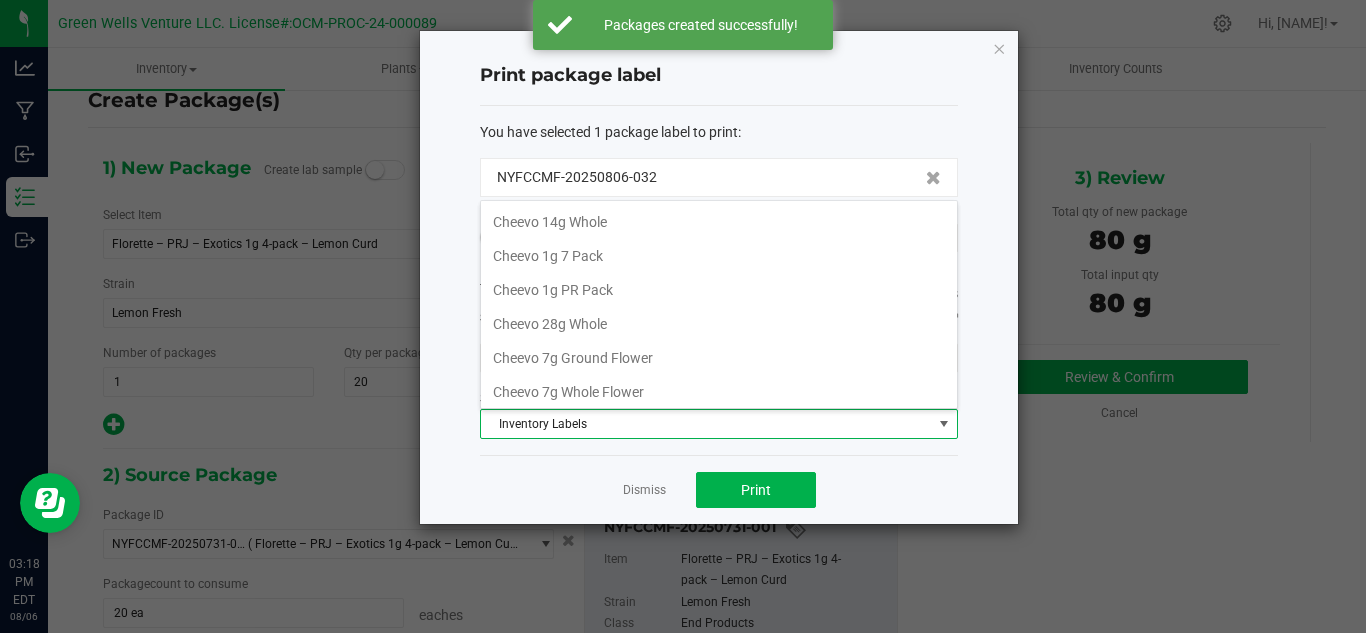 scroll, scrollTop: 344, scrollLeft: 0, axis: vertical 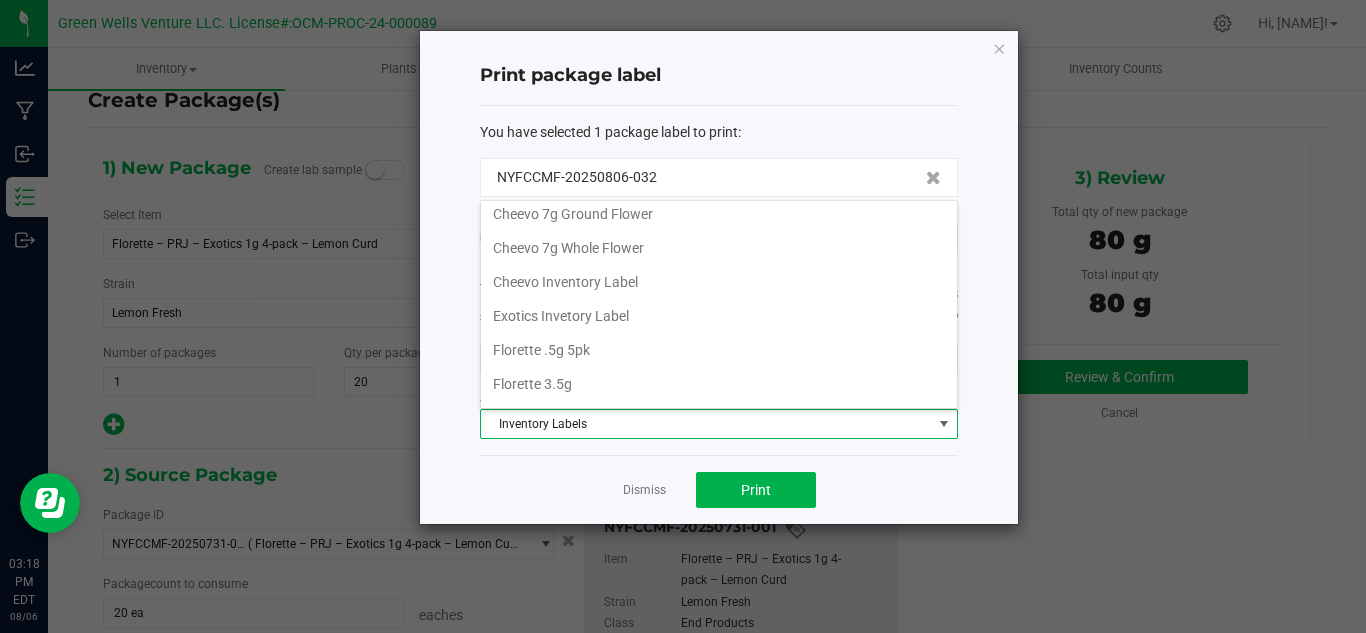 click on "Exotics Invetory Label" at bounding box center [719, 316] 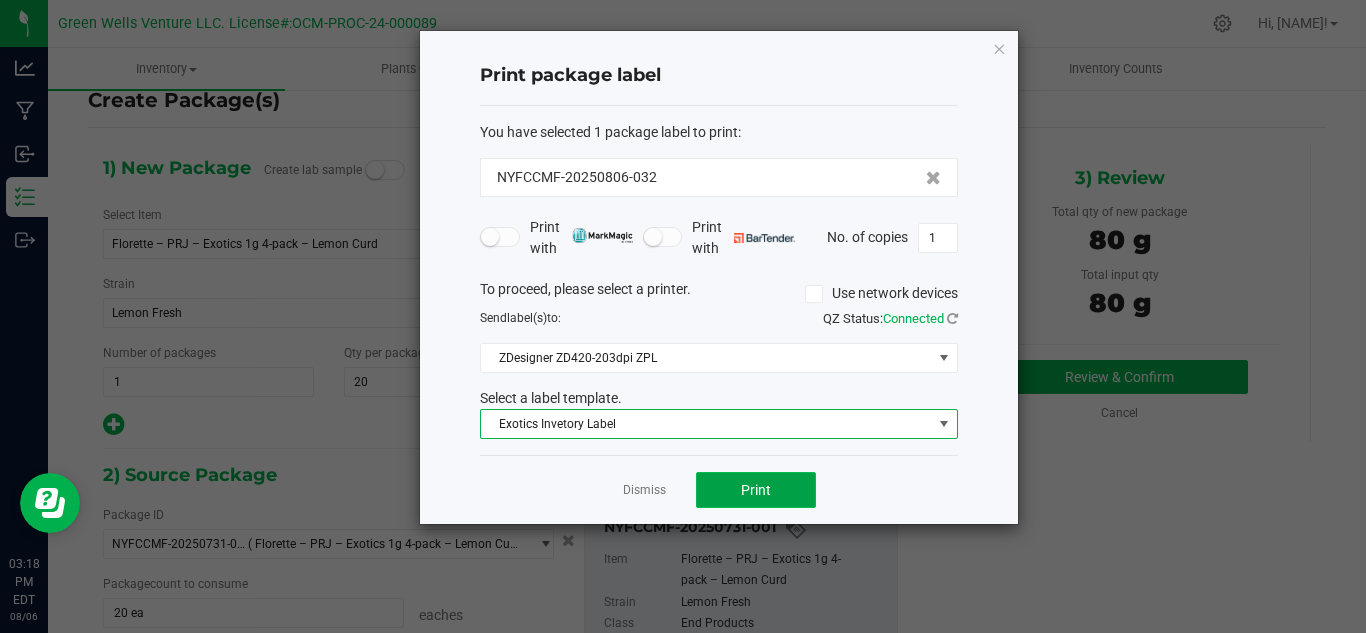 click on "Print" 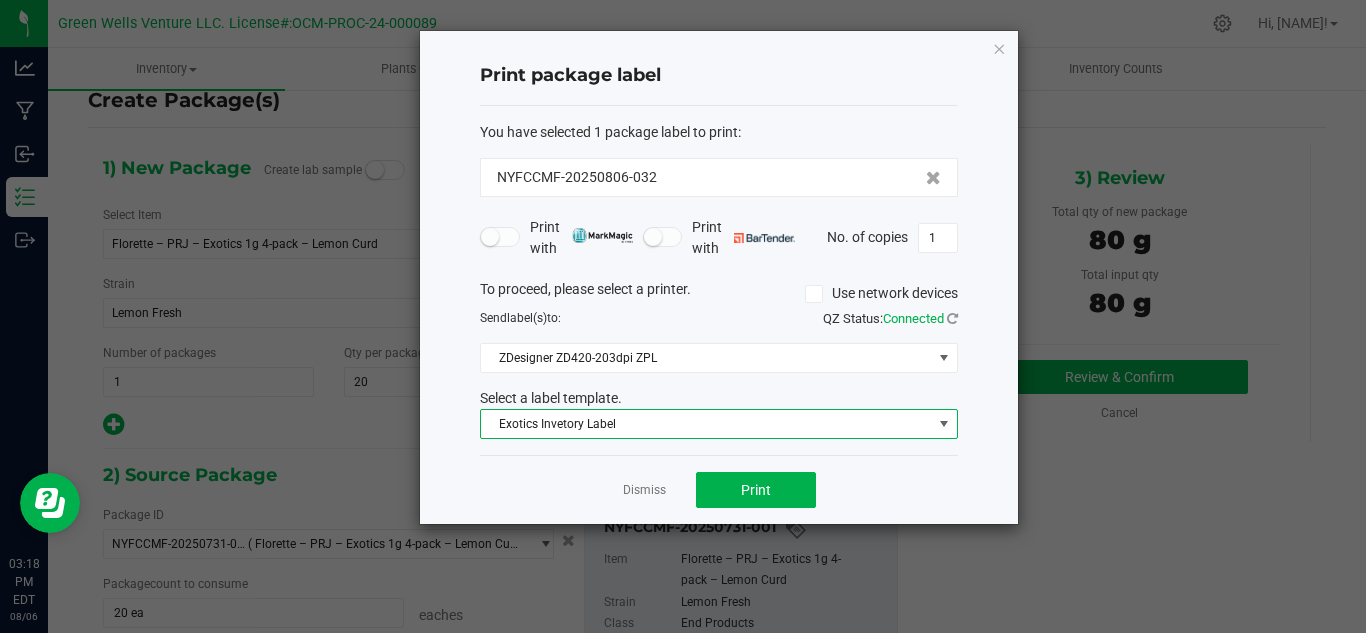 click on "Exotics Invetory Label" at bounding box center (706, 424) 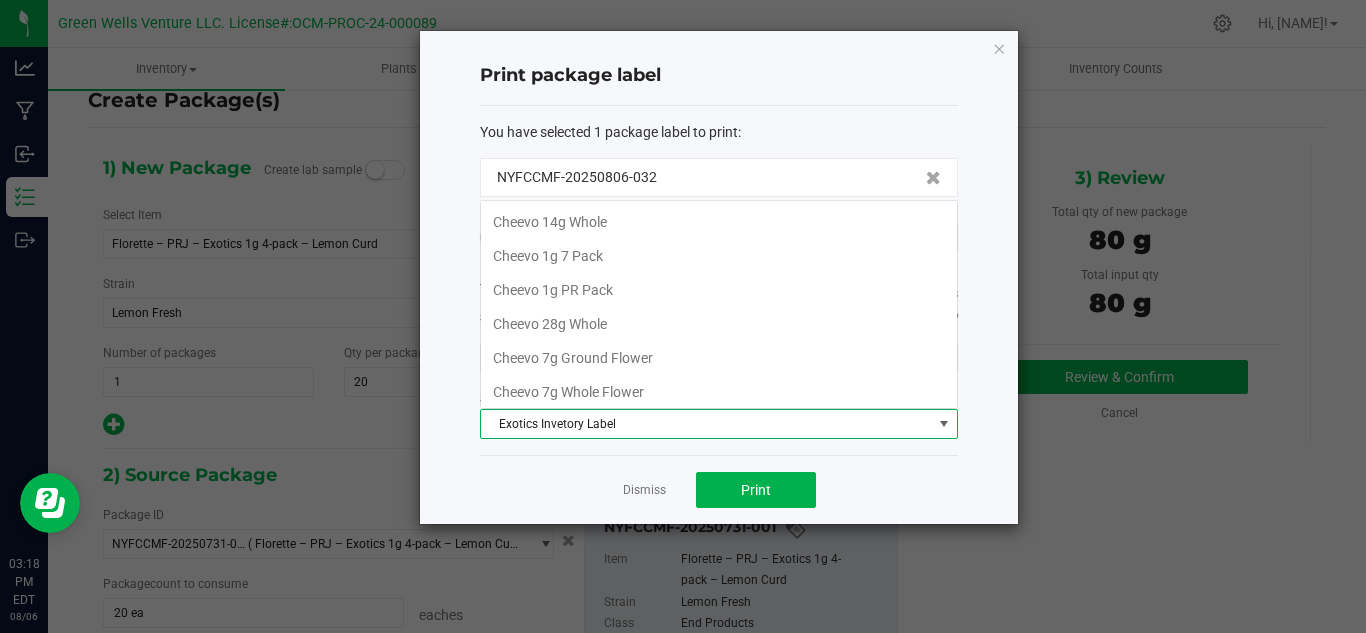 scroll, scrollTop: 99970, scrollLeft: 99522, axis: both 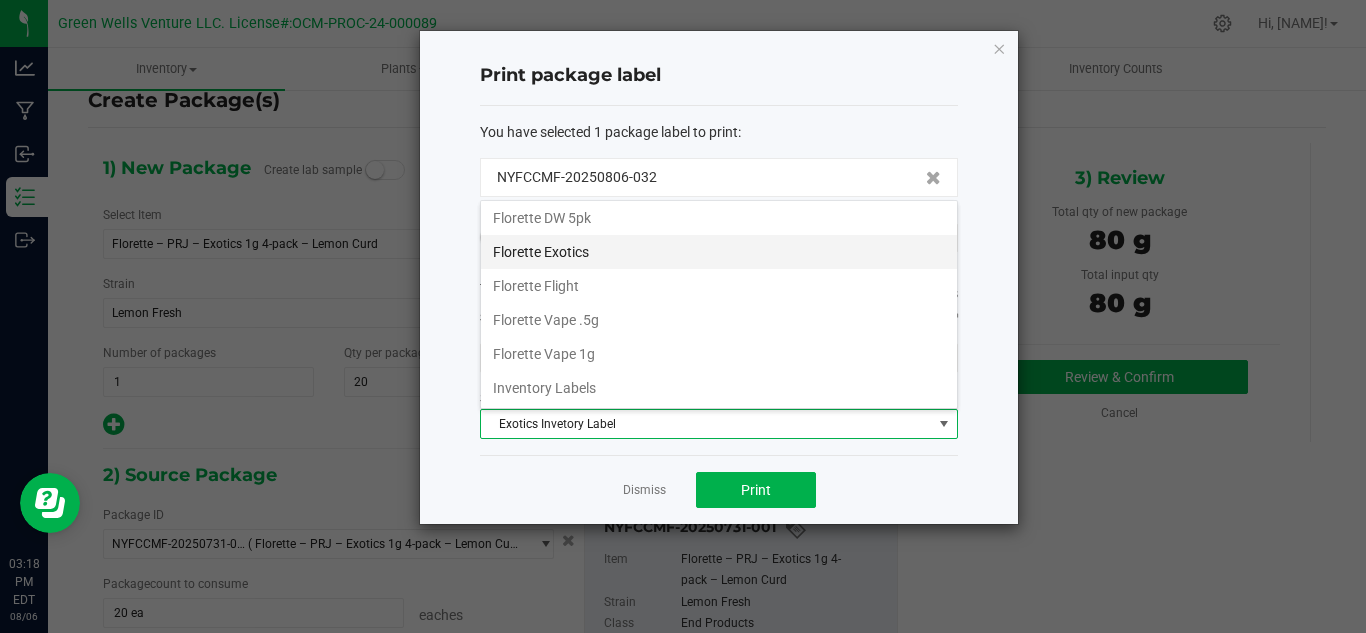 click on "Florette Exotics" at bounding box center (719, 252) 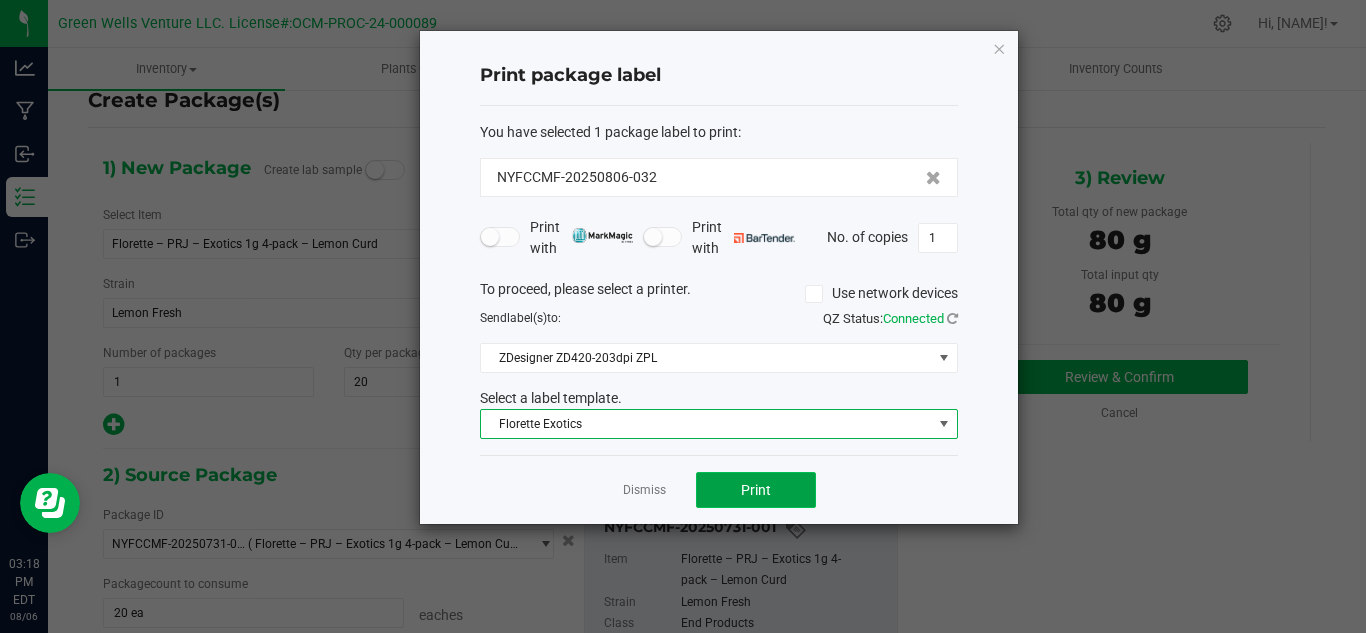 click on "Print" 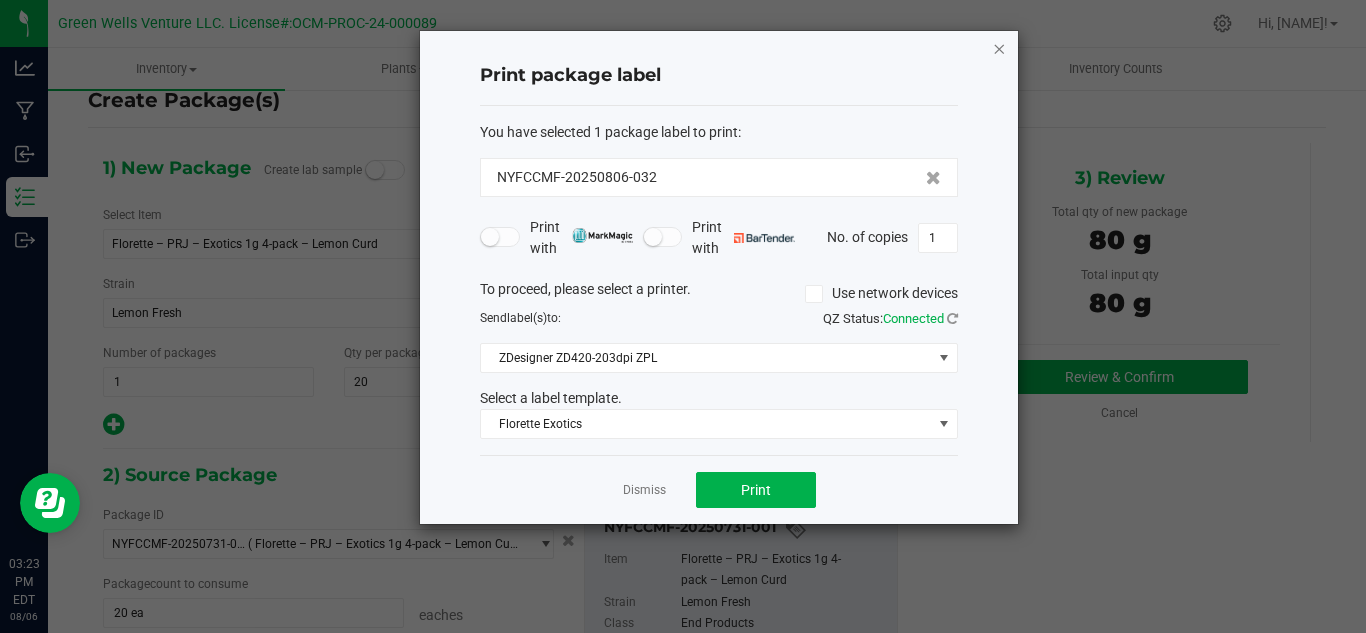 click 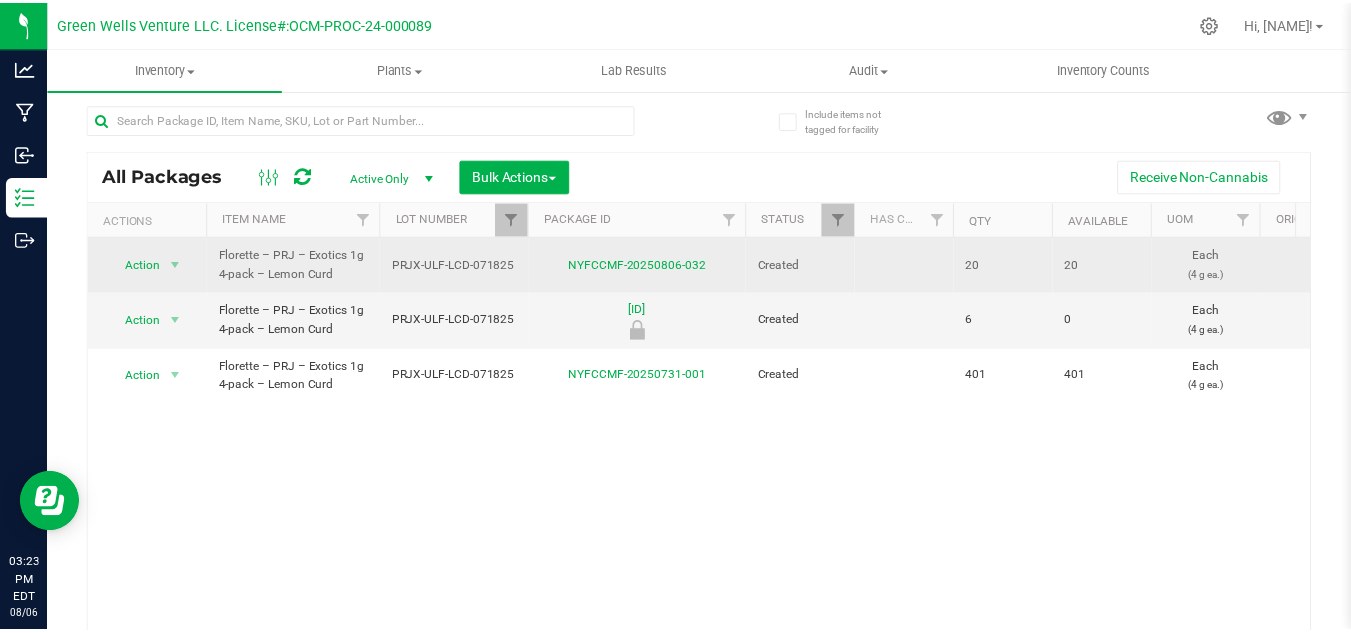 scroll, scrollTop: 0, scrollLeft: 0, axis: both 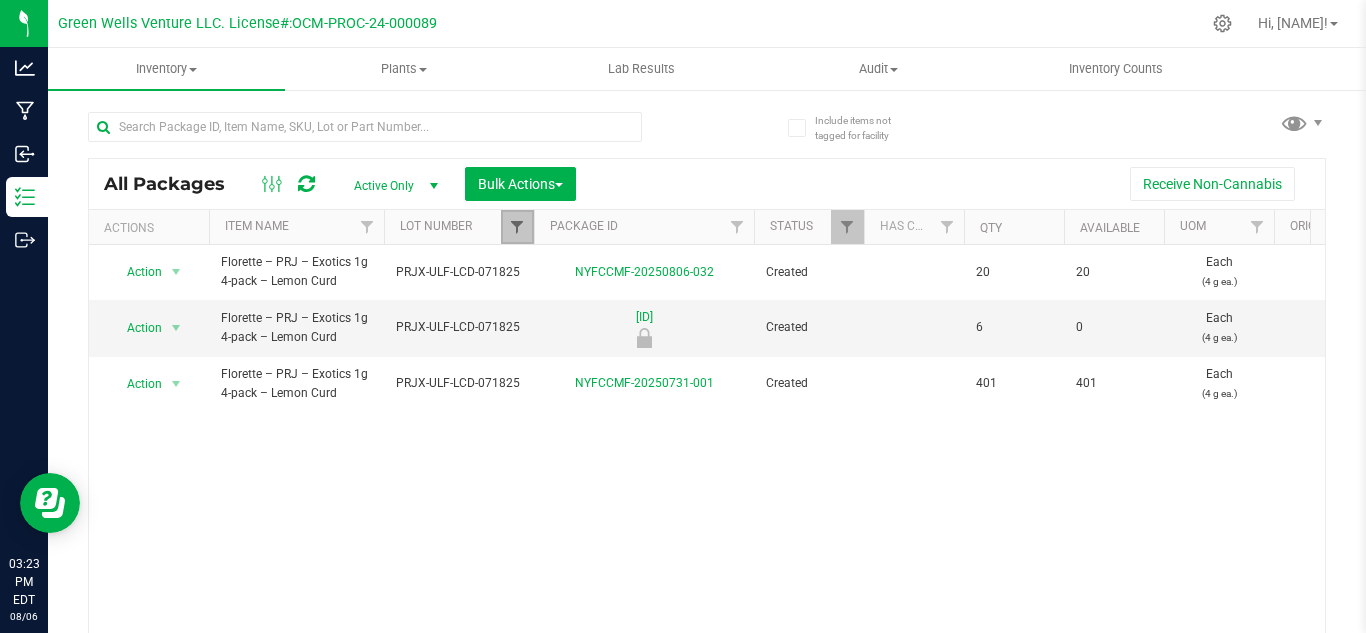 click at bounding box center (517, 227) 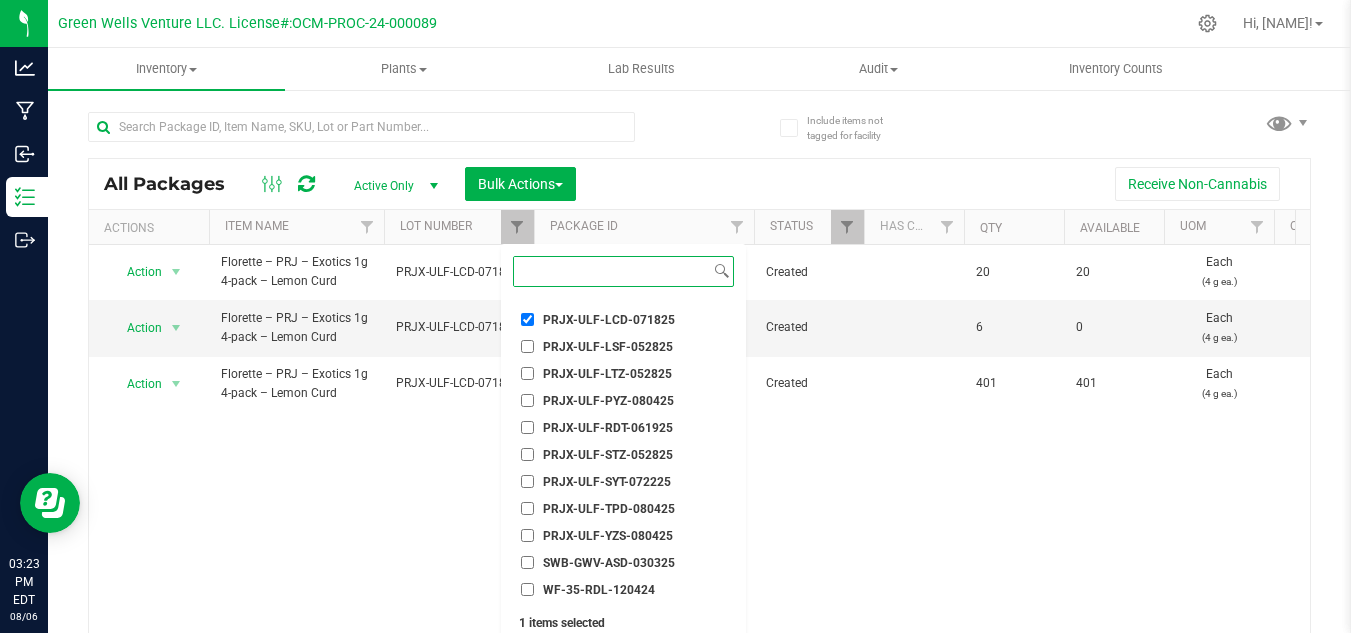 scroll, scrollTop: 7067, scrollLeft: 0, axis: vertical 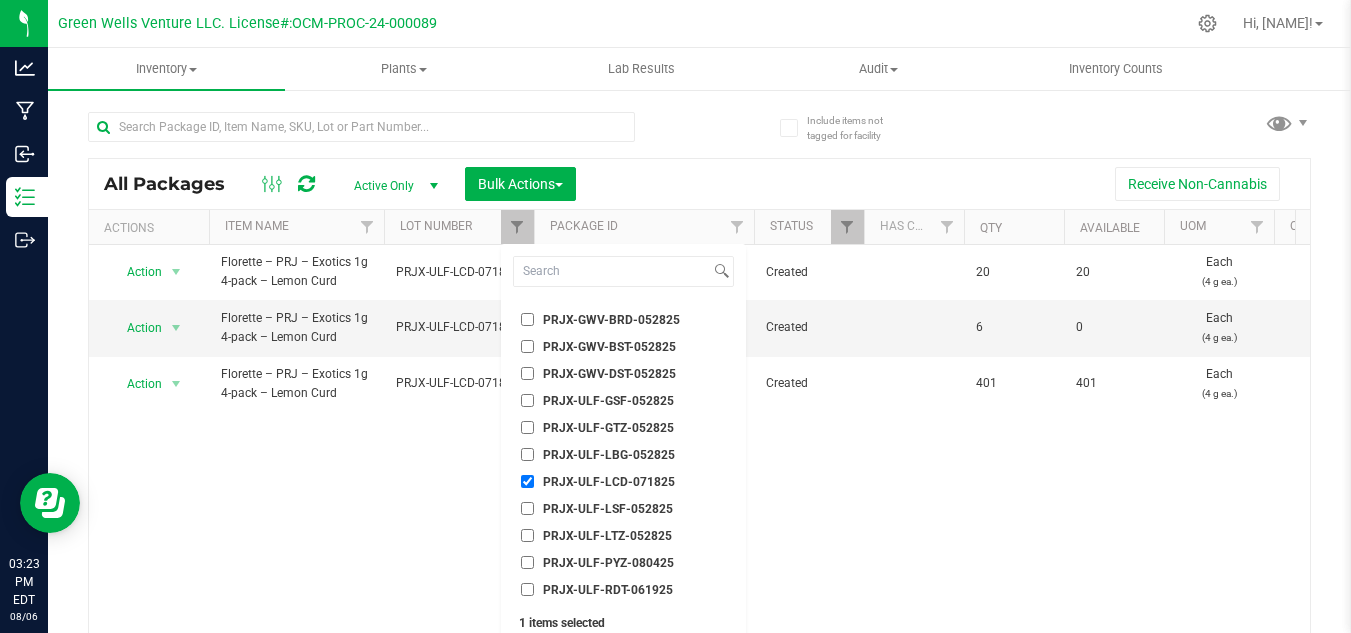 click on "PRJX-ULF-LCD-071825" at bounding box center (527, 481) 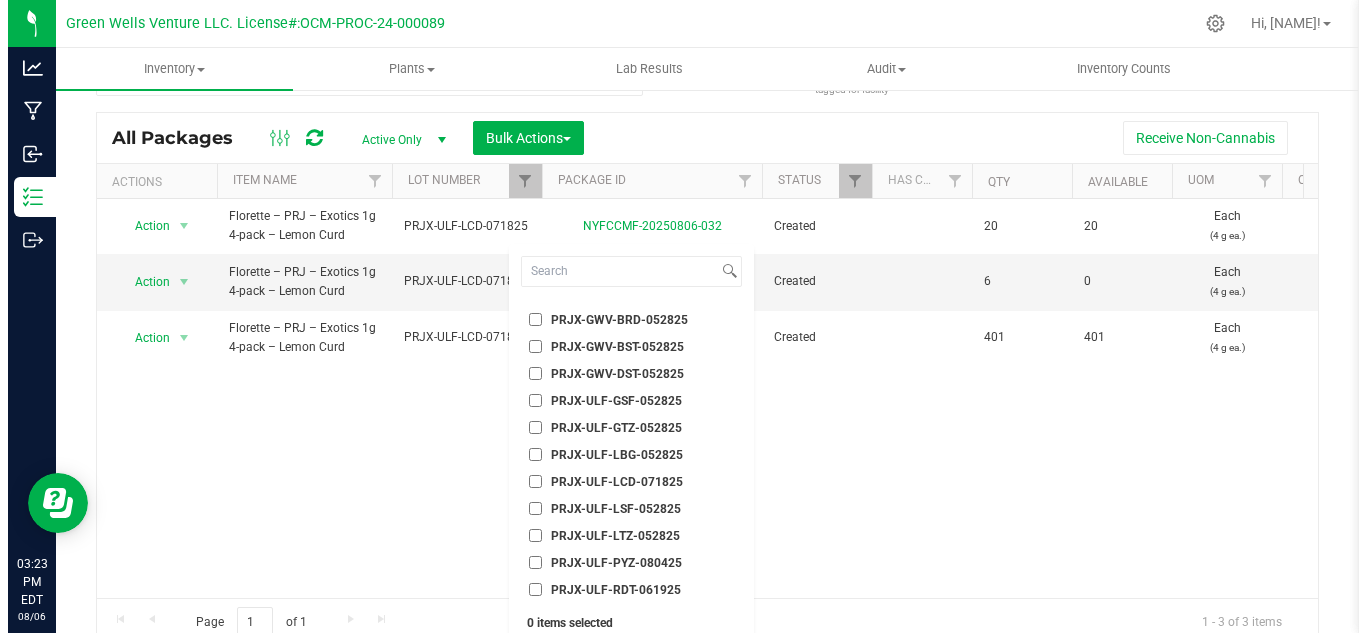 scroll, scrollTop: 65, scrollLeft: 0, axis: vertical 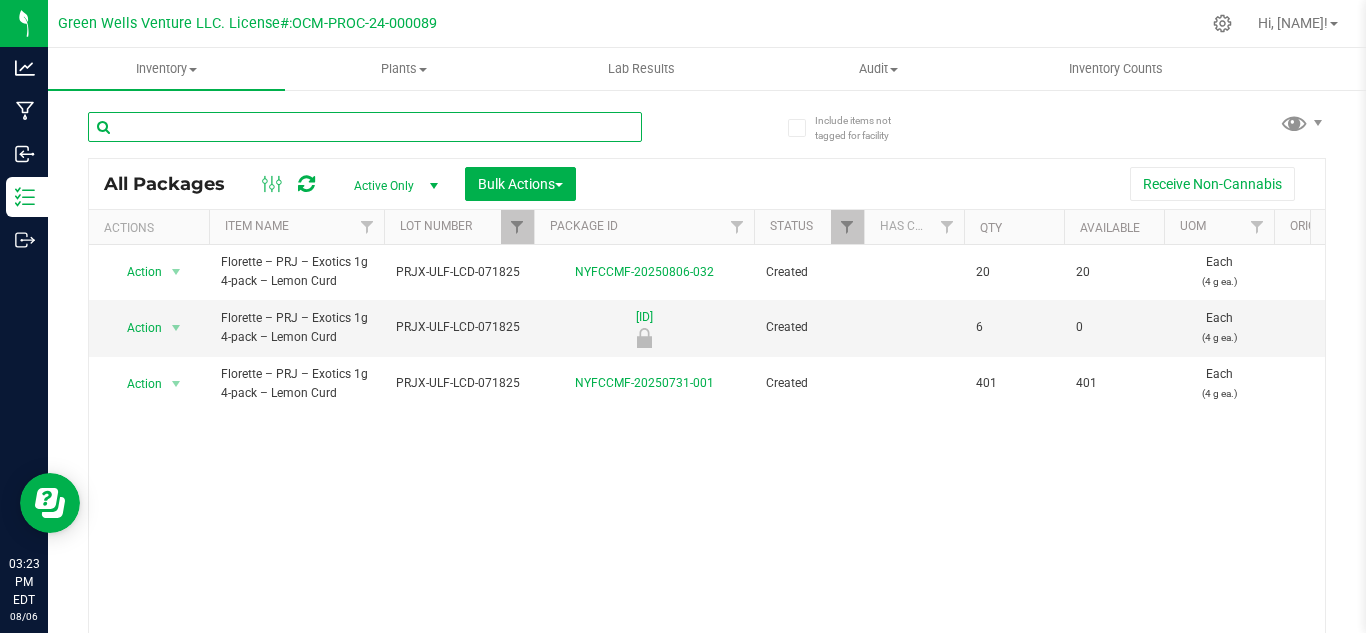click at bounding box center [365, 127] 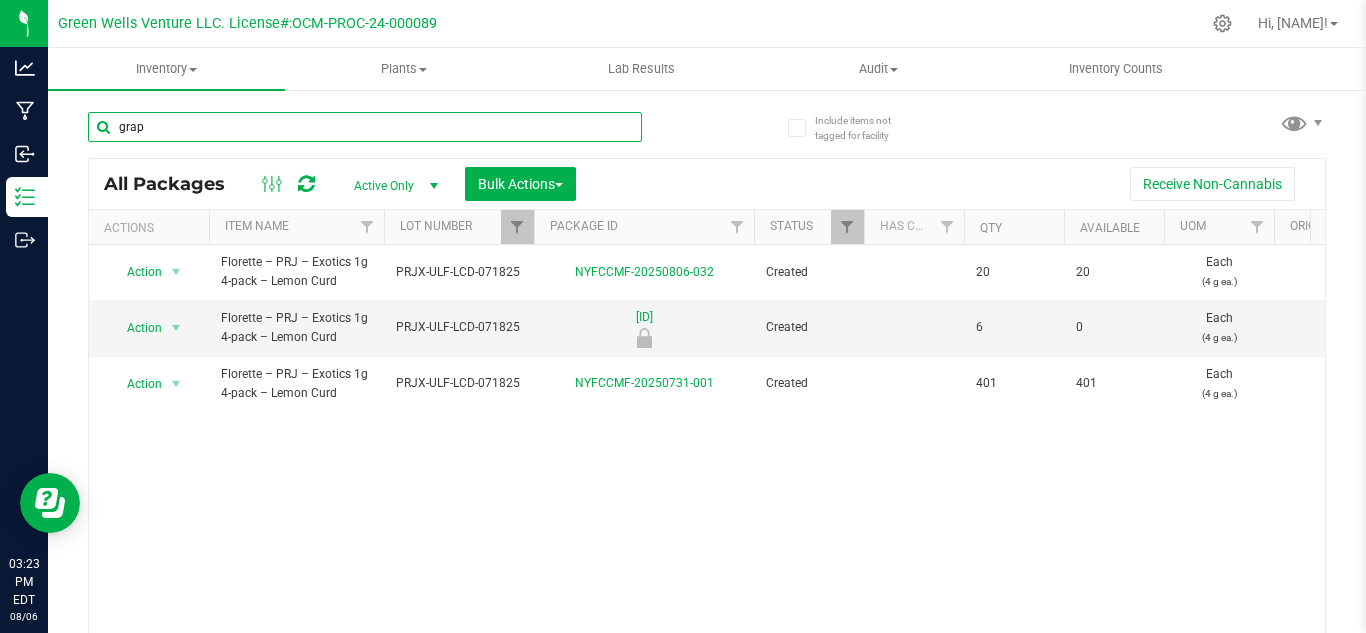 type on "grape" 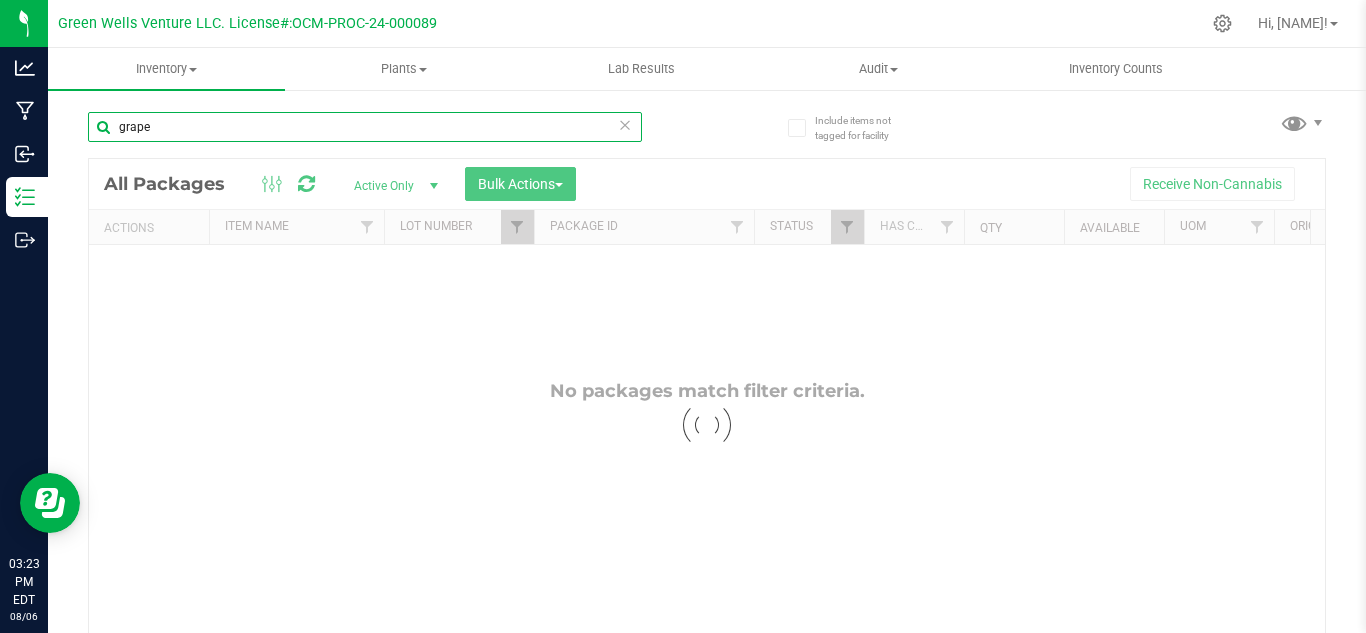 checkbox on "true" 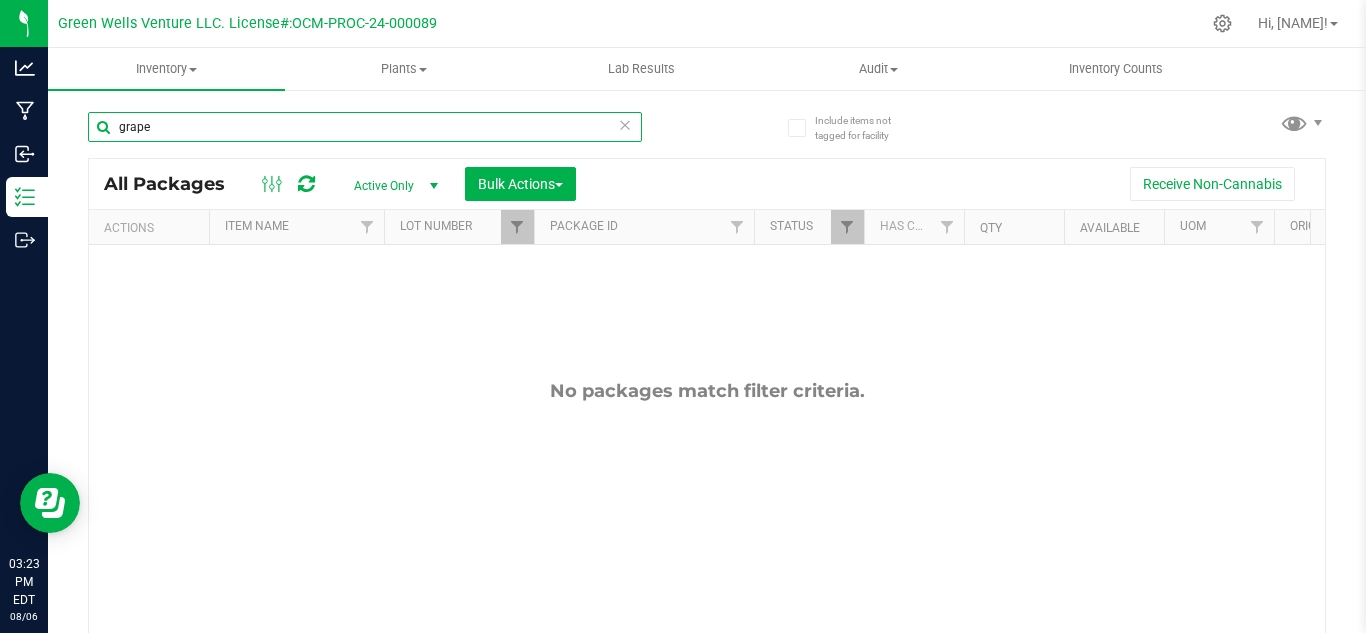 type on "grape" 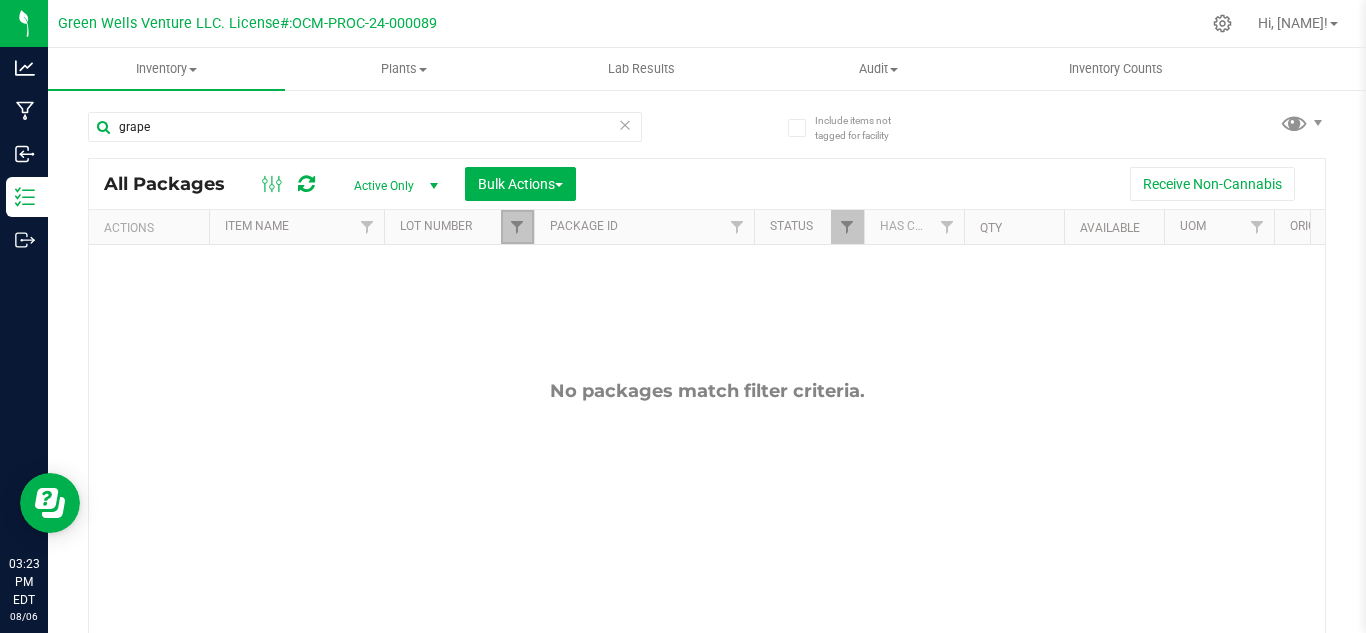 click at bounding box center (517, 227) 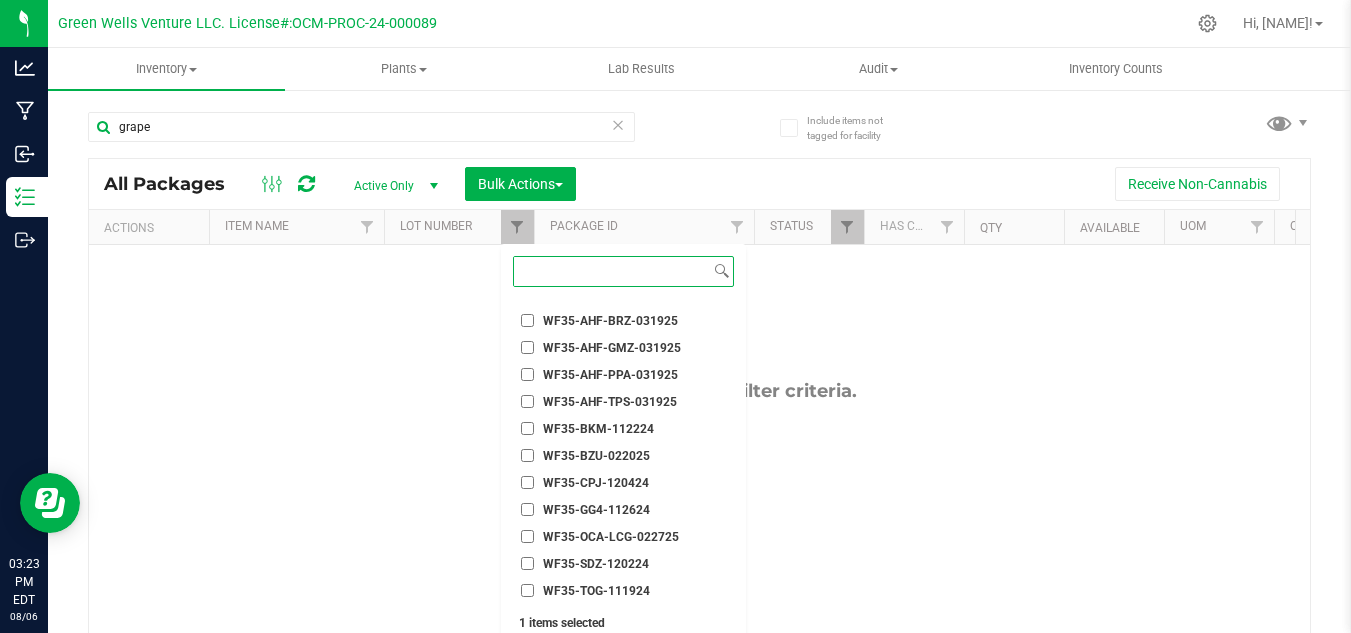 scroll, scrollTop: 7567, scrollLeft: 0, axis: vertical 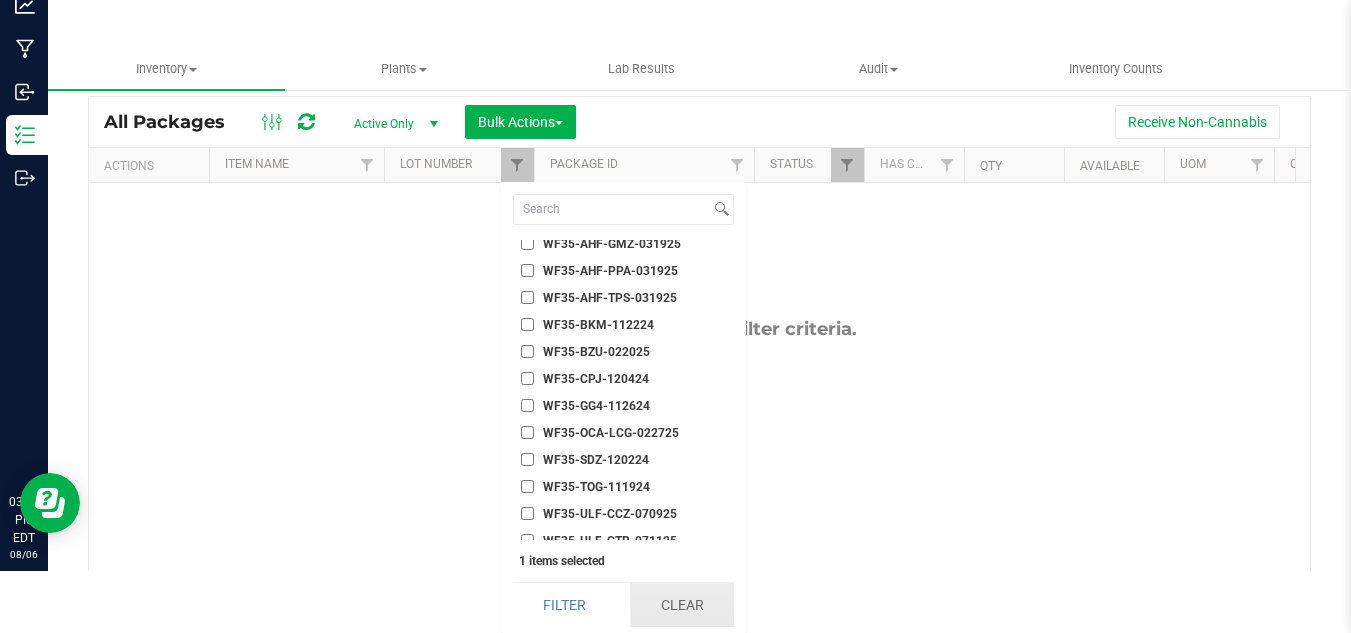 click on "Clear" at bounding box center [682, 605] 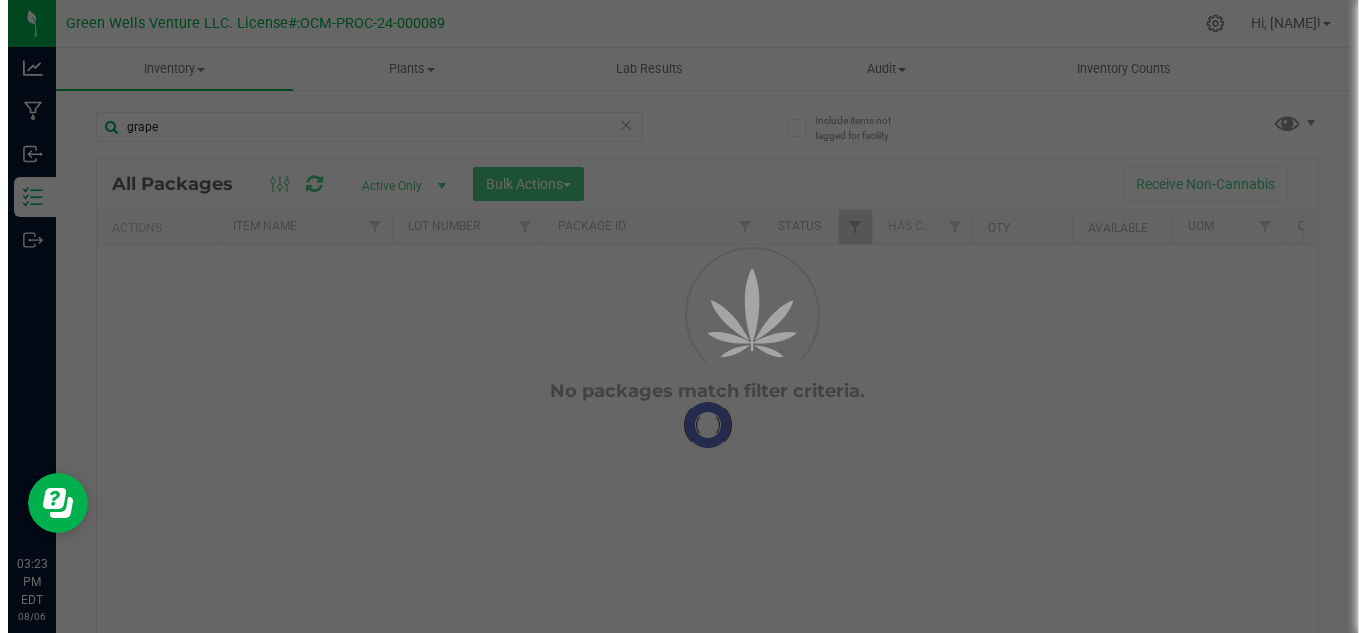scroll, scrollTop: 0, scrollLeft: 0, axis: both 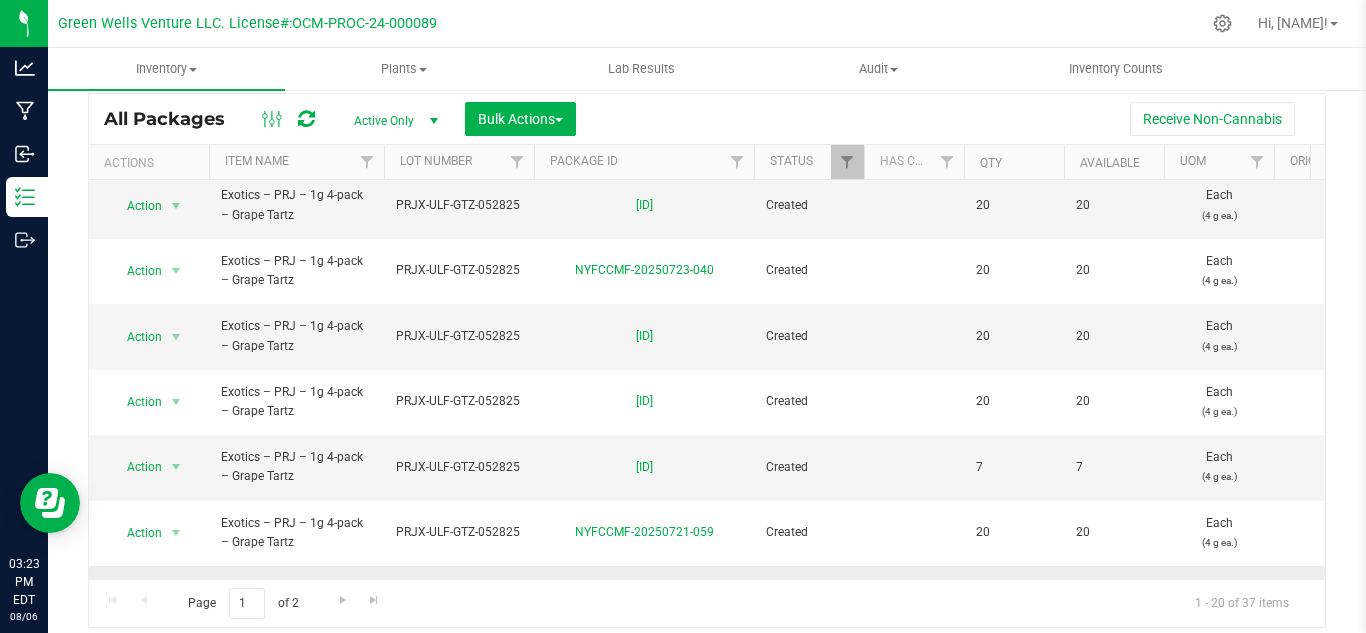 drag, startPoint x: 445, startPoint y: 434, endPoint x: 389, endPoint y: 420, distance: 57.72348 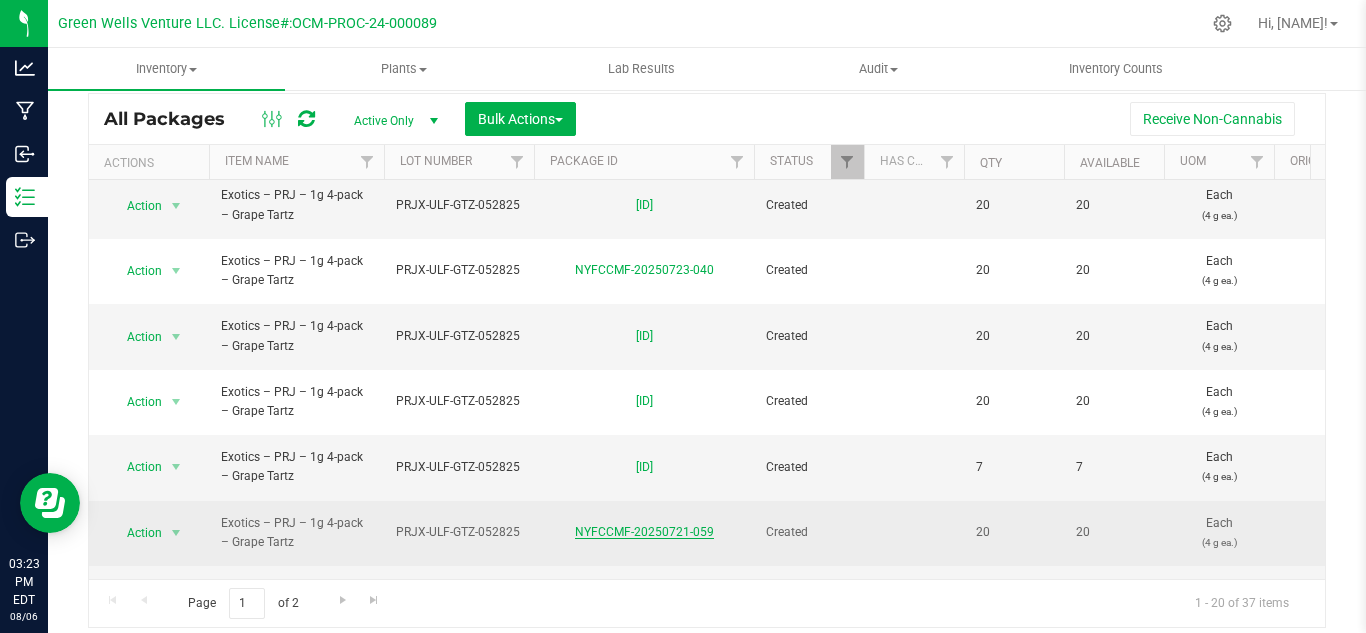 drag, startPoint x: 390, startPoint y: 421, endPoint x: 607, endPoint y: 363, distance: 224.61745 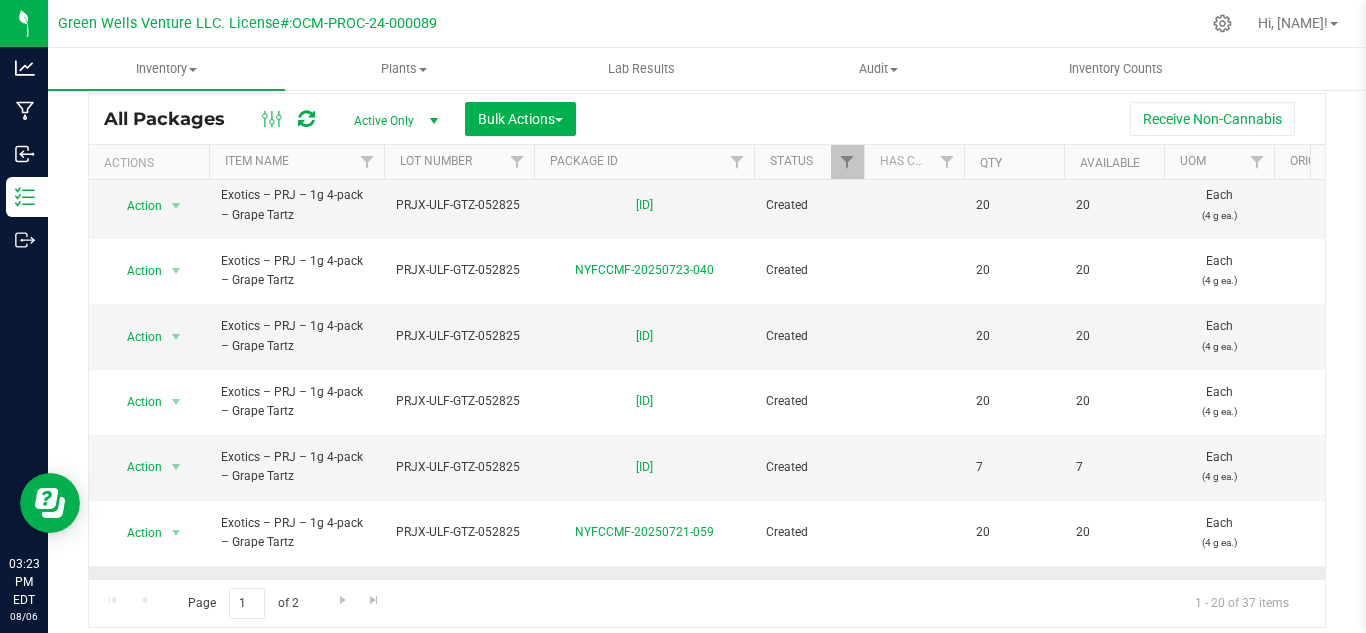 click at bounding box center (644, 608) 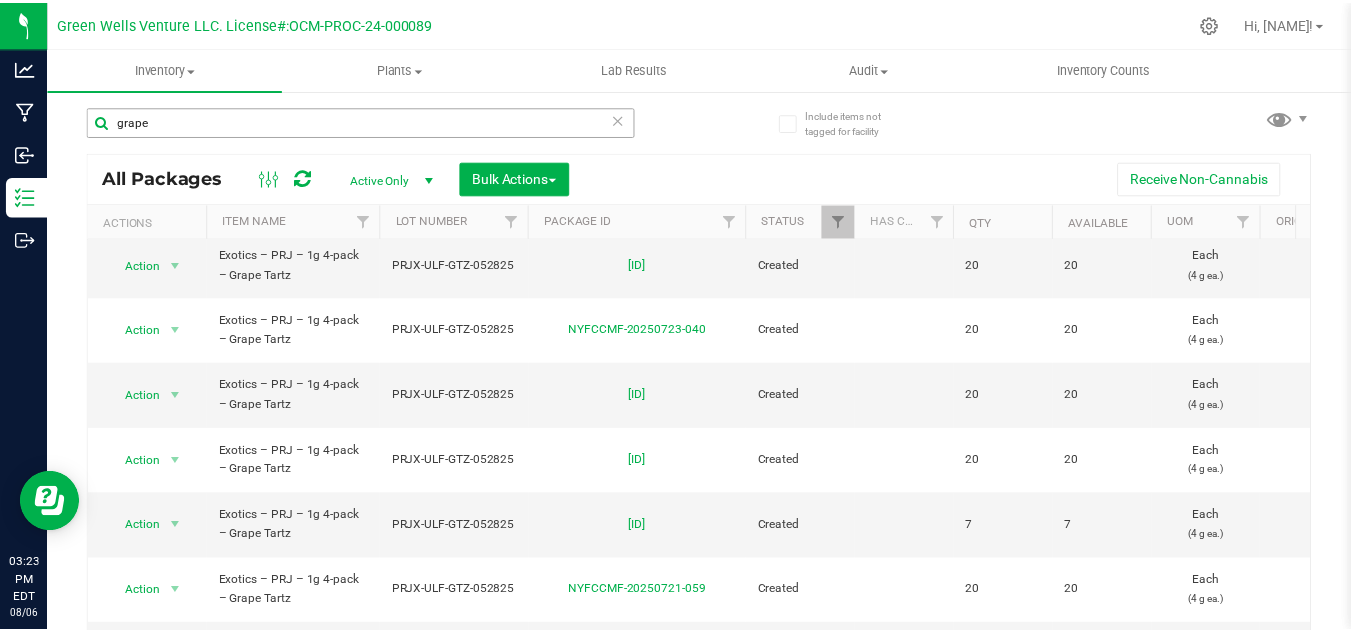 scroll, scrollTop: 0, scrollLeft: 0, axis: both 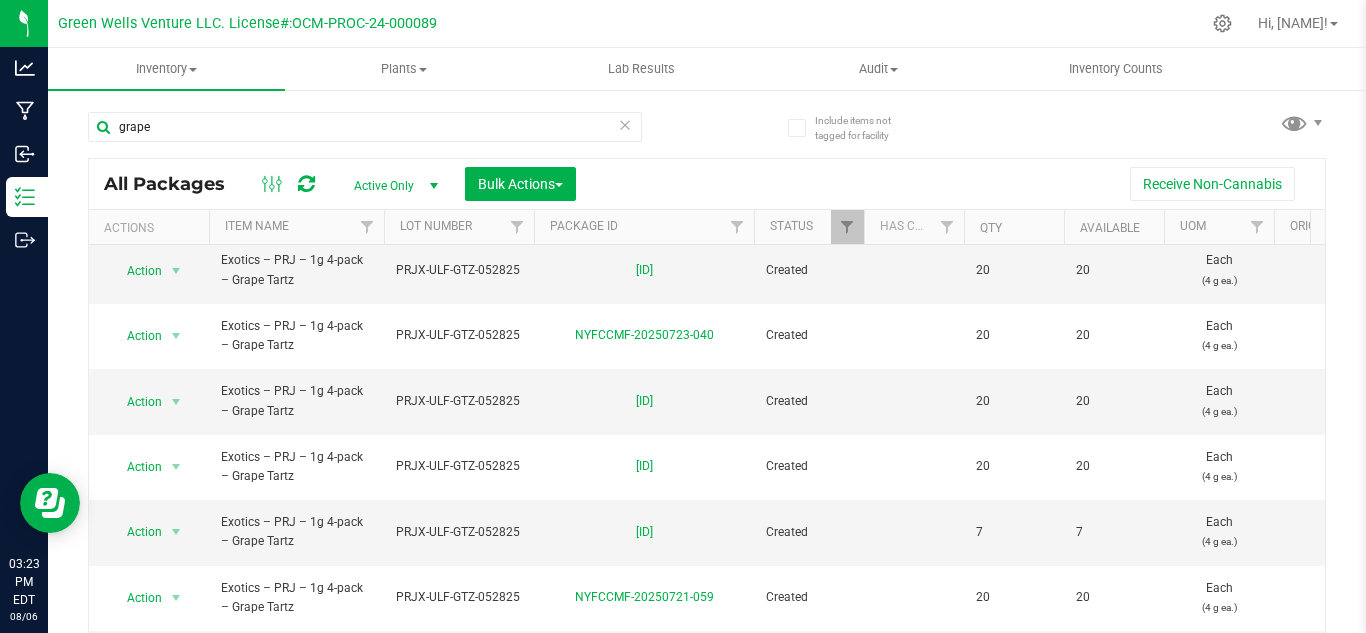 click at bounding box center (625, 124) 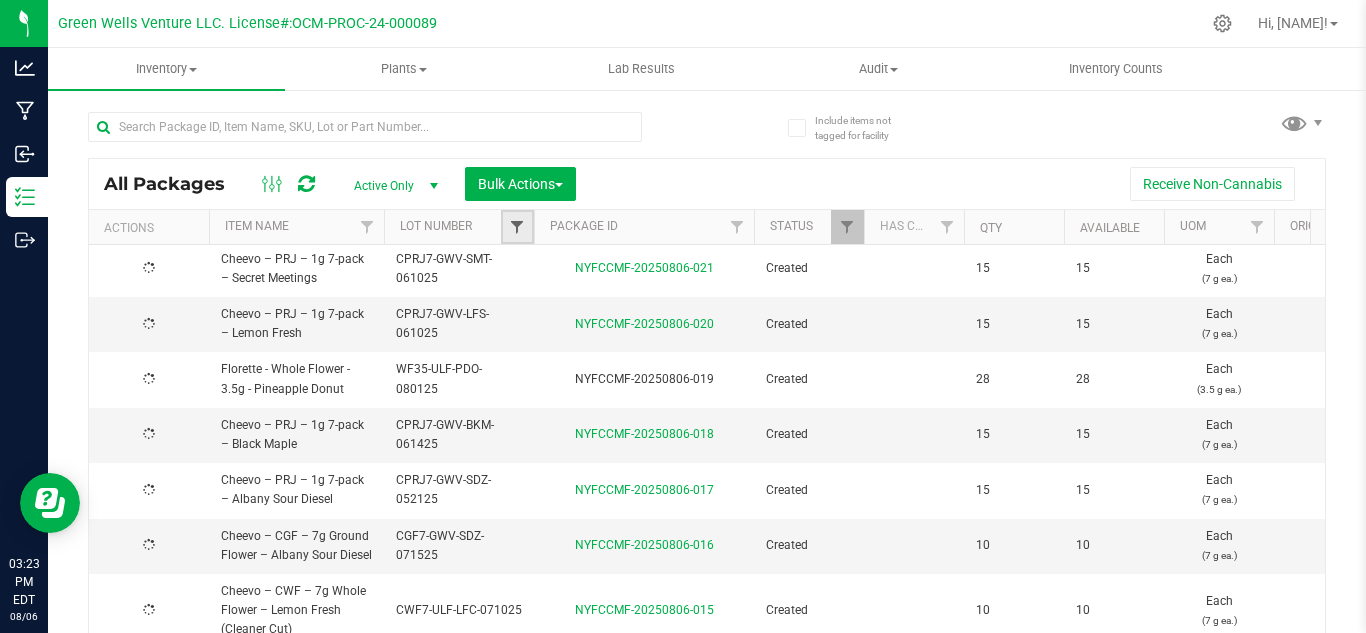 click at bounding box center [517, 227] 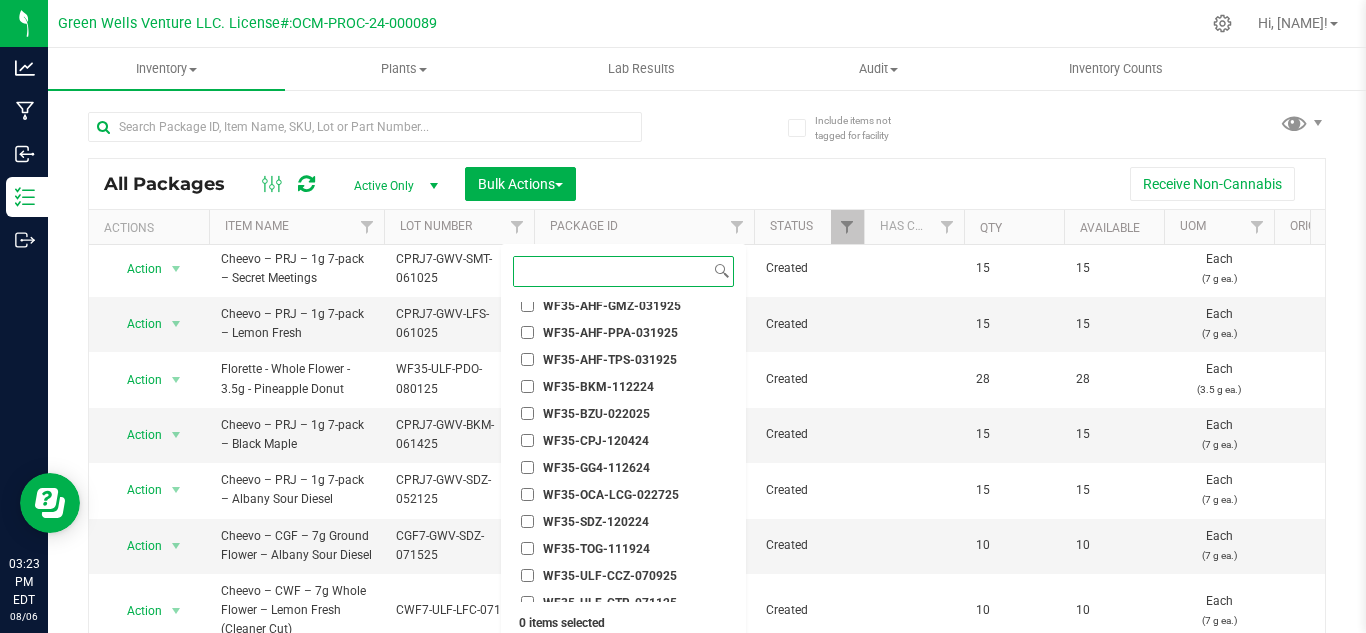 paste on "PRJ1CT-ULF-GBG-053025" 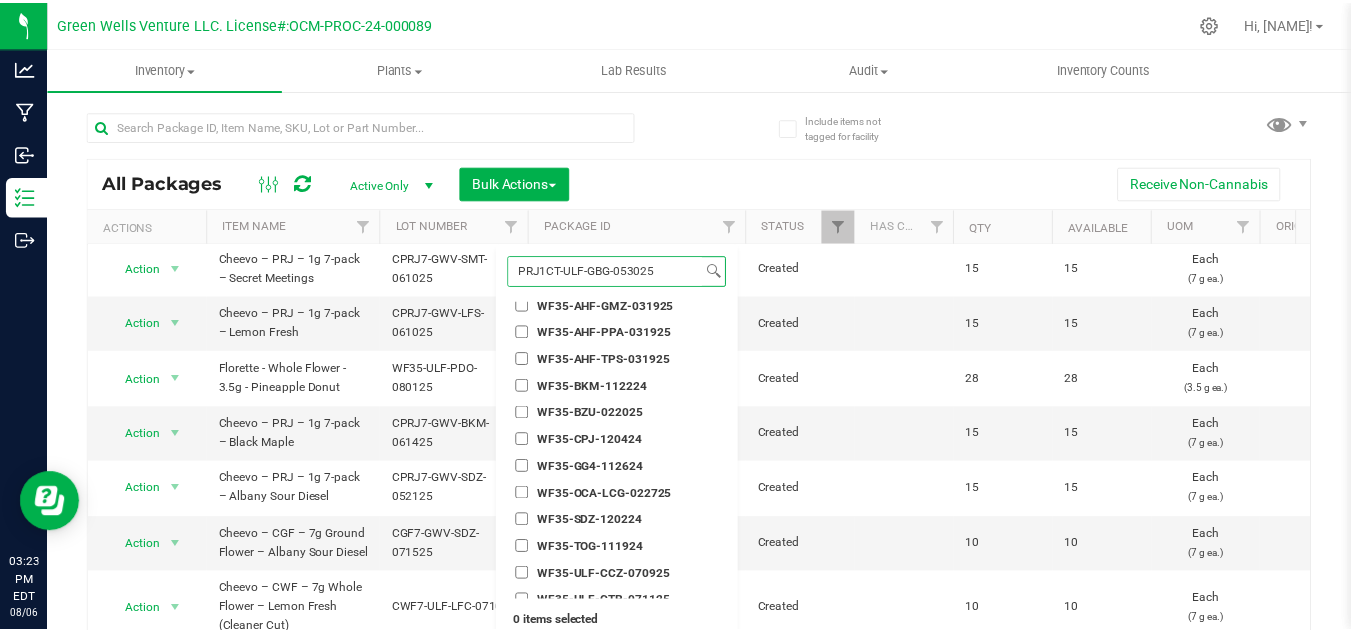 scroll, scrollTop: 0, scrollLeft: 0, axis: both 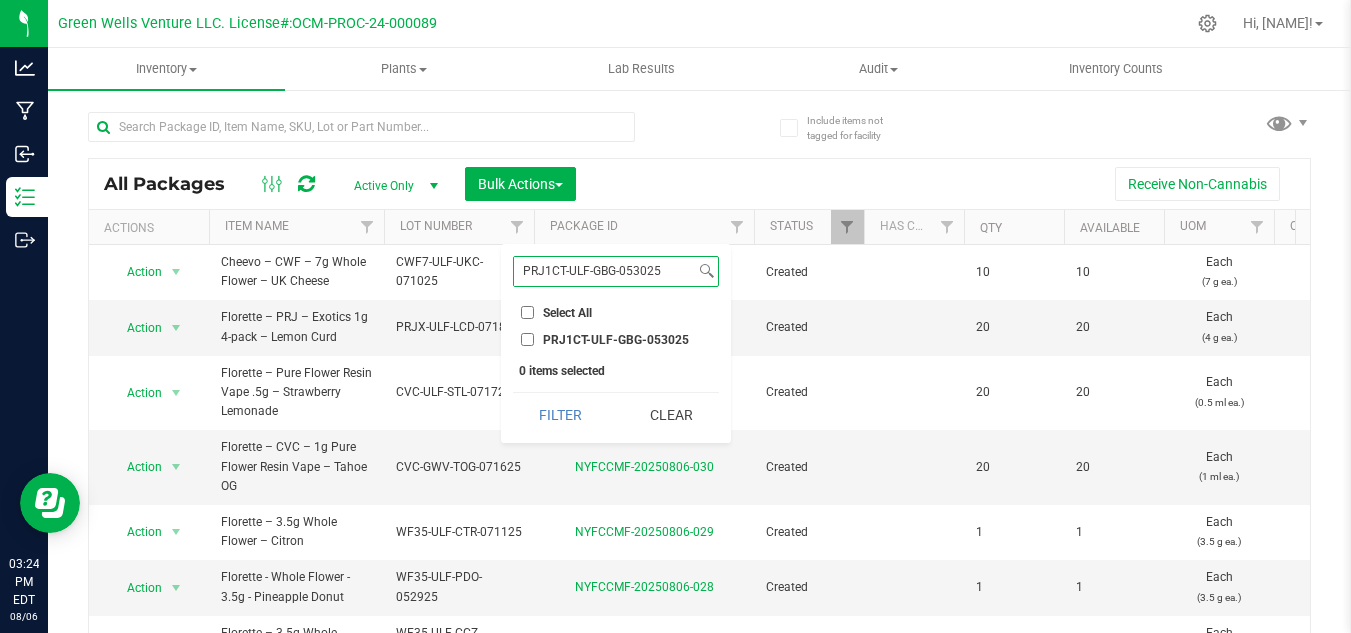 type on "PRJ1CT-ULF-GBG-053025" 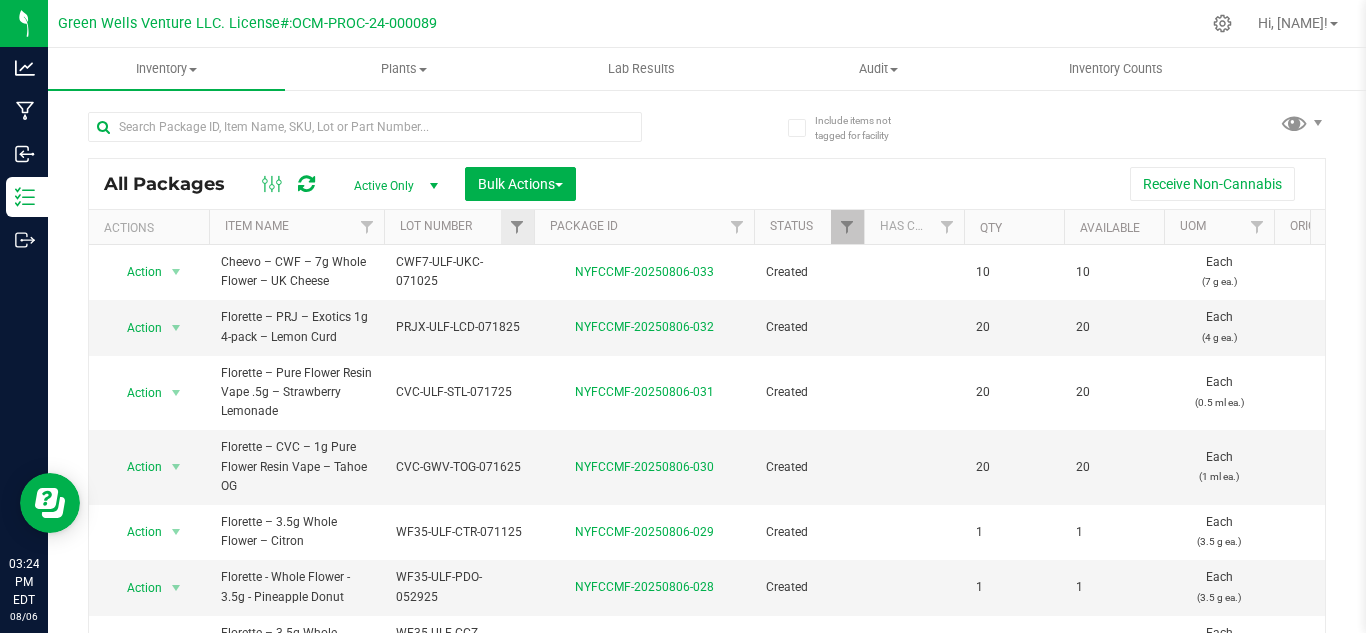 type on "2025-07-16" 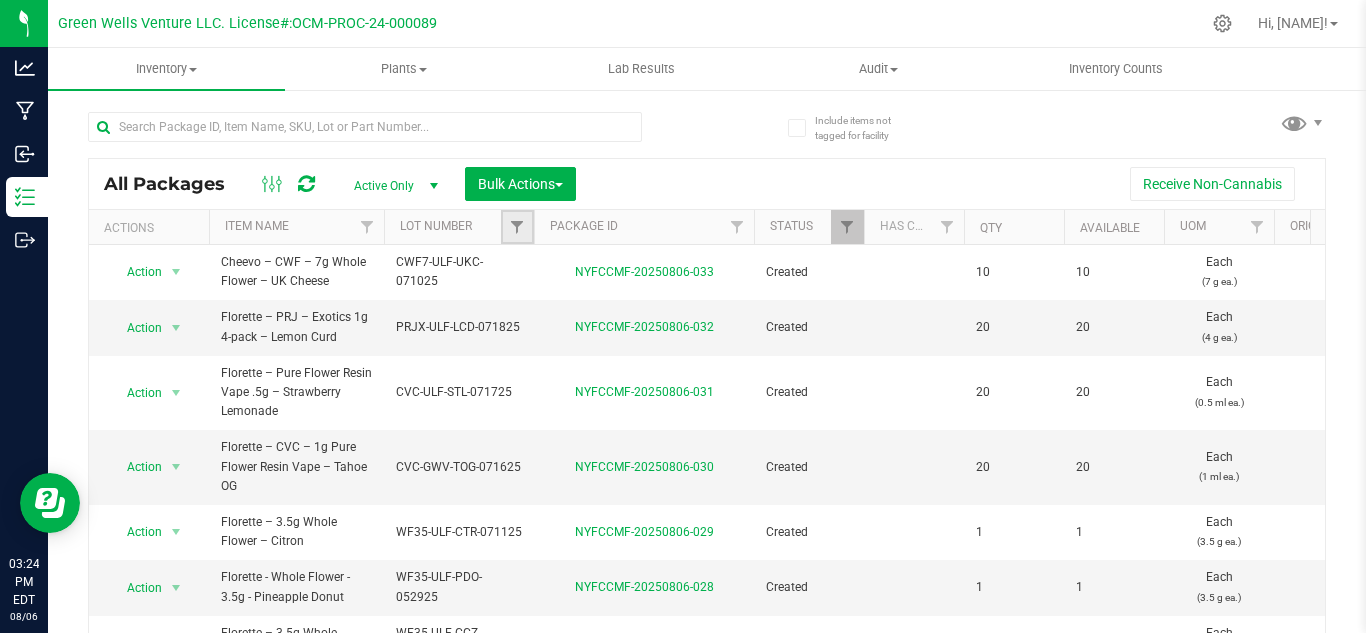 click at bounding box center (517, 227) 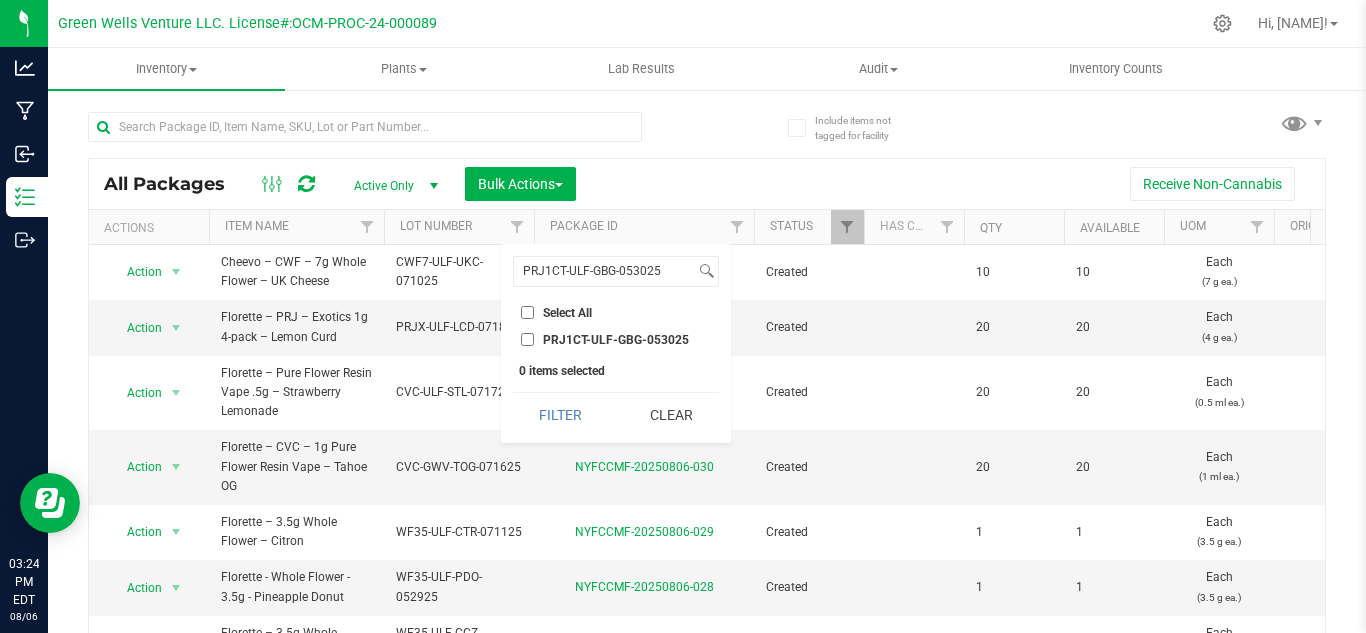 click on "PRJ1CT-ULF-GBG-053025" at bounding box center (616, 339) 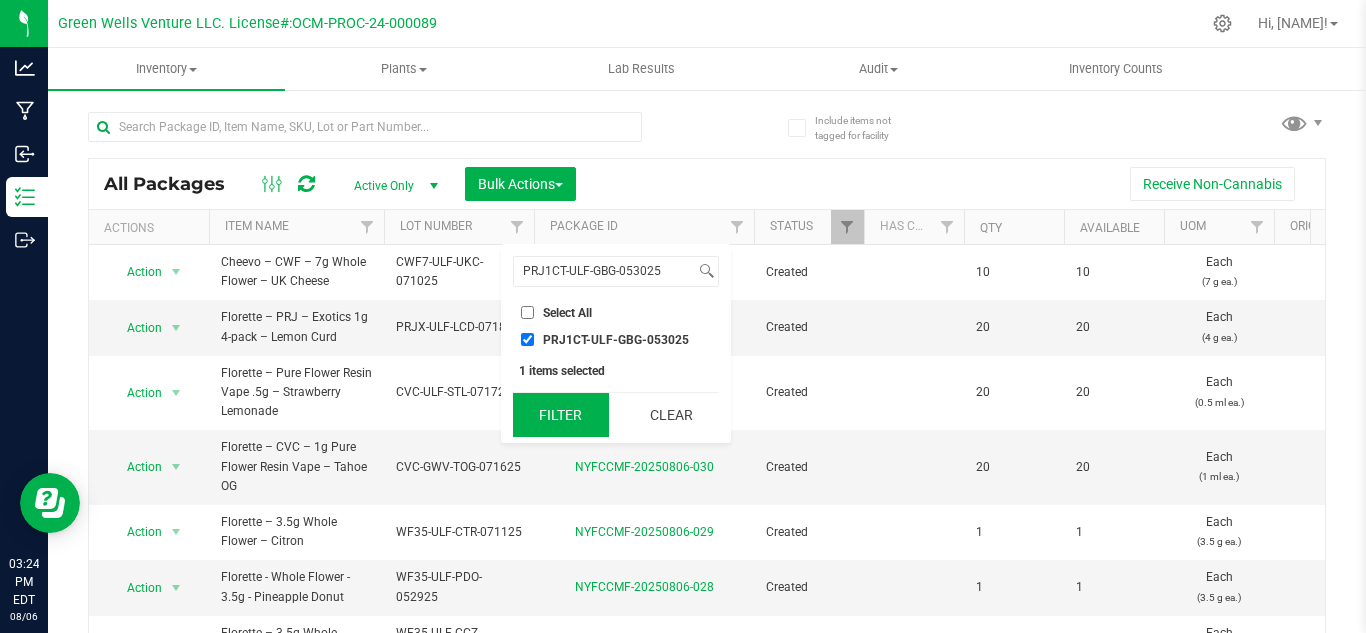 click on "Filter" at bounding box center [561, 415] 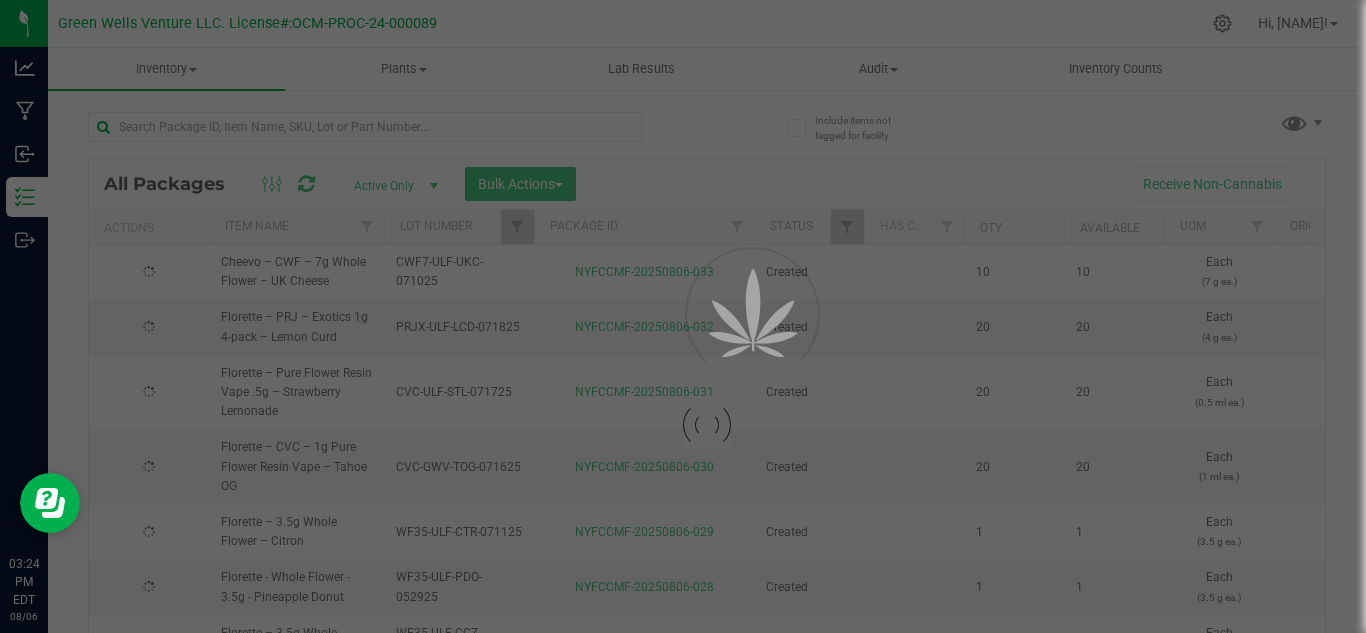 type on "2025-07-16" 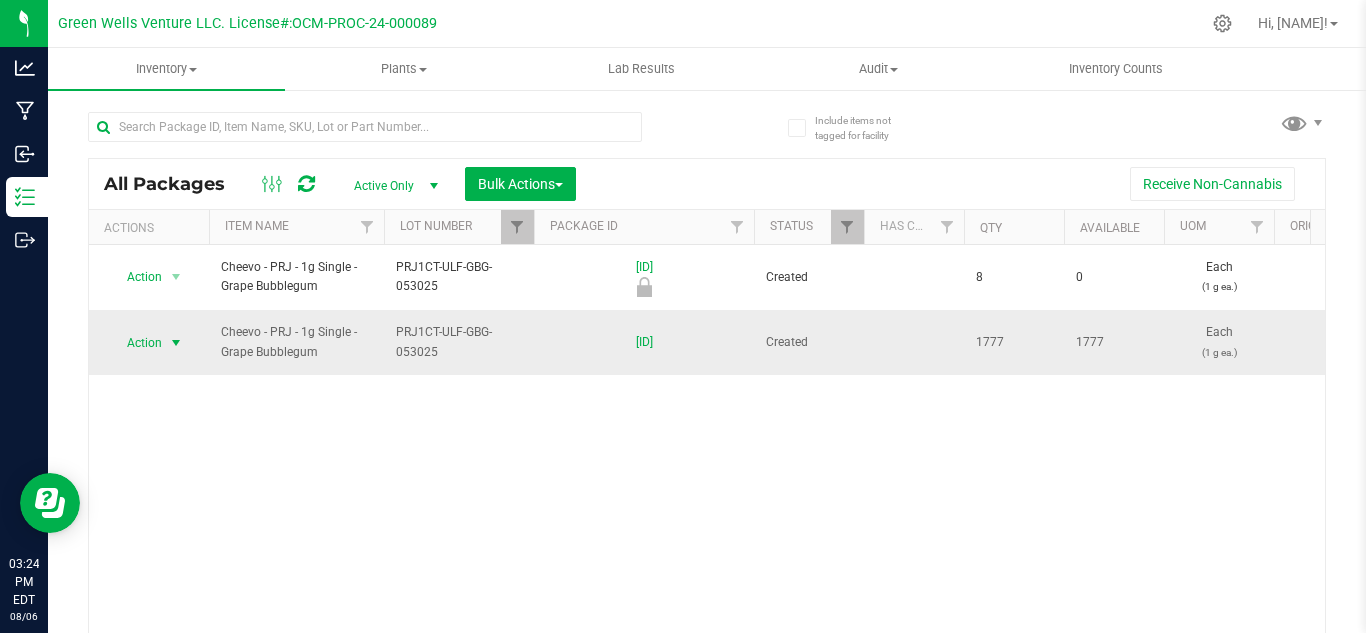 click on "Action" at bounding box center [136, 343] 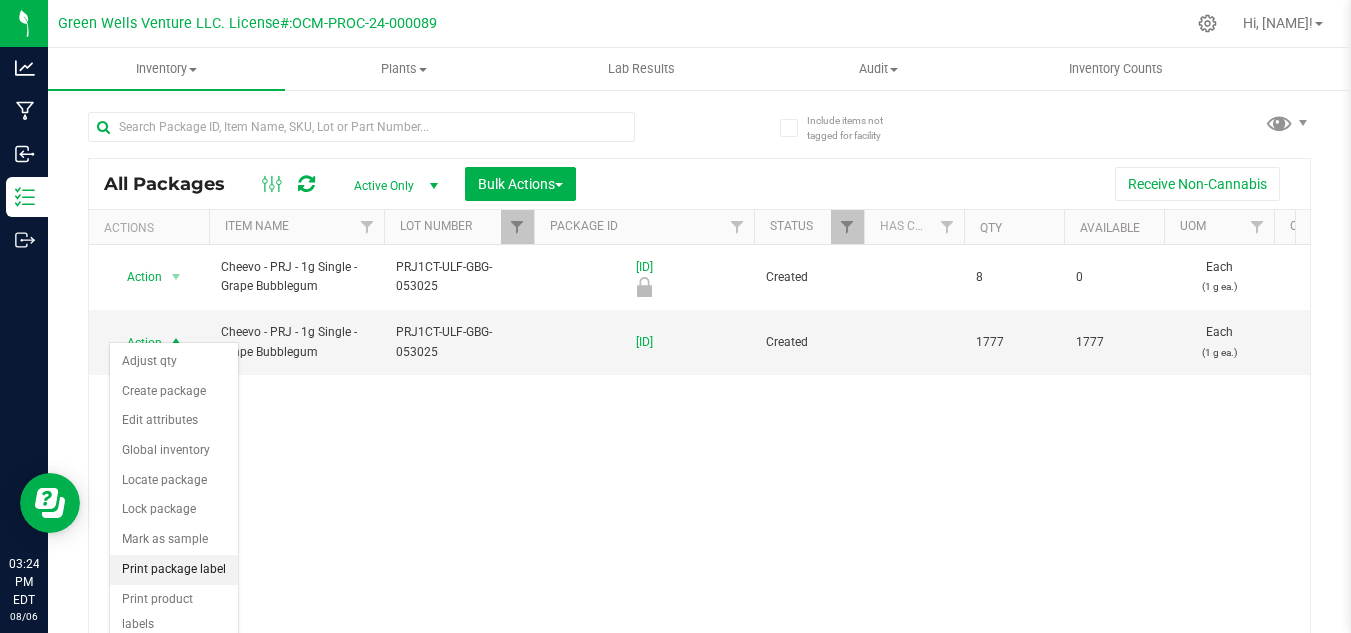 click on "Print package label" at bounding box center (174, 570) 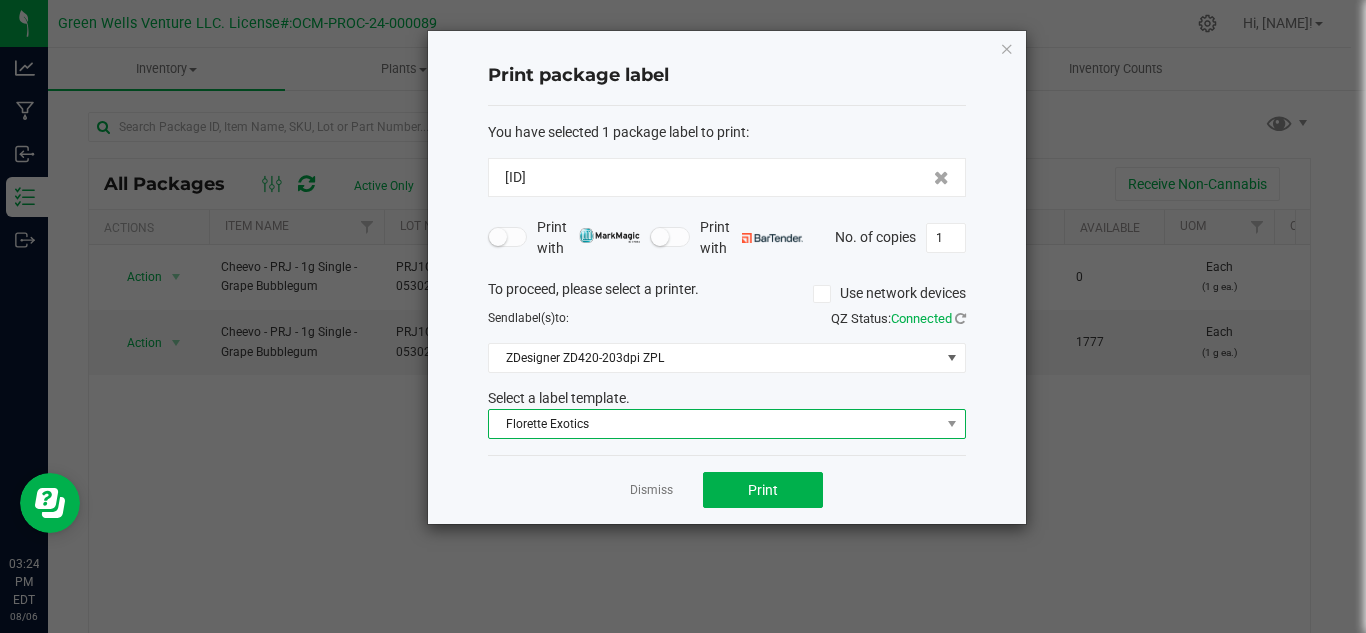 click on "Florette Exotics" at bounding box center (714, 424) 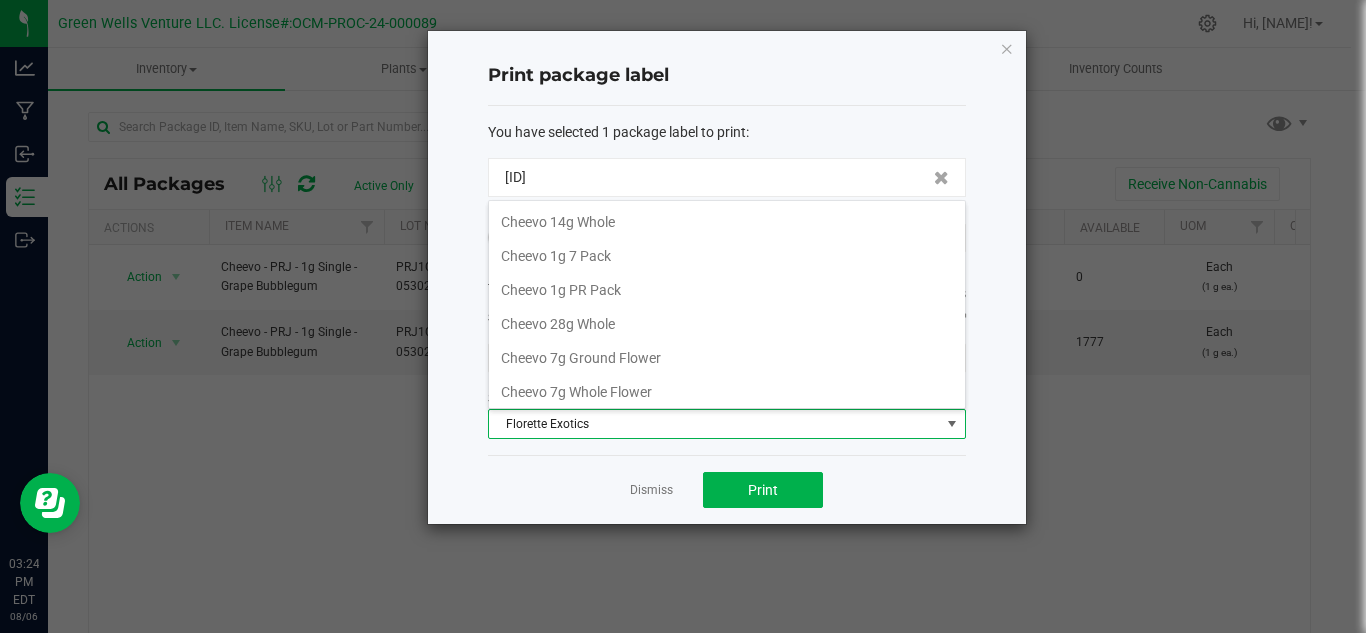 scroll, scrollTop: 99970, scrollLeft: 99522, axis: both 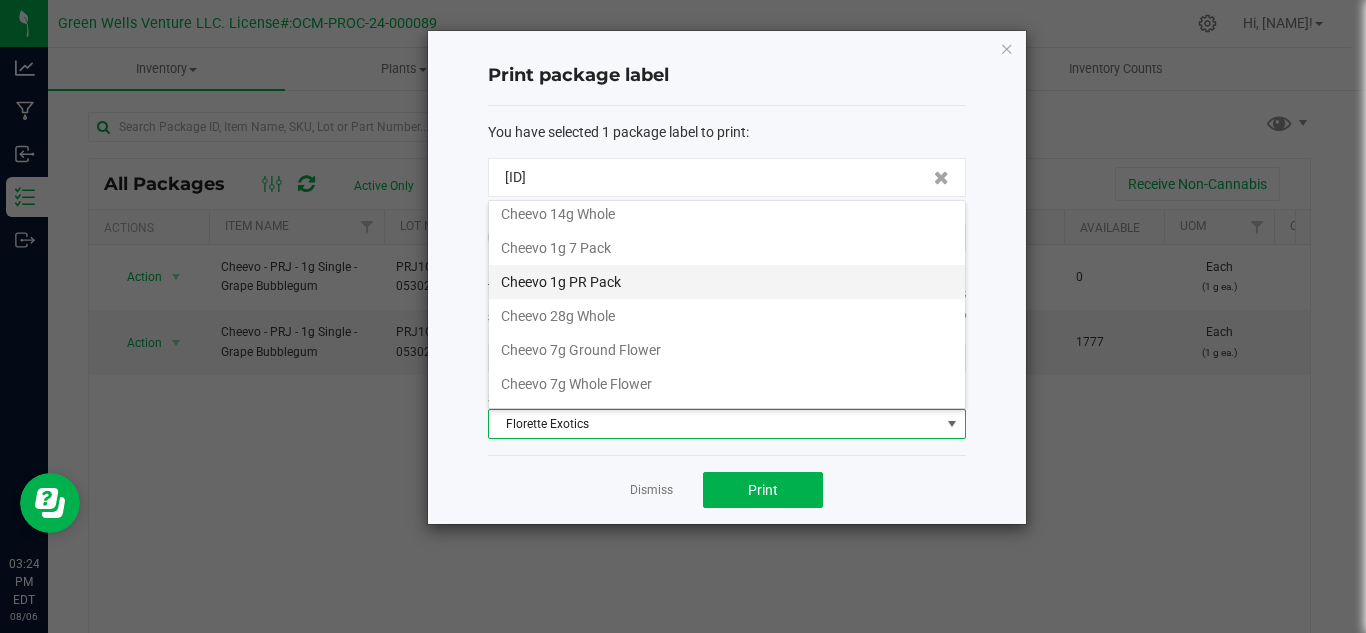 click on "Cheevo 1g PR Pack" at bounding box center (727, 282) 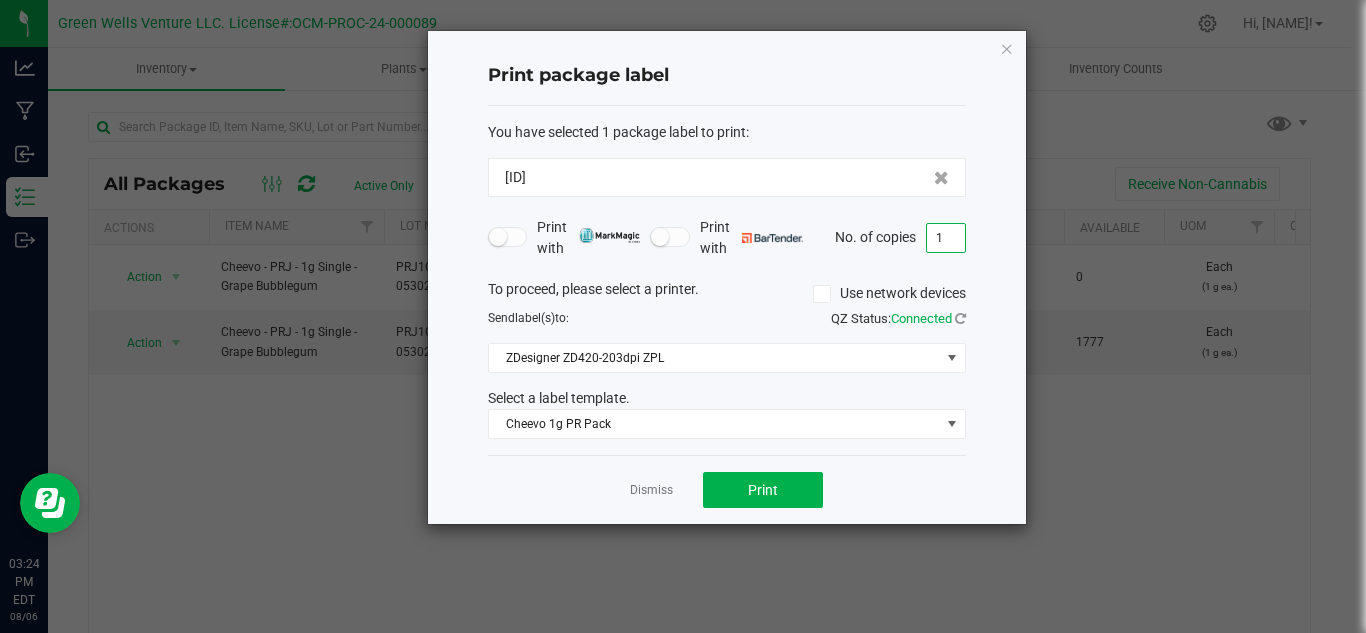click on "1" at bounding box center (946, 238) 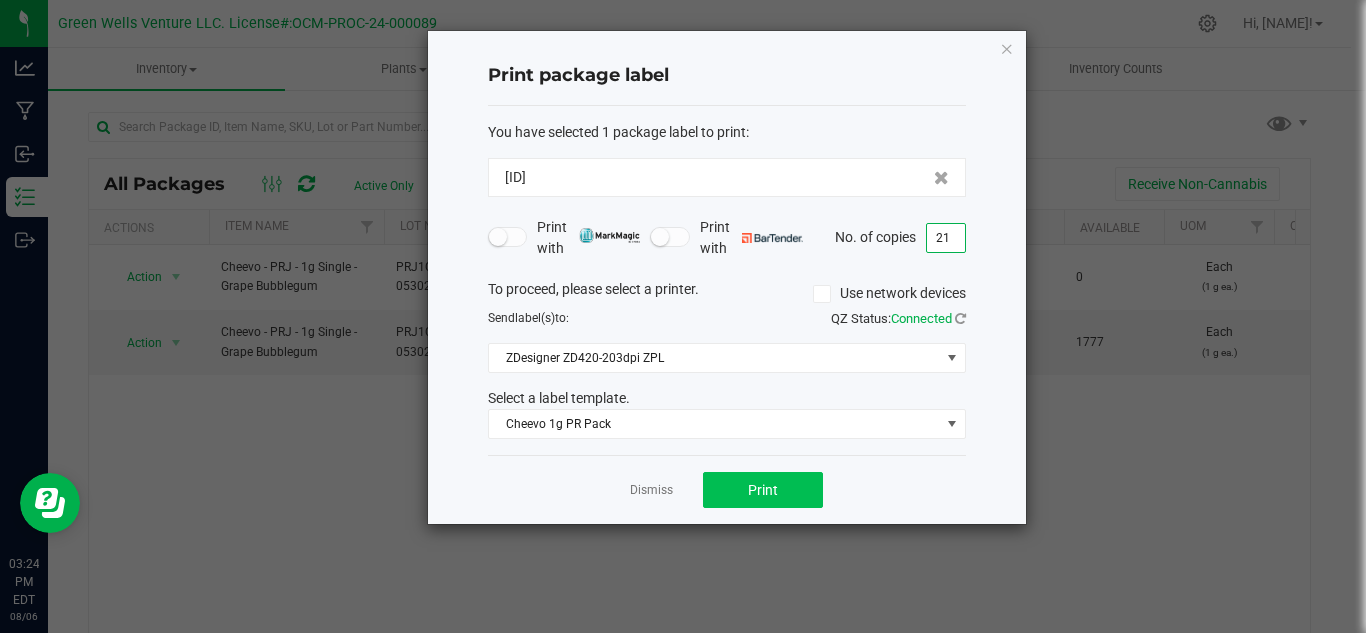 type on "21" 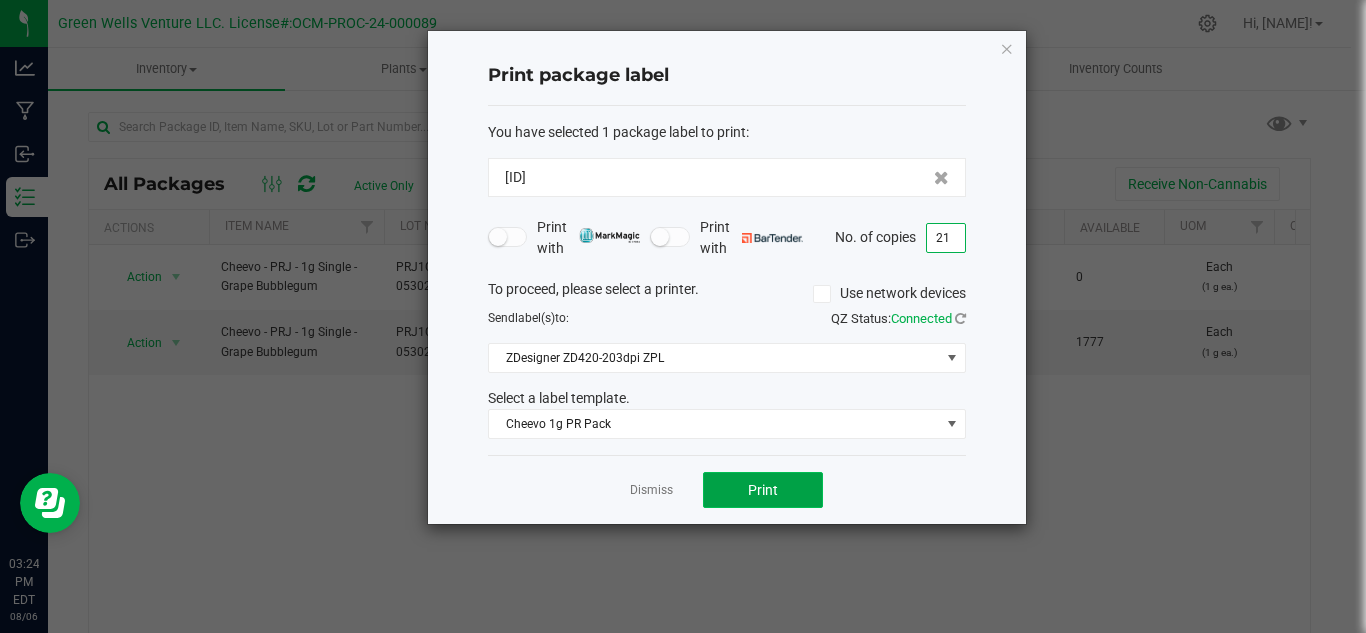 click on "Print" 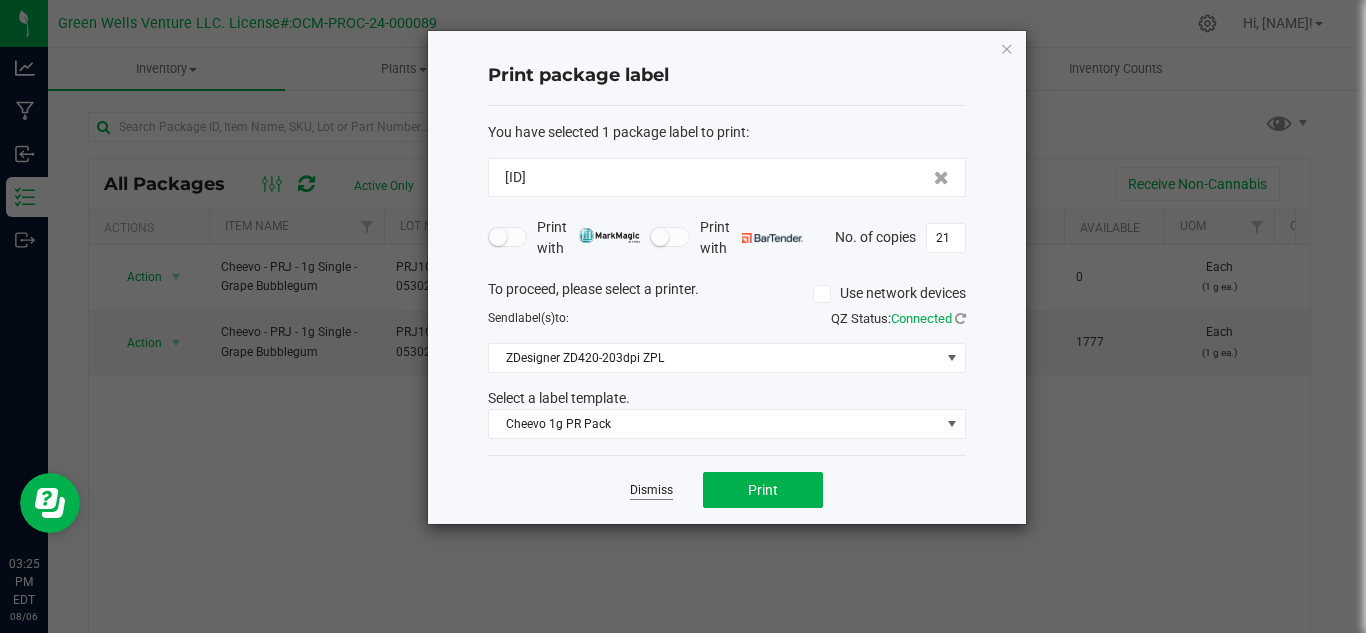 click on "Dismiss" 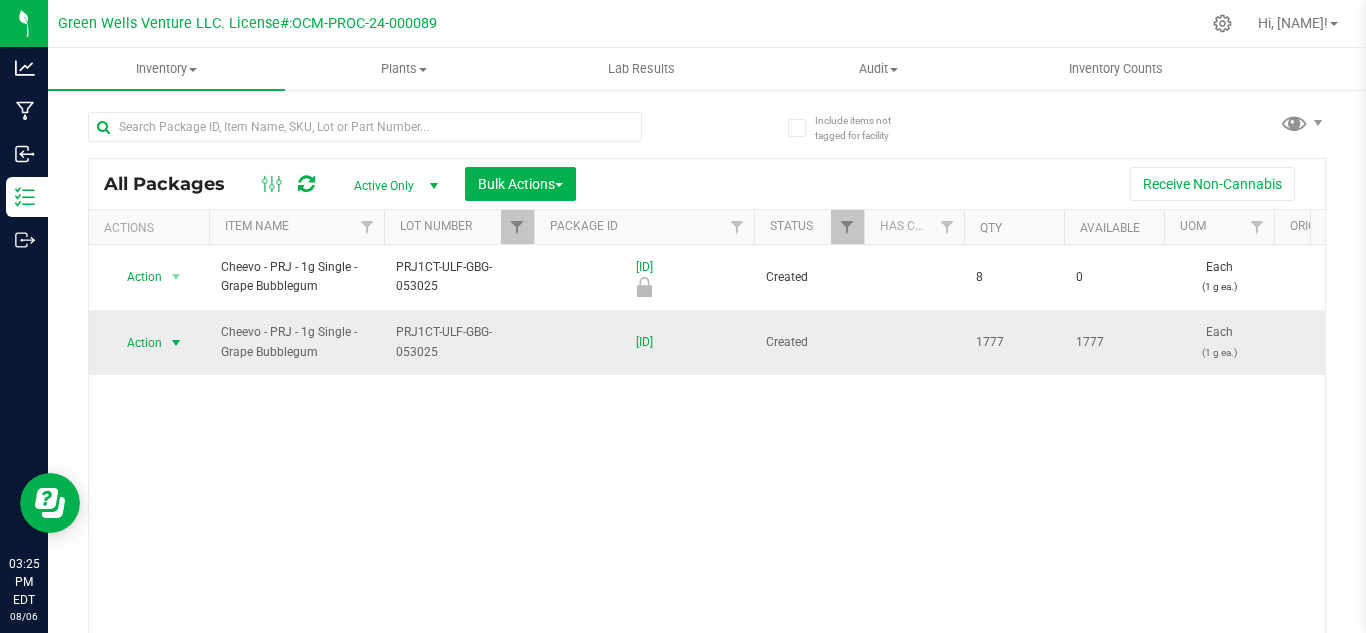 click on "Action" at bounding box center (136, 343) 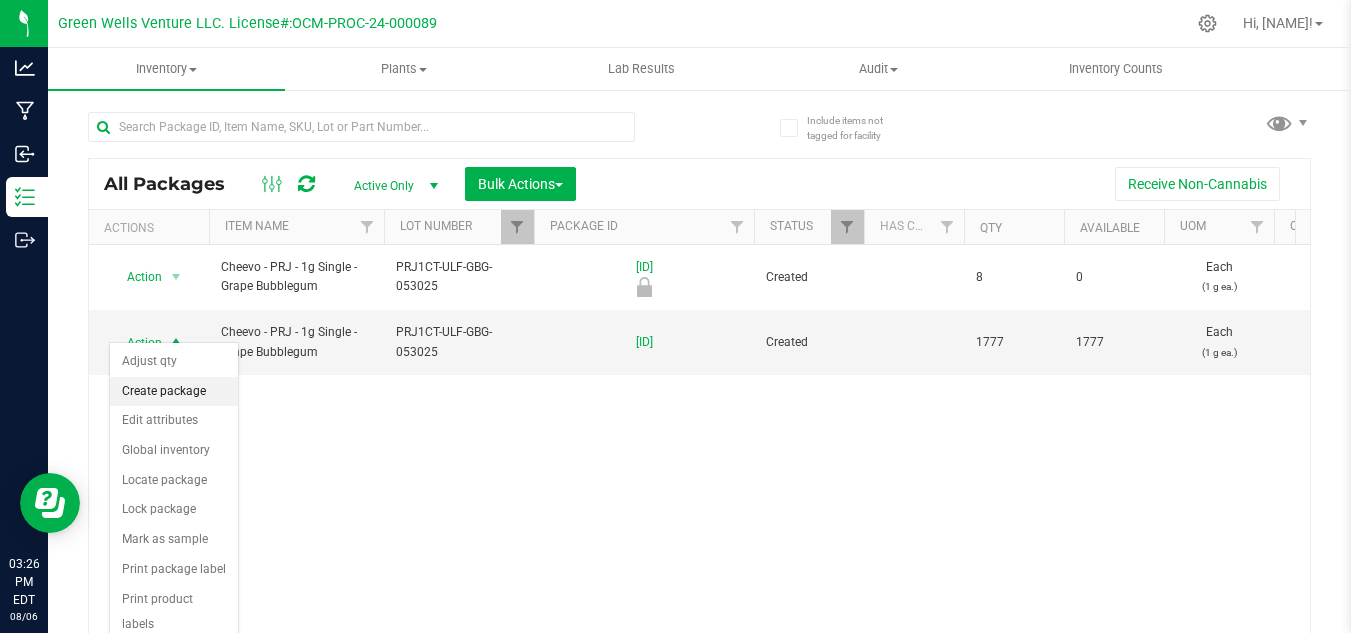 click on "Create package" at bounding box center [174, 392] 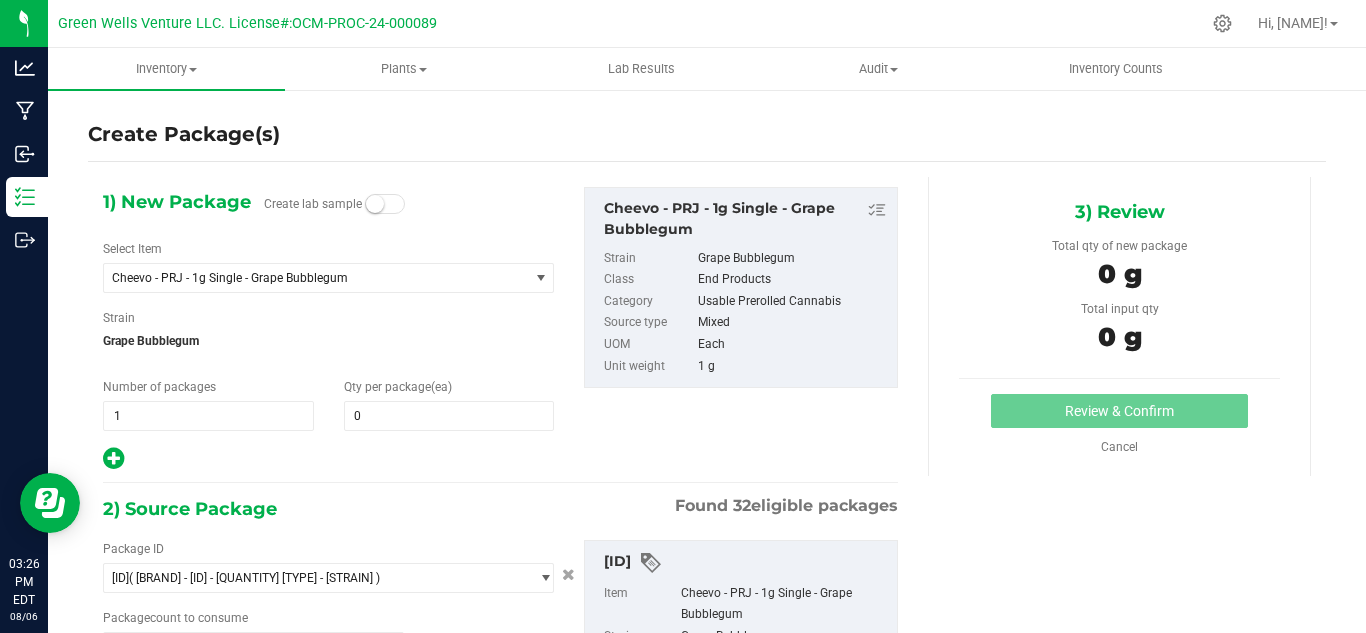 type on "0 ea" 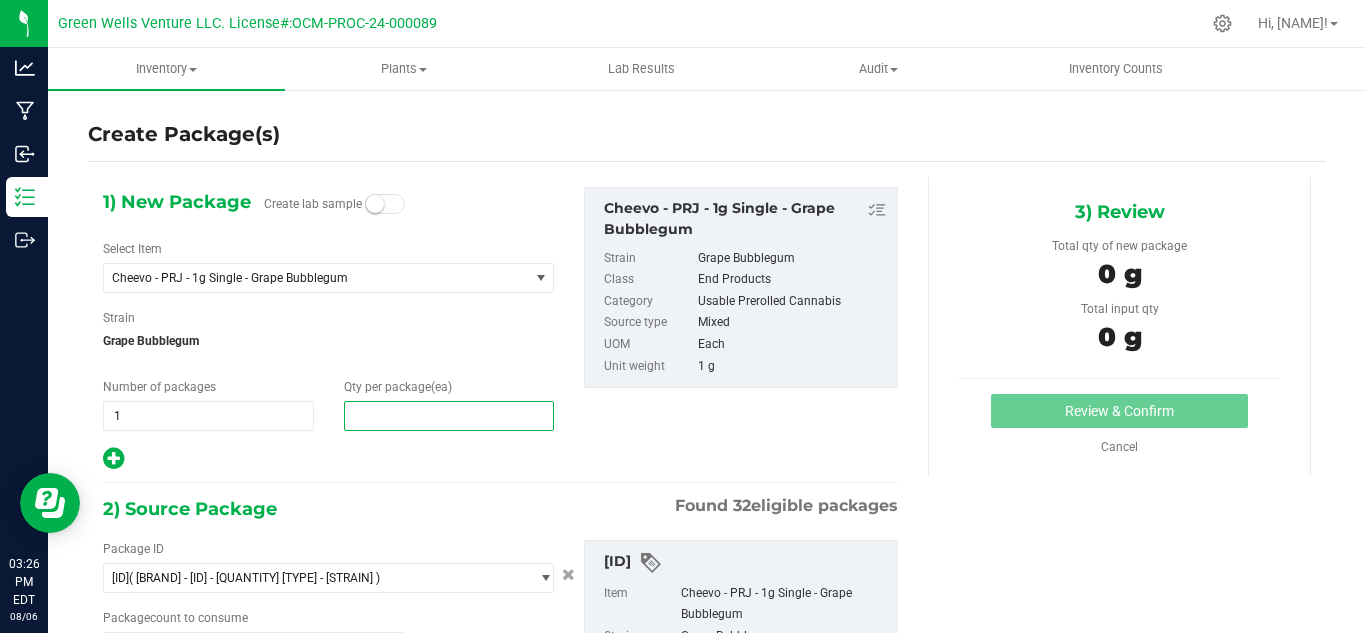 click at bounding box center [449, 416] 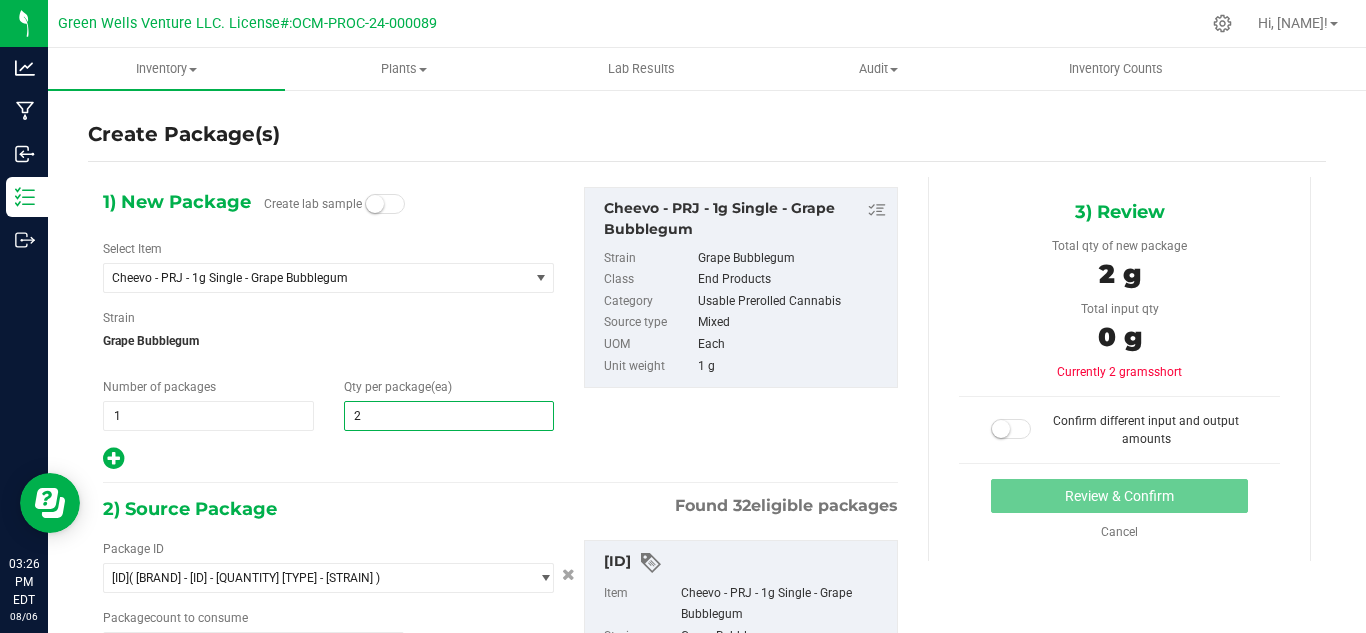 type on "20" 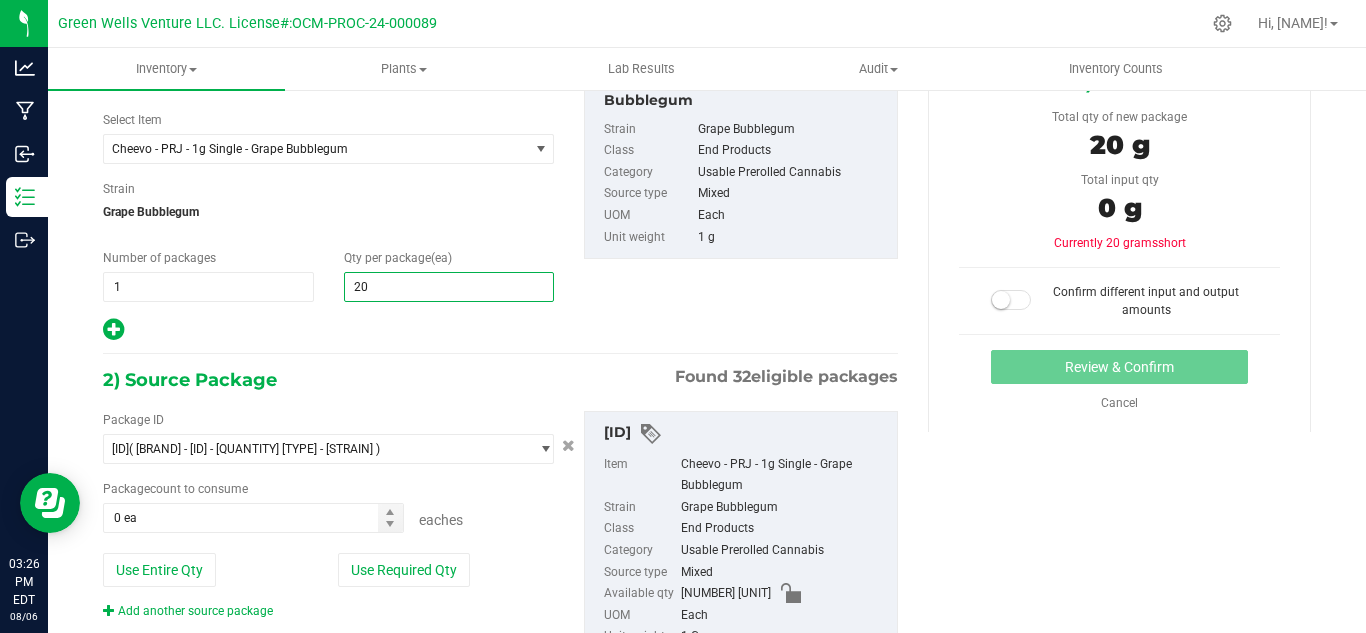 scroll, scrollTop: 234, scrollLeft: 0, axis: vertical 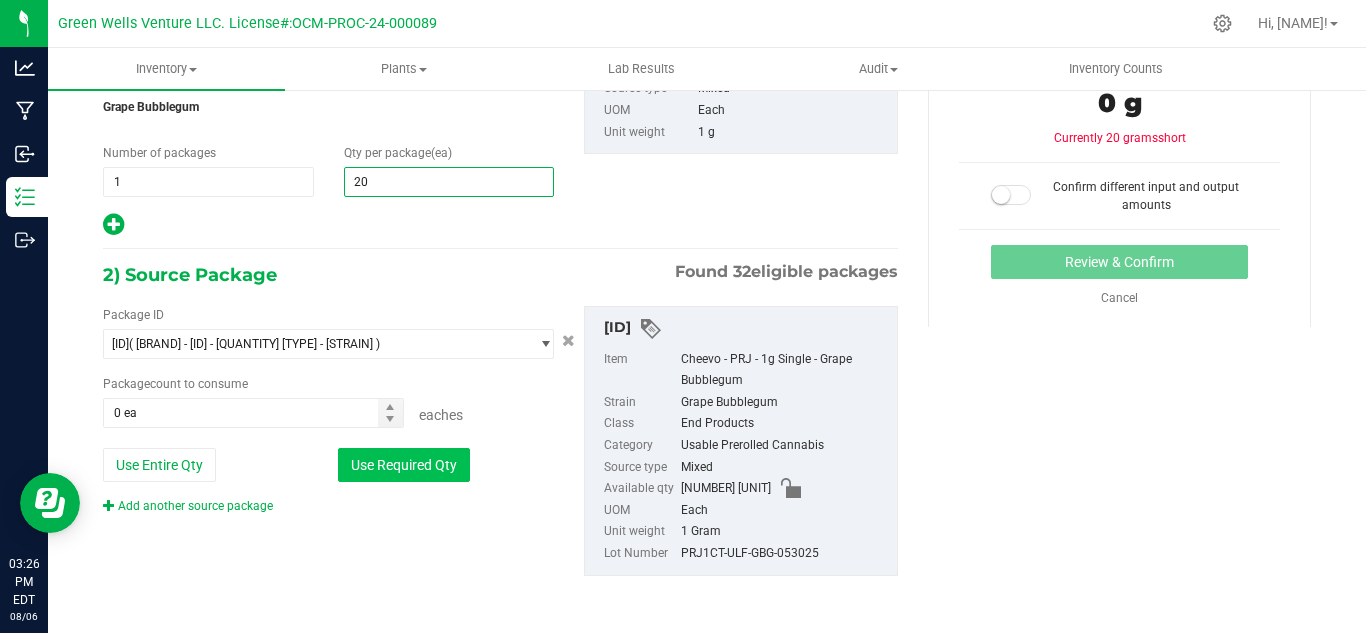 type on "20" 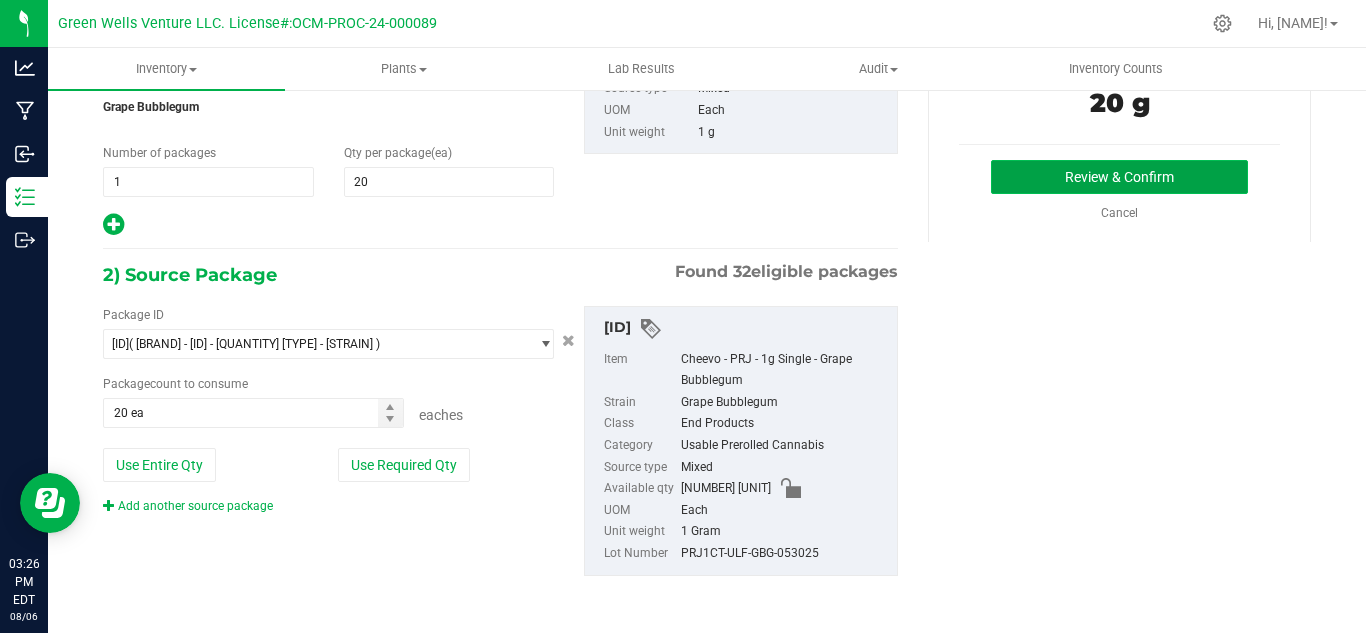 click on "Review & Confirm" at bounding box center [1119, 177] 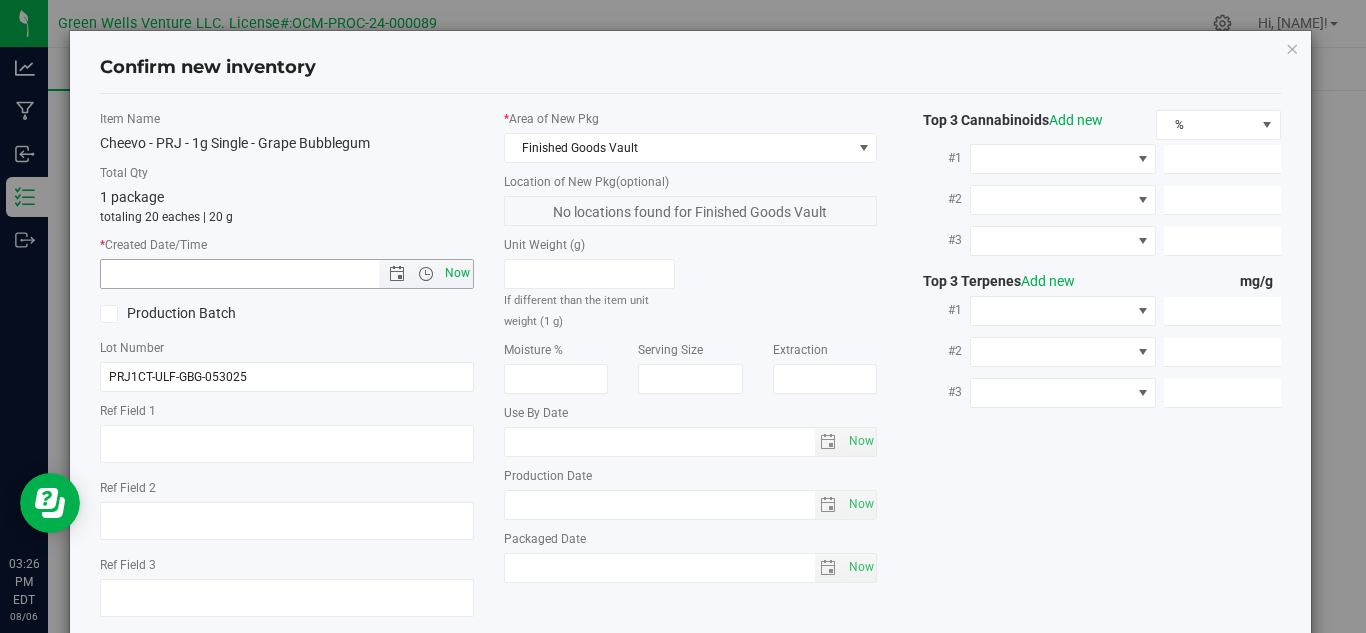 click on "Now" at bounding box center (457, 273) 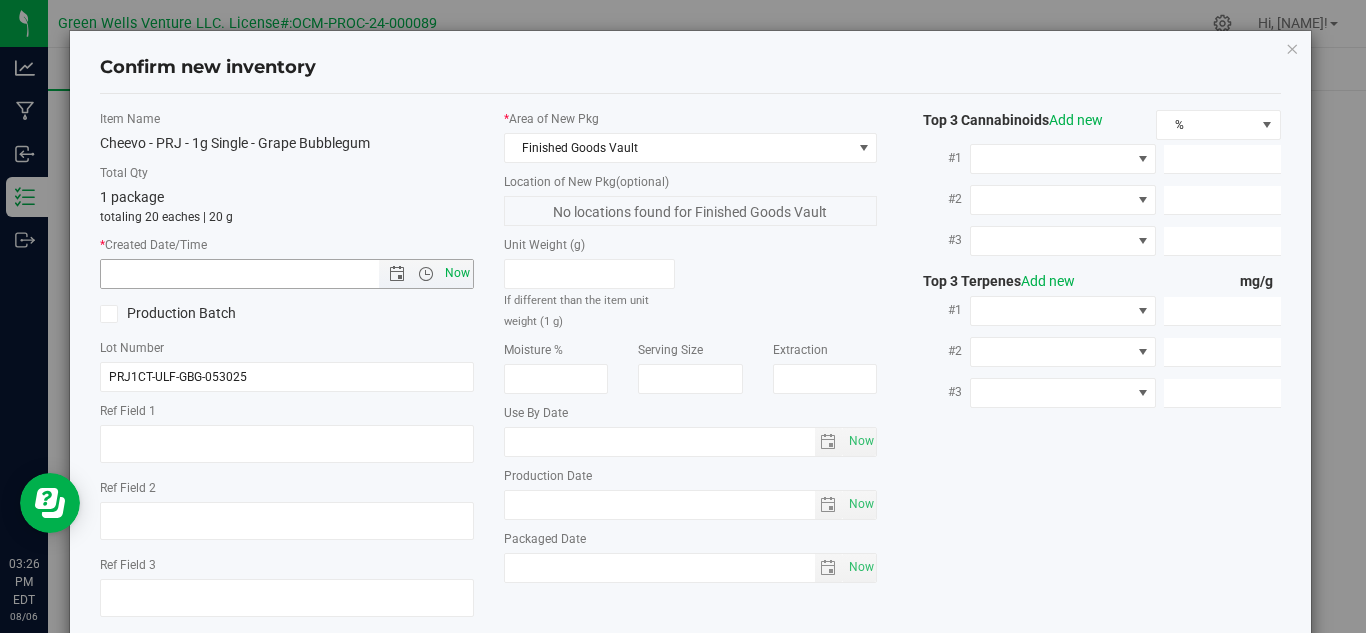 type on "[DATE] [TIME] [TIME]" 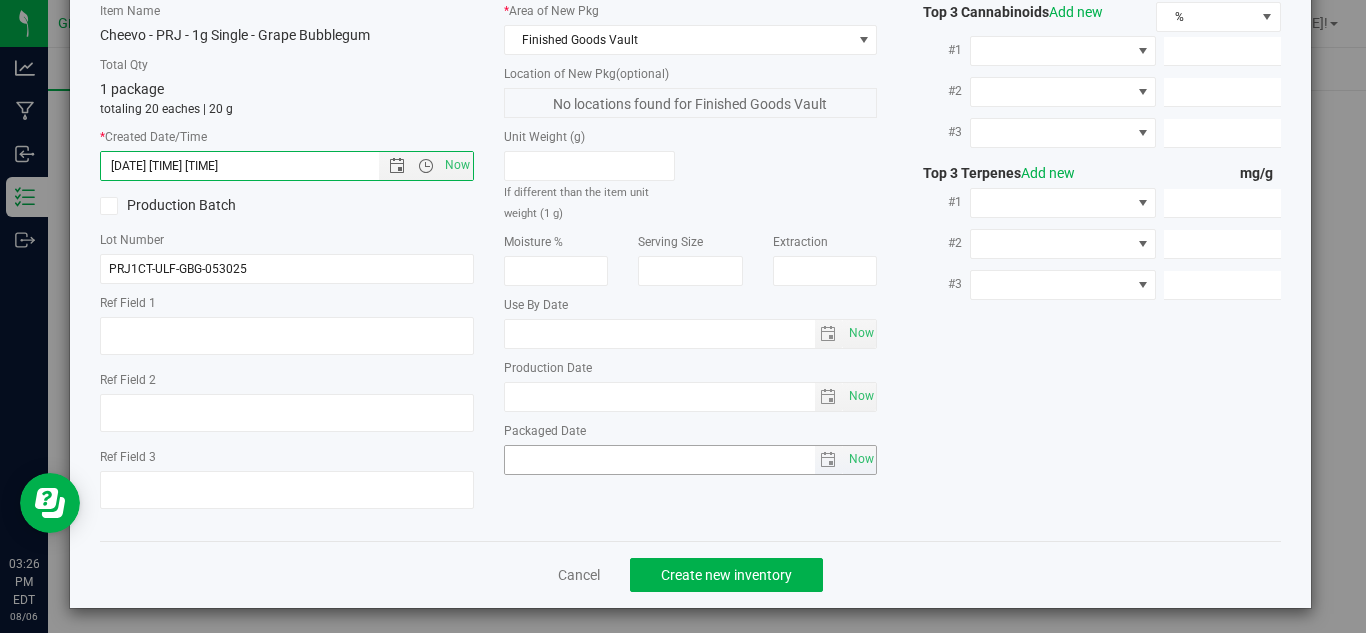 scroll, scrollTop: 114, scrollLeft: 0, axis: vertical 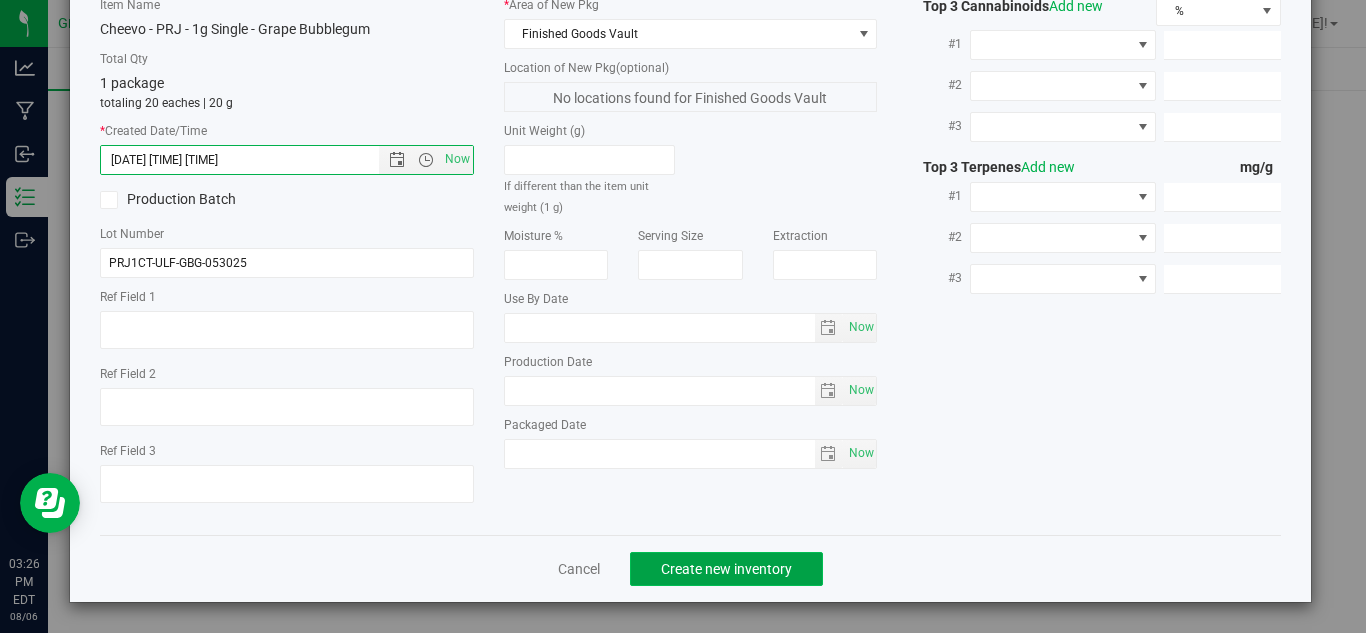 click on "Create new inventory" 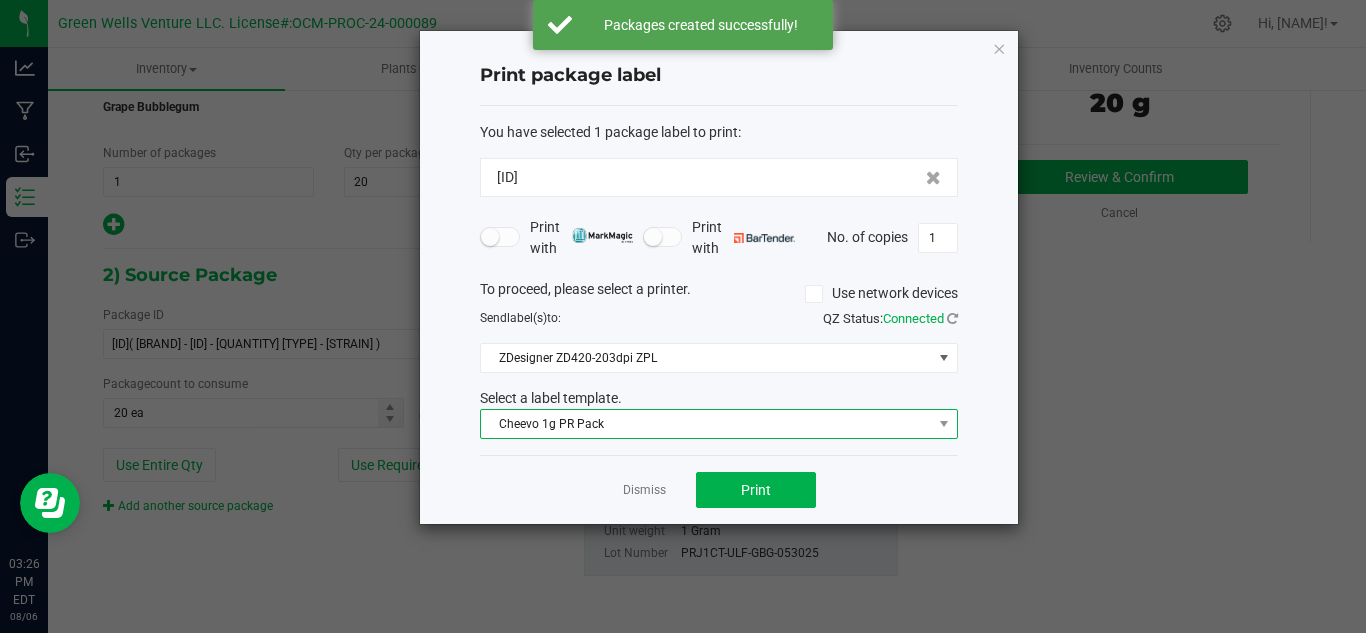 click on "Cheevo 1g PR Pack" at bounding box center [706, 424] 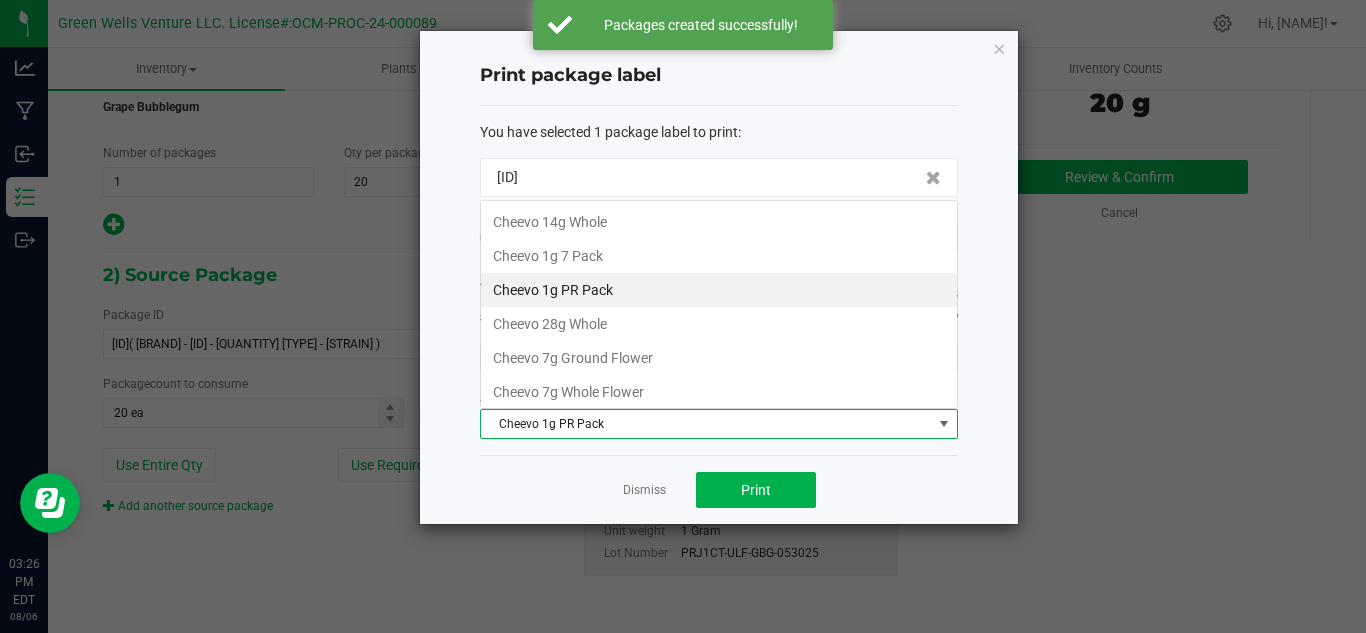 scroll, scrollTop: 99970, scrollLeft: 99522, axis: both 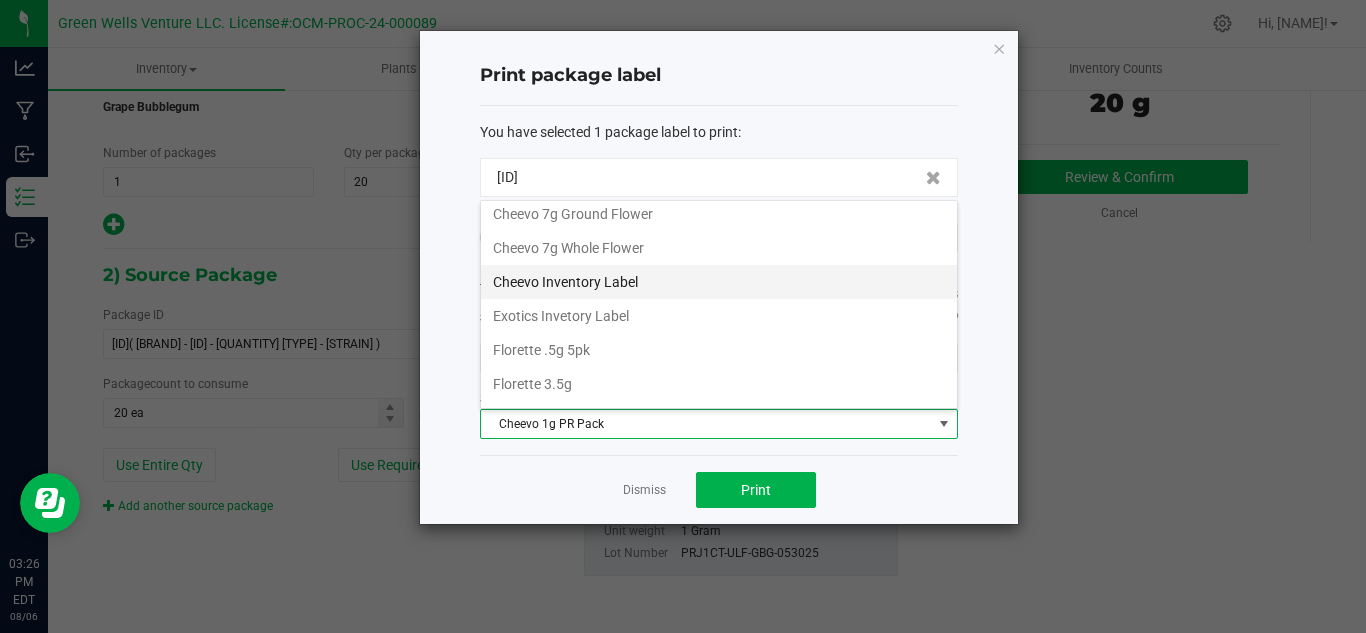 click on "Cheevo Inventory Label" at bounding box center [719, 282] 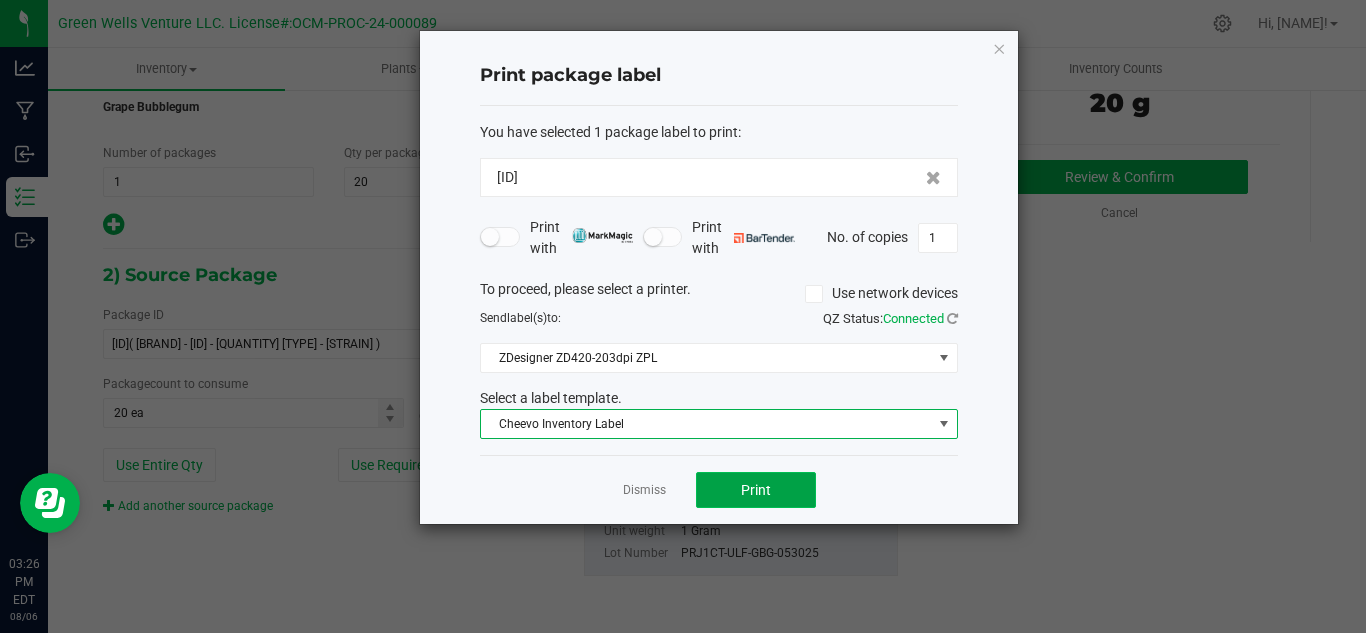 click on "Print" 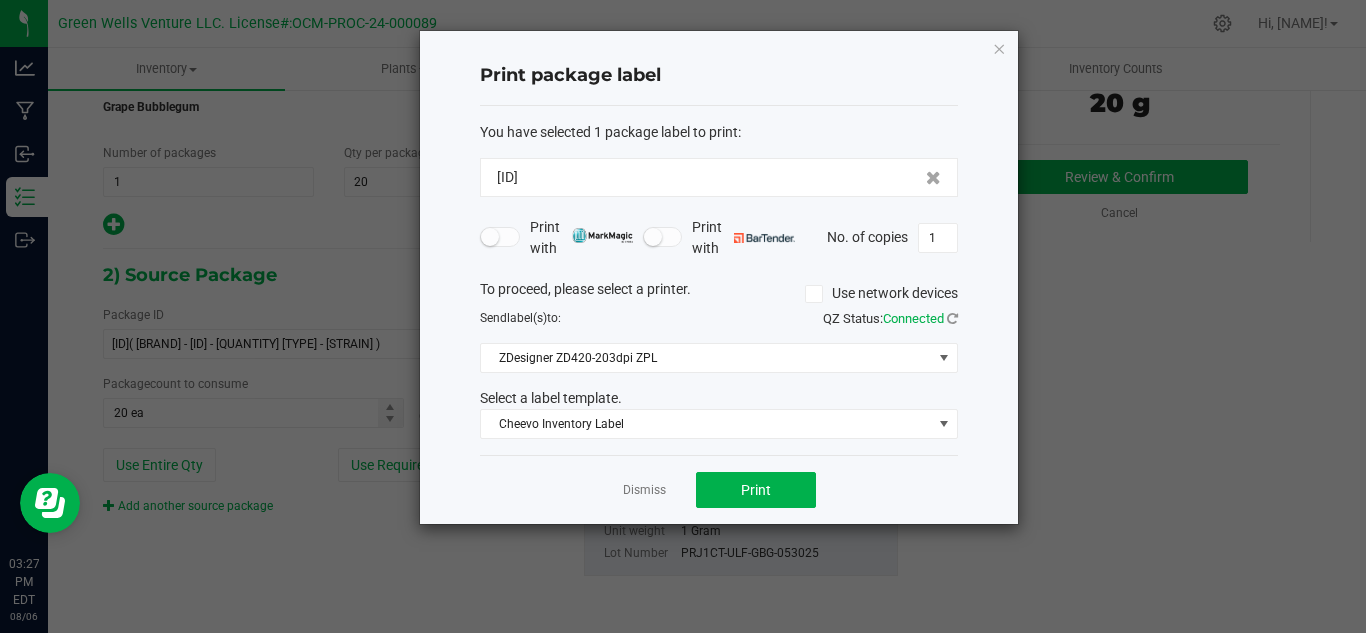 click on "Print package label  You have selected 1 package label to print  :   [ID]   Print with   Print with   No. of copies  1  To proceed, please select a printer.   Use network devices  Send  label(s)  to:  QZ Status:   Connected  ZDesigner ZD420-203dpi ZPL  Select a label template.  [BRAND] Inventory Label  Dismiss   Print" 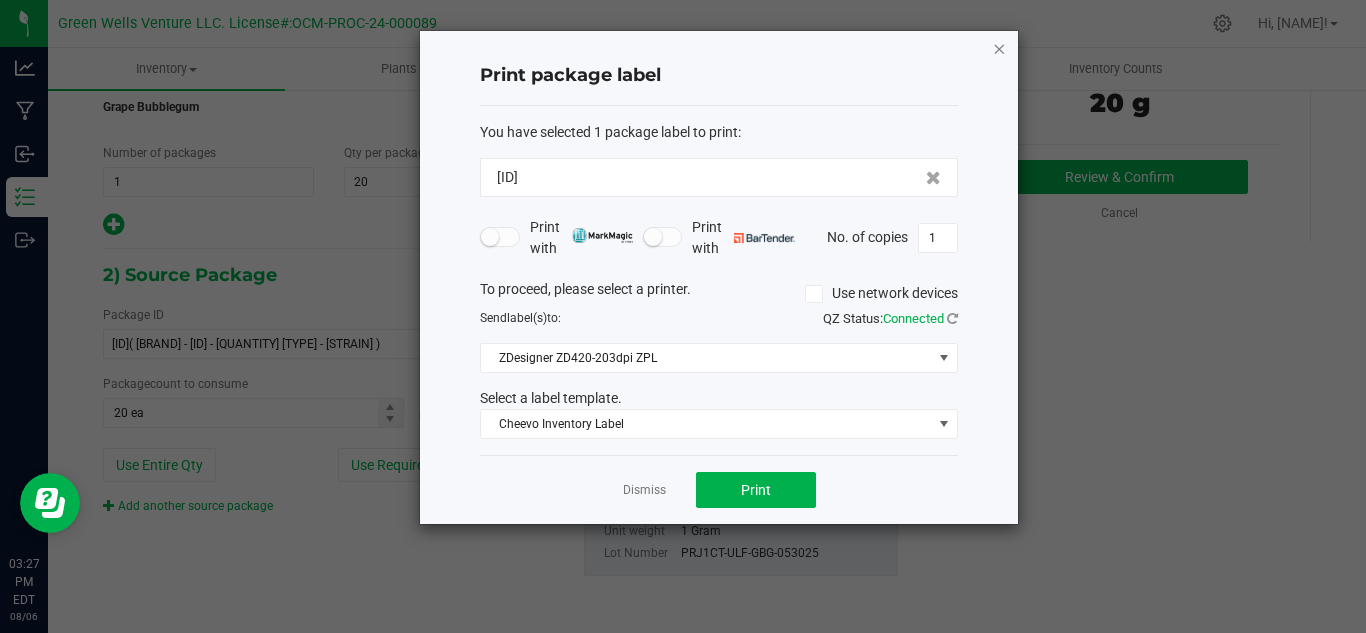 click 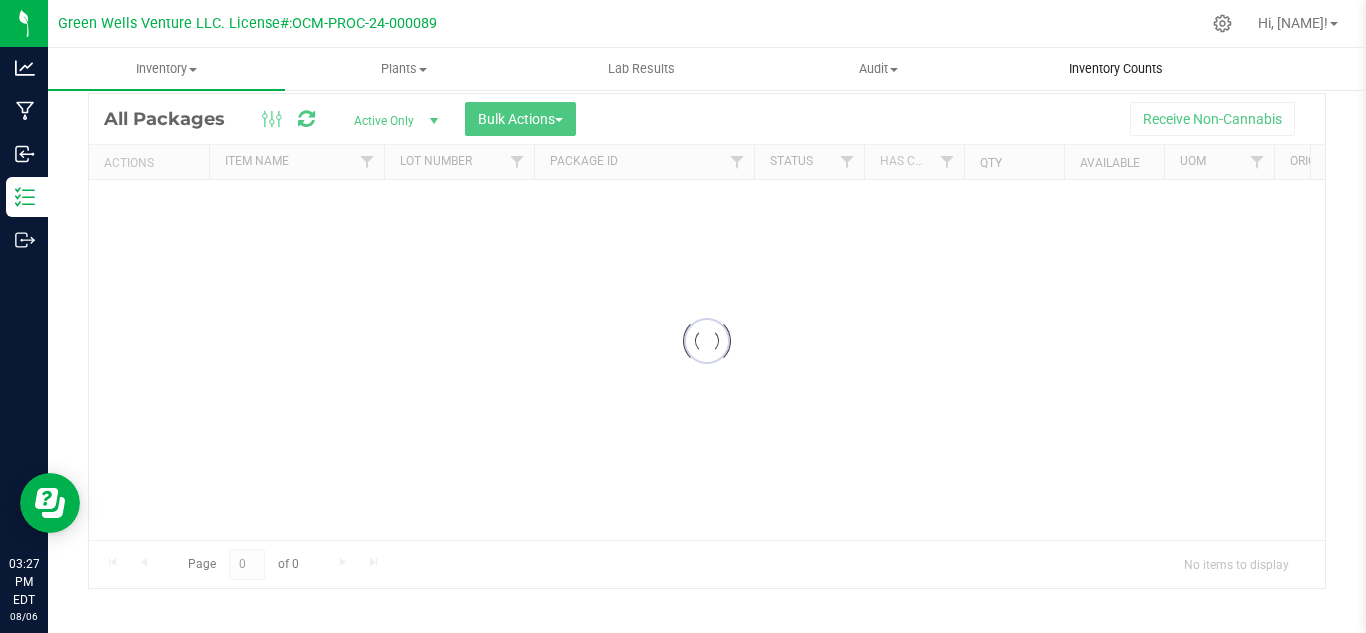 scroll, scrollTop: 65, scrollLeft: 0, axis: vertical 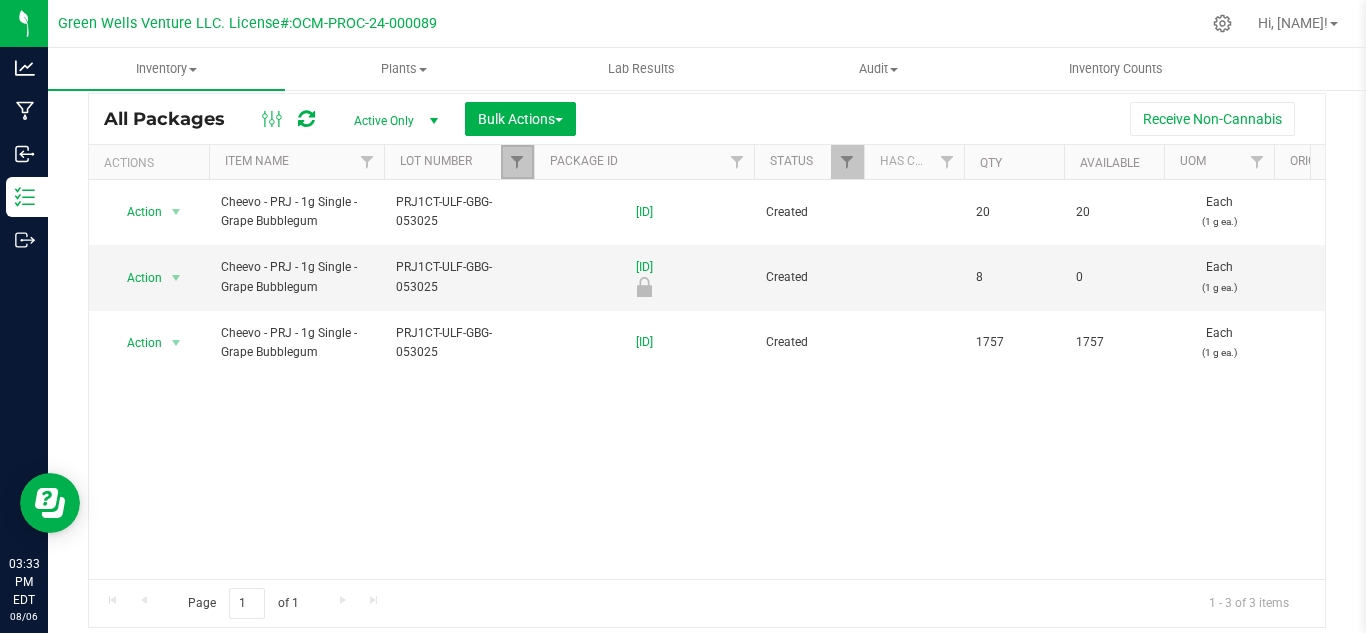 click at bounding box center (517, 162) 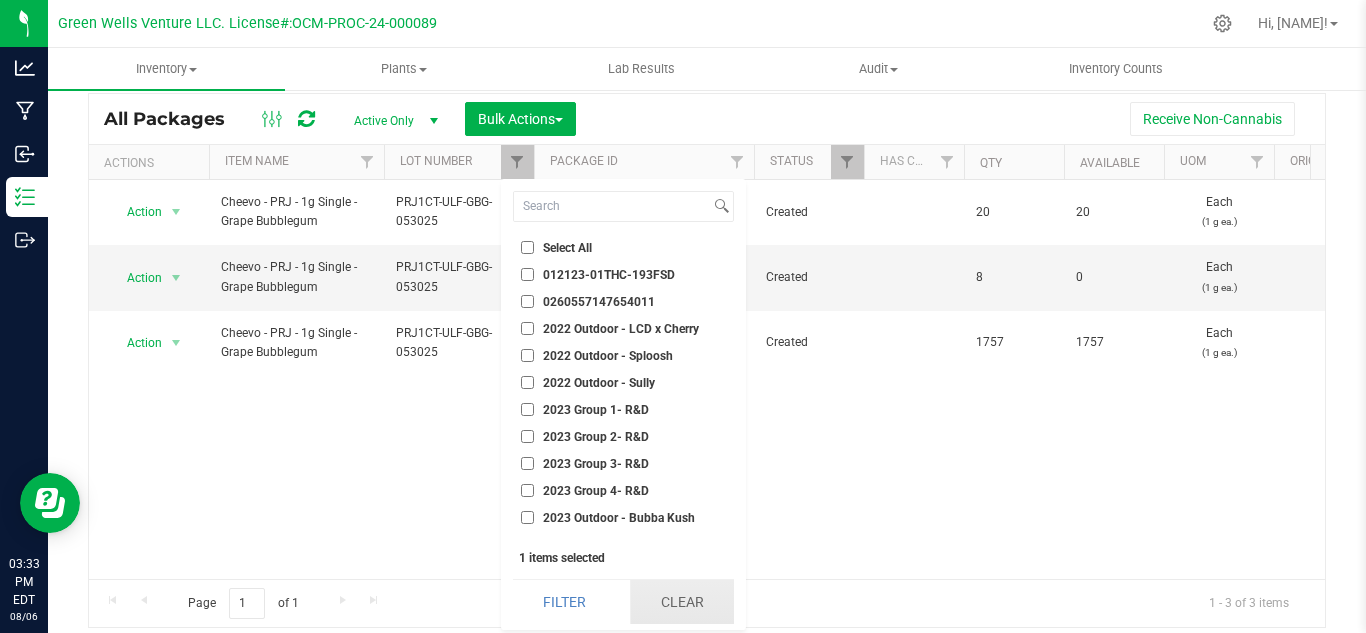 click on "Clear" at bounding box center [682, 602] 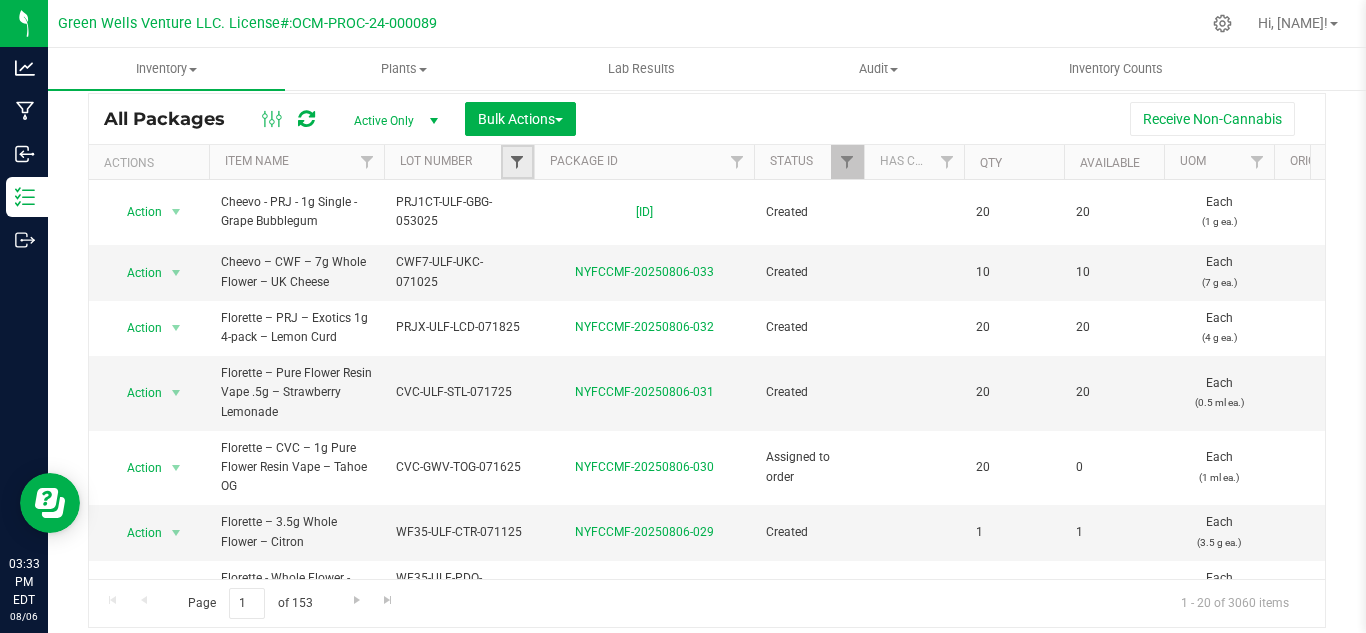 click at bounding box center [517, 162] 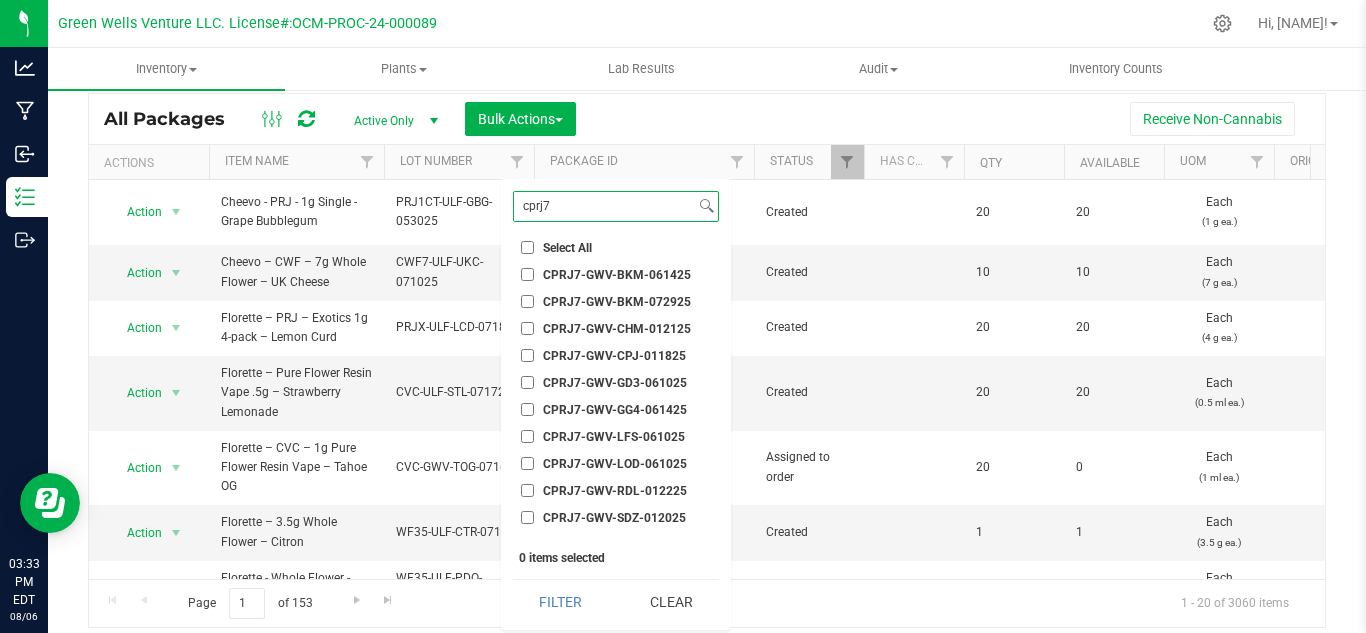 type on "cprj7" 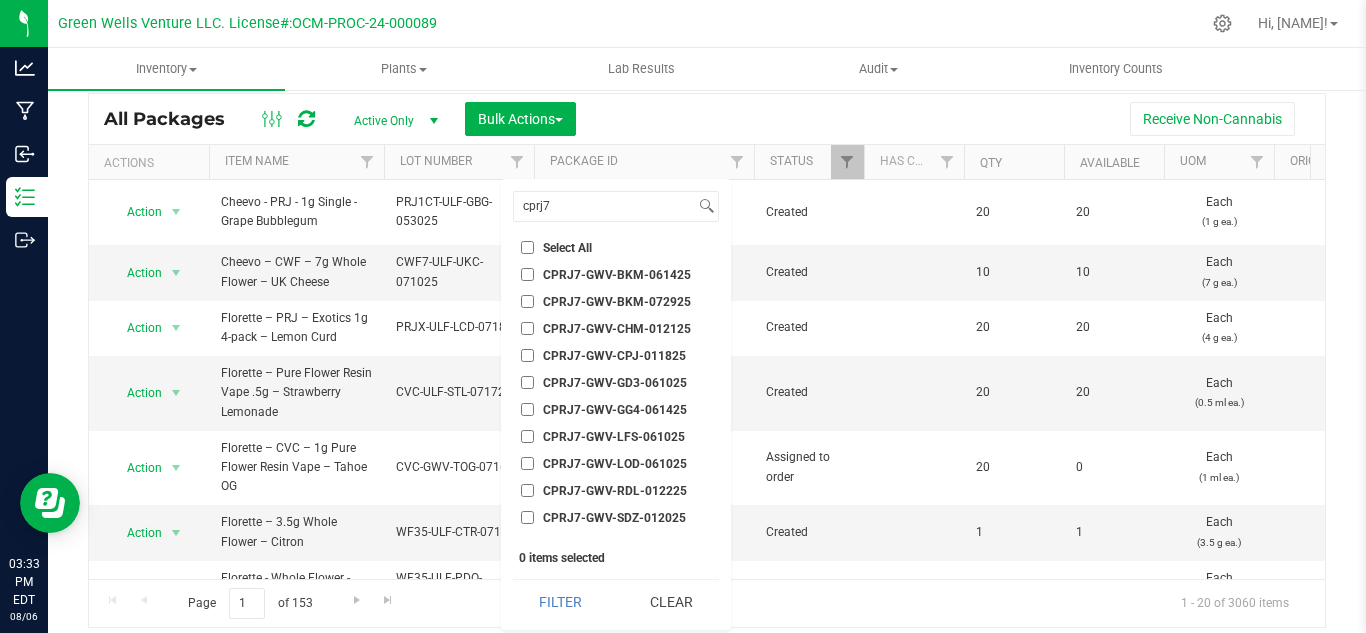 click on "CPRJ7-GWV-CHM-012125" at bounding box center (617, 329) 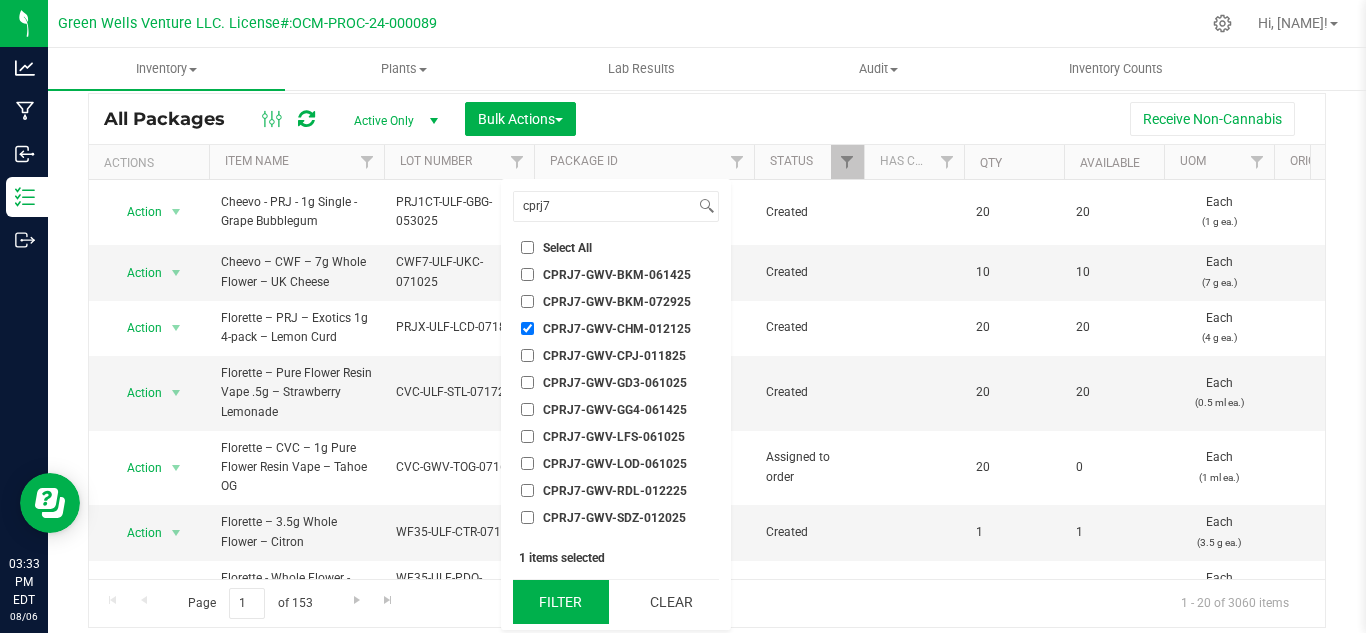 click on "Filter" at bounding box center [561, 602] 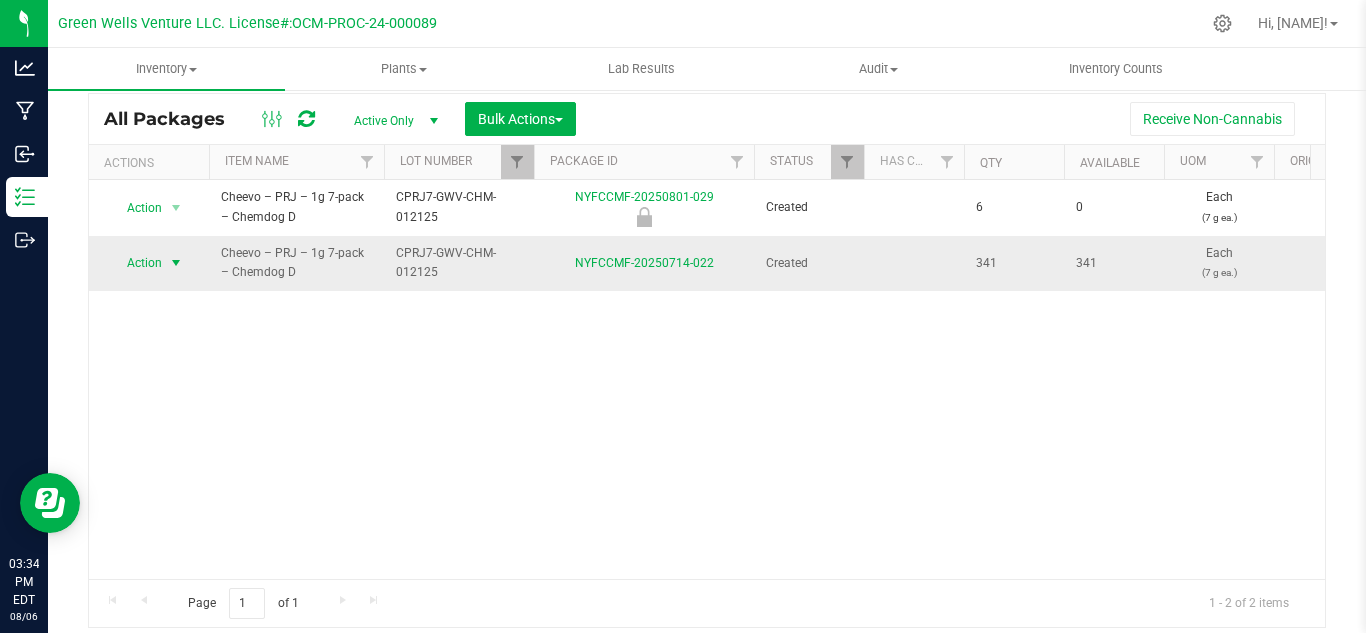 click on "Action" at bounding box center [136, 263] 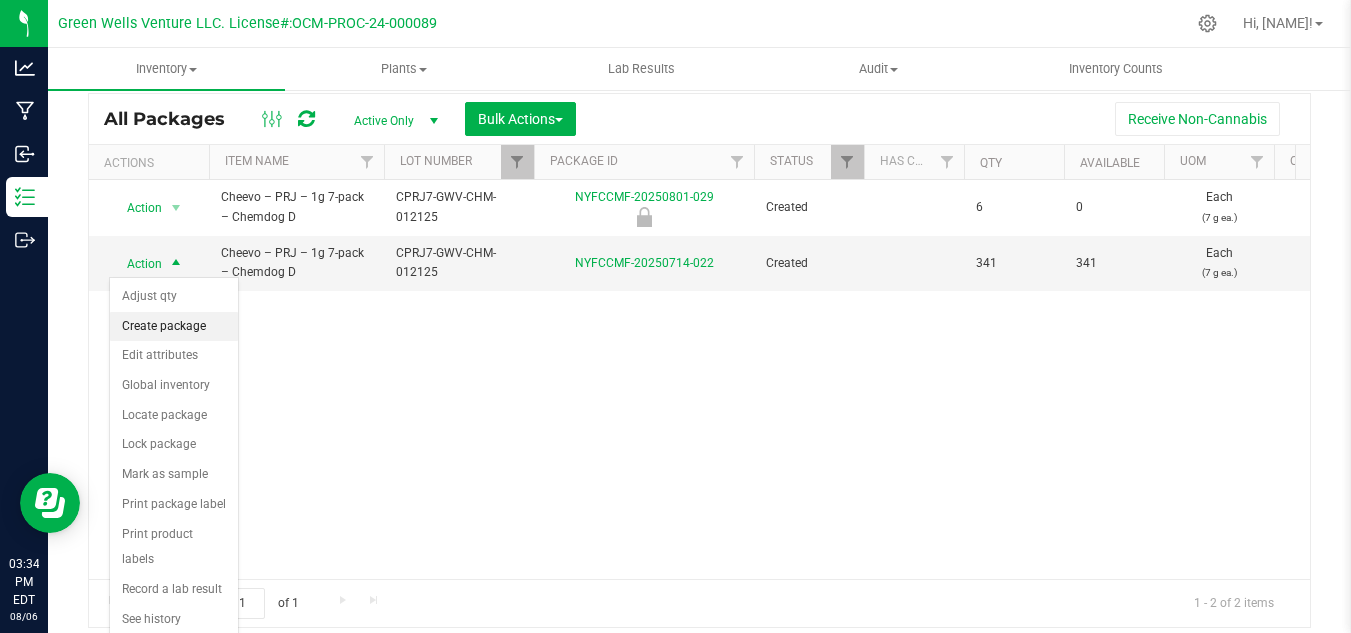 click on "Create package" at bounding box center (174, 327) 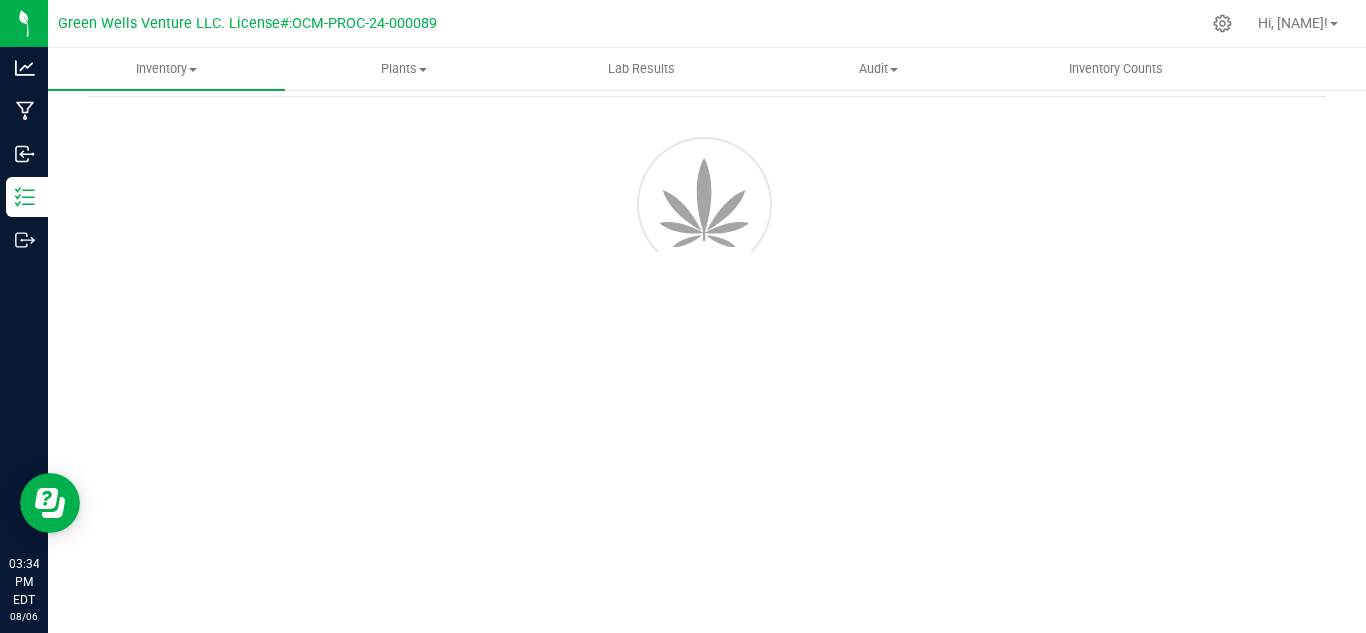 scroll, scrollTop: 80, scrollLeft: 0, axis: vertical 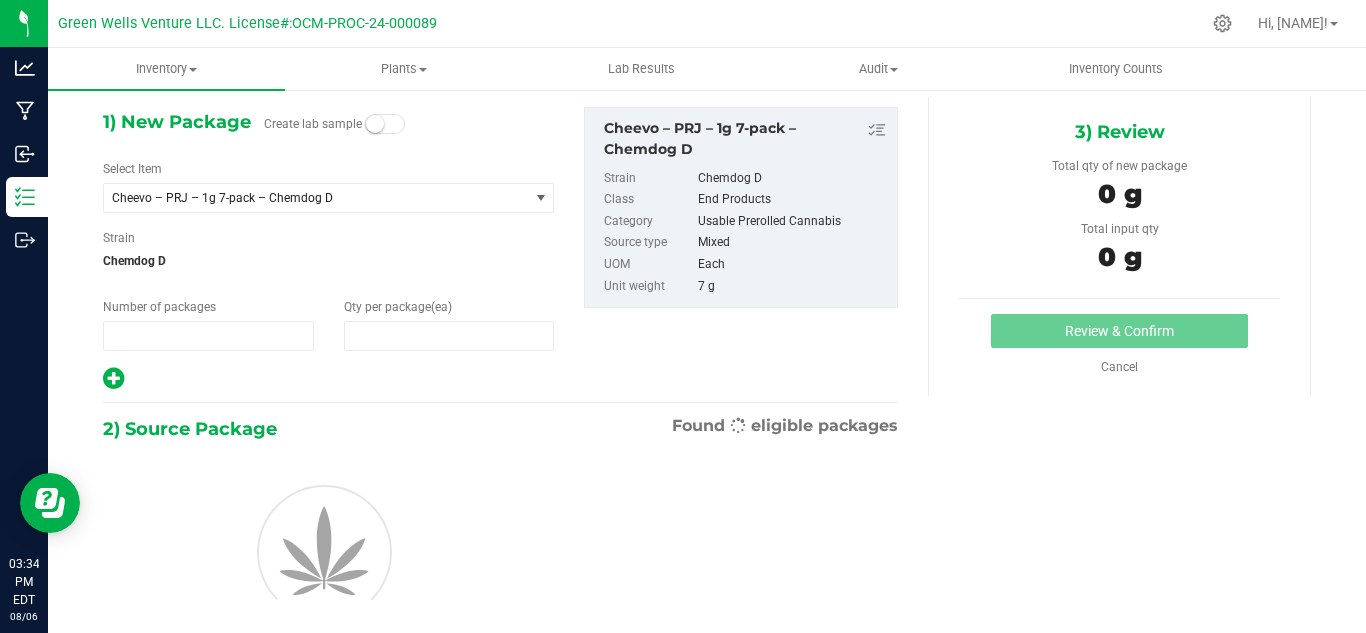 type on "1" 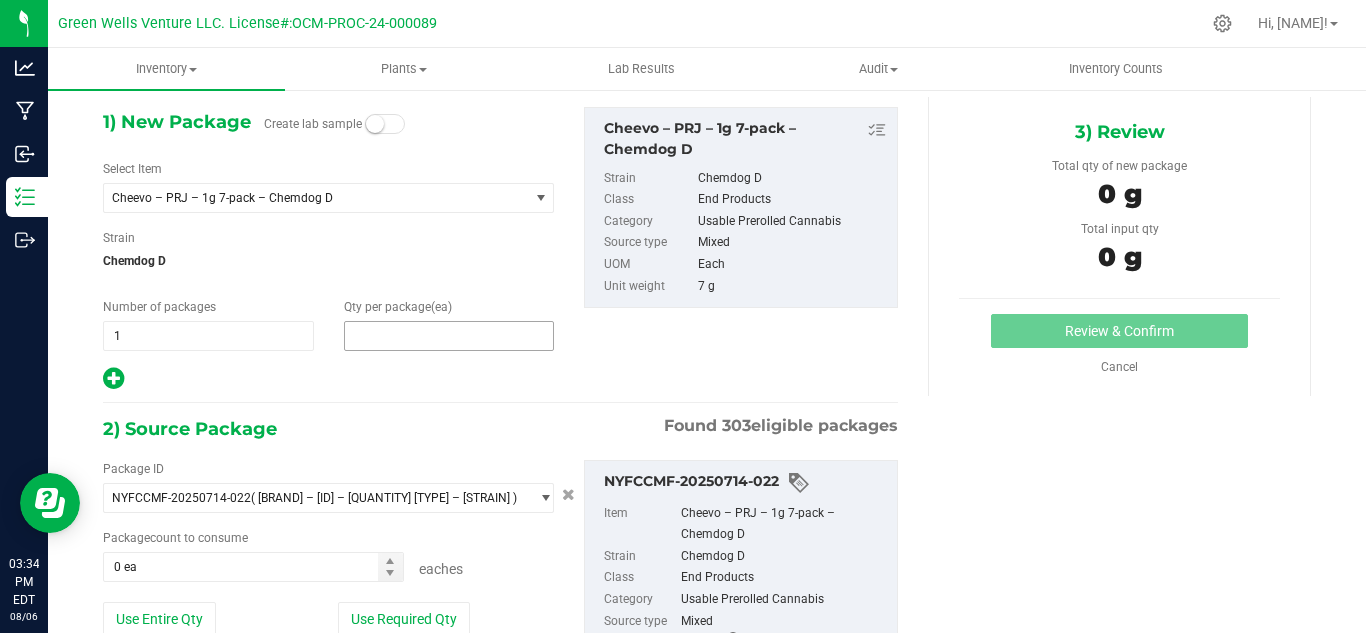 click at bounding box center [449, 336] 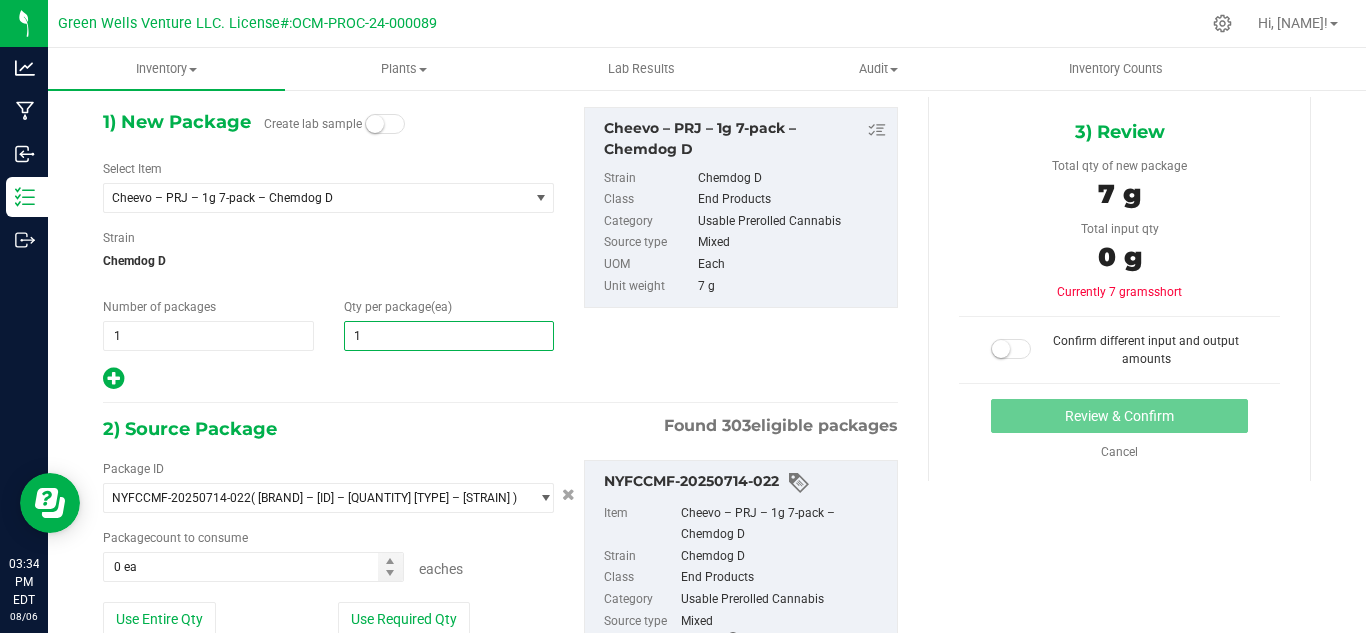 type on "10" 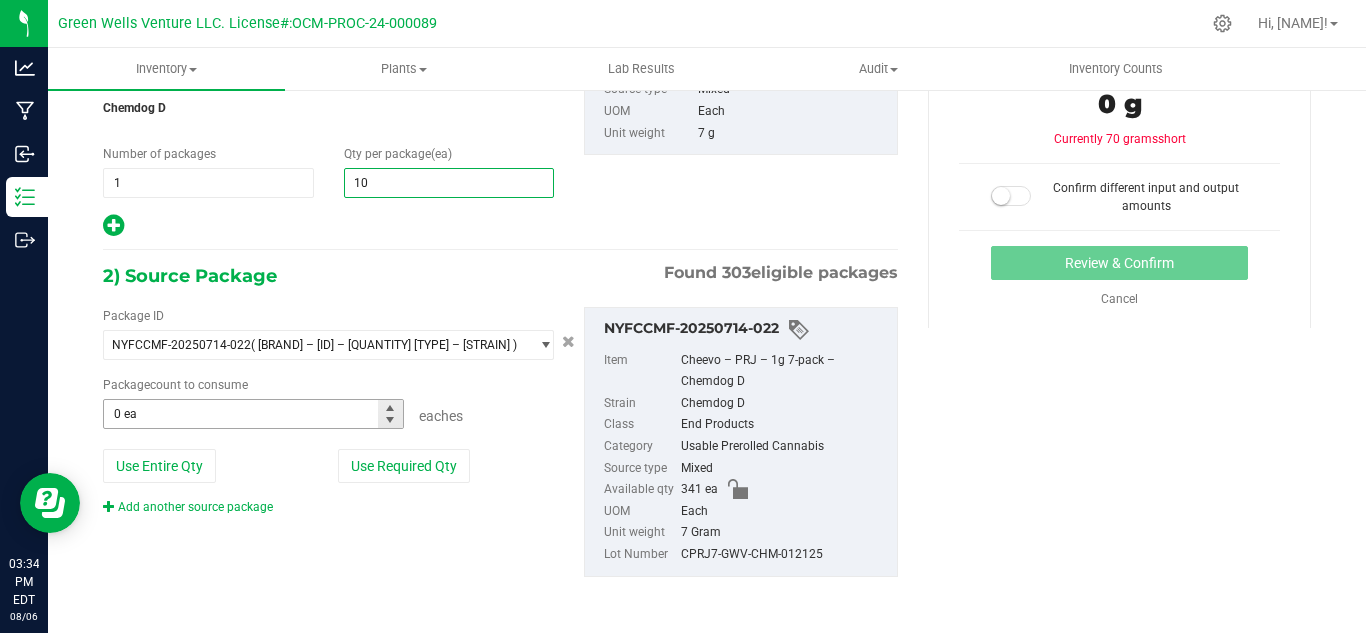 scroll, scrollTop: 234, scrollLeft: 0, axis: vertical 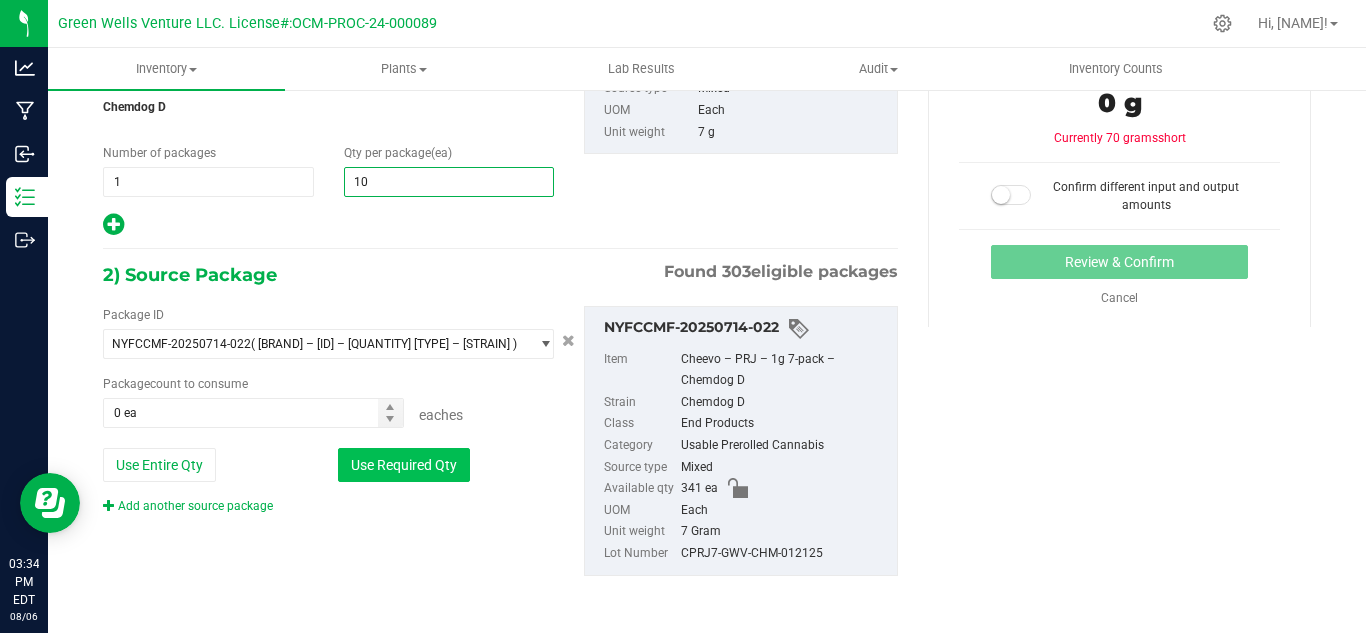 type on "10" 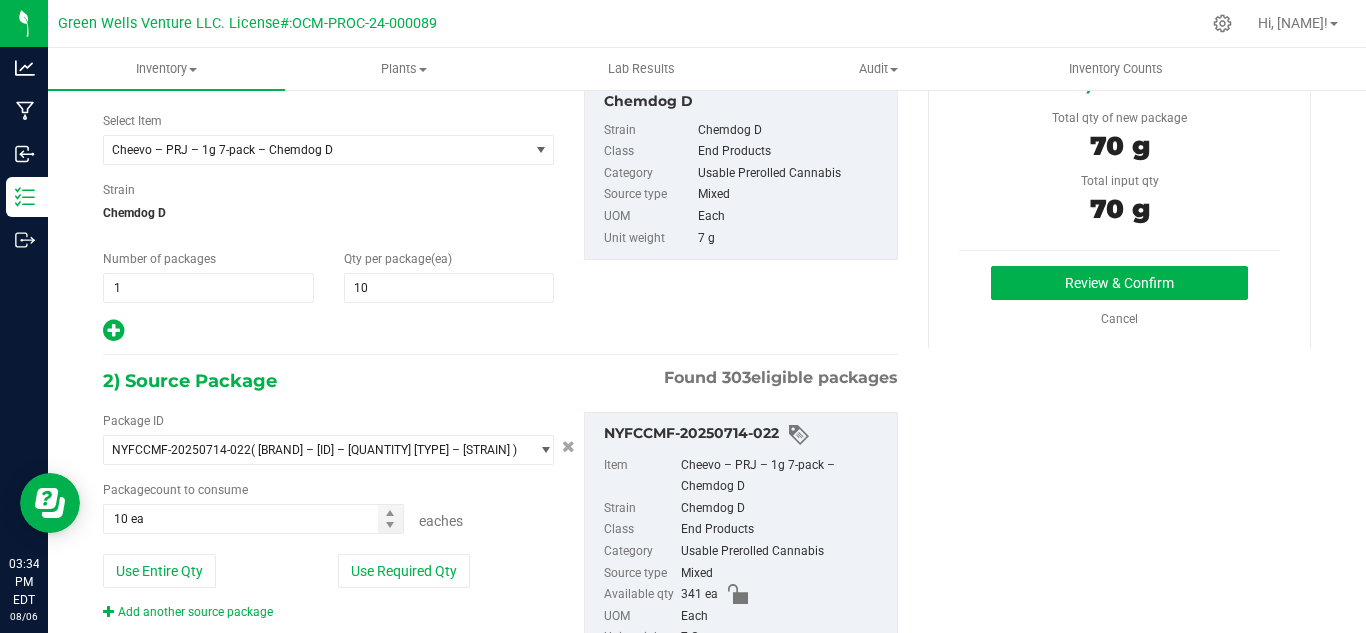 scroll, scrollTop: 34, scrollLeft: 0, axis: vertical 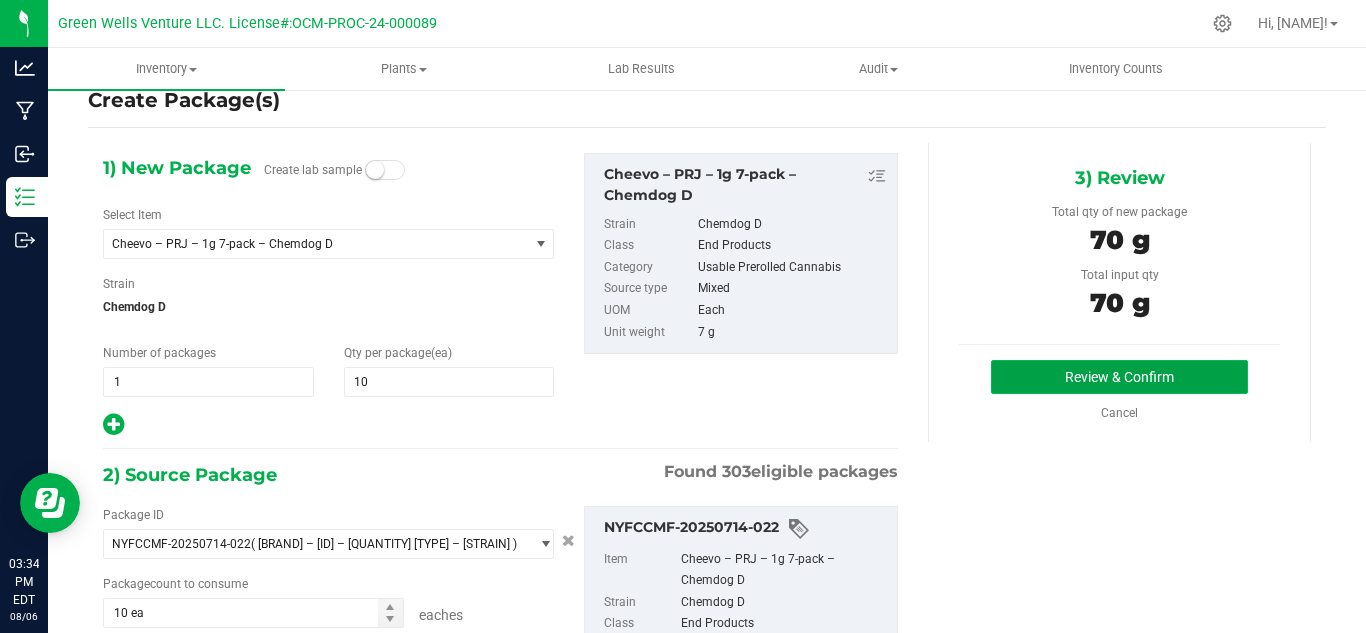 click on "Review & Confirm" at bounding box center [1119, 377] 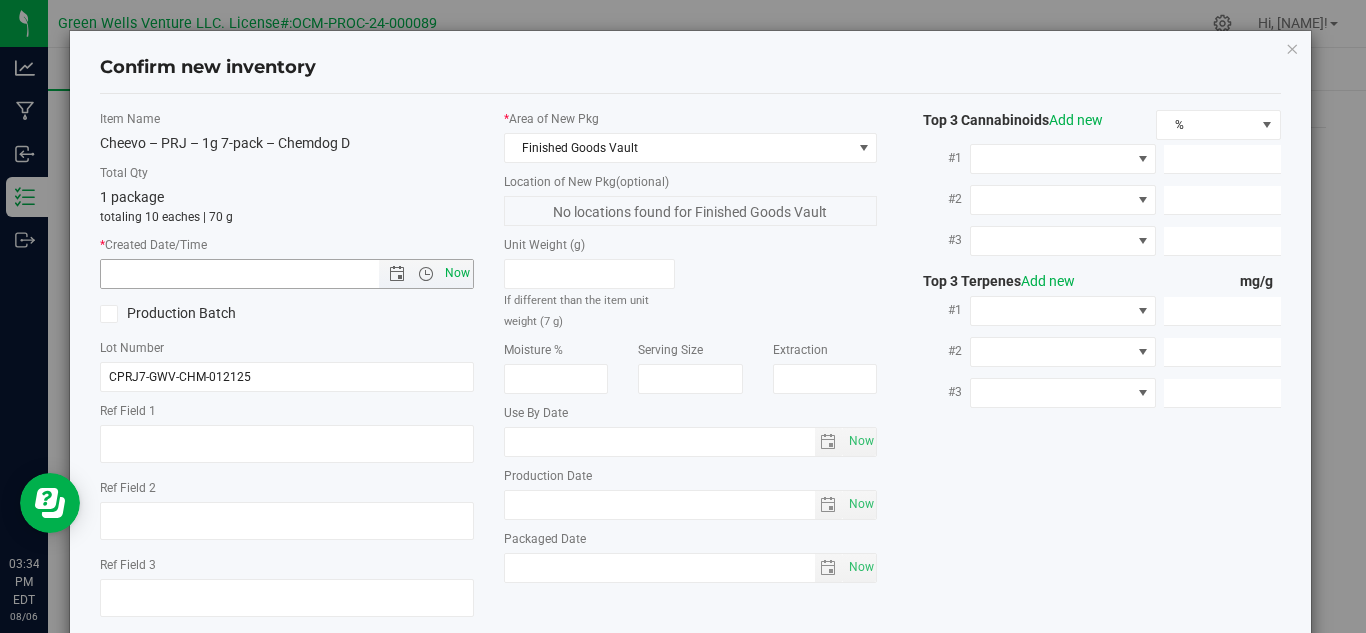 click on "Now" at bounding box center (457, 273) 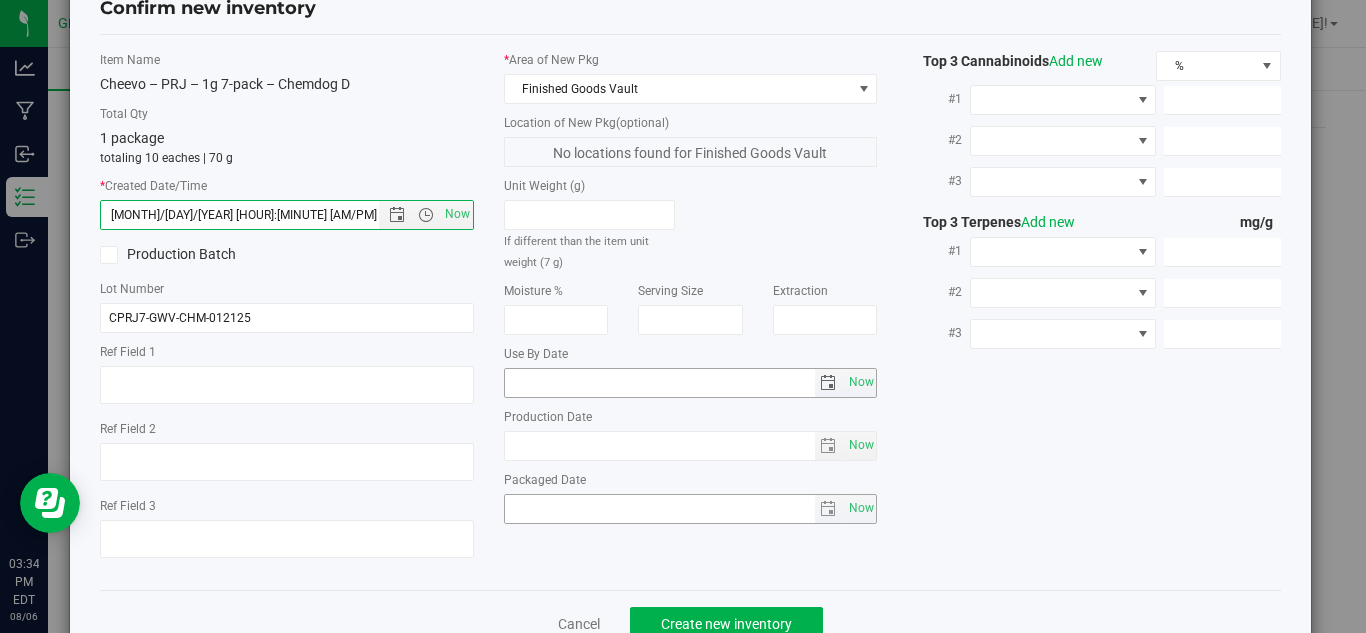 scroll, scrollTop: 114, scrollLeft: 0, axis: vertical 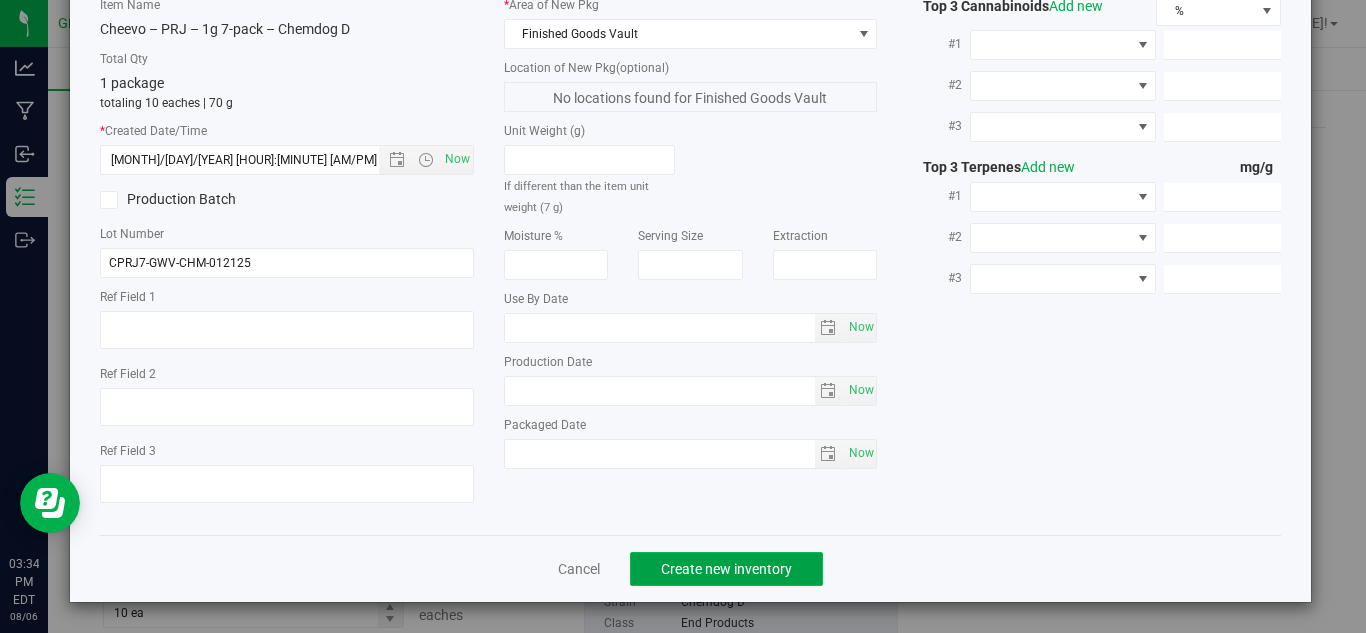 click on "Create new inventory" 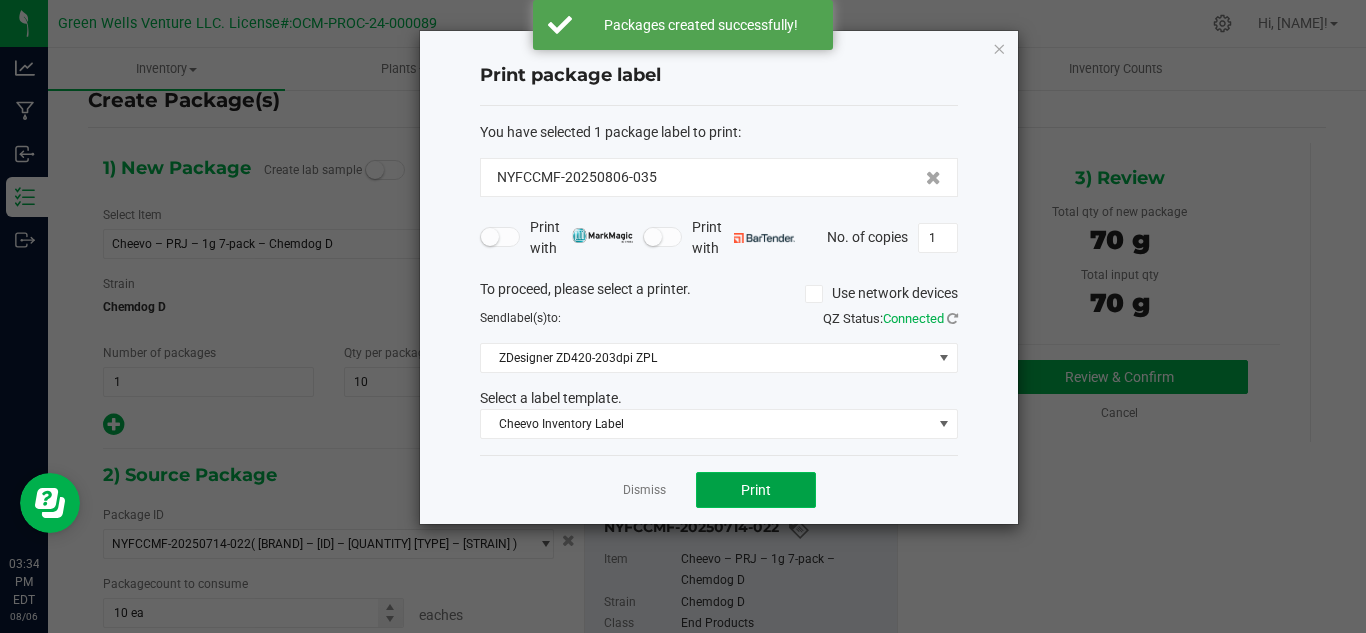 click on "Print" 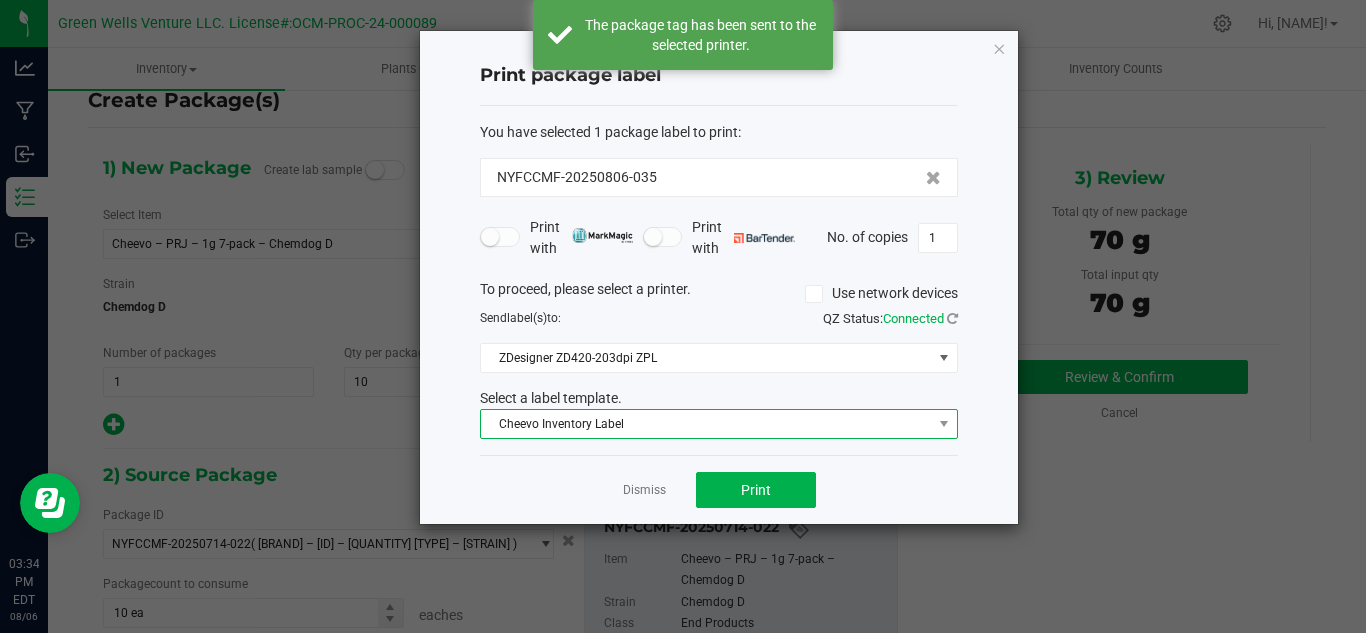 click on "Cheevo Inventory Label" at bounding box center (706, 424) 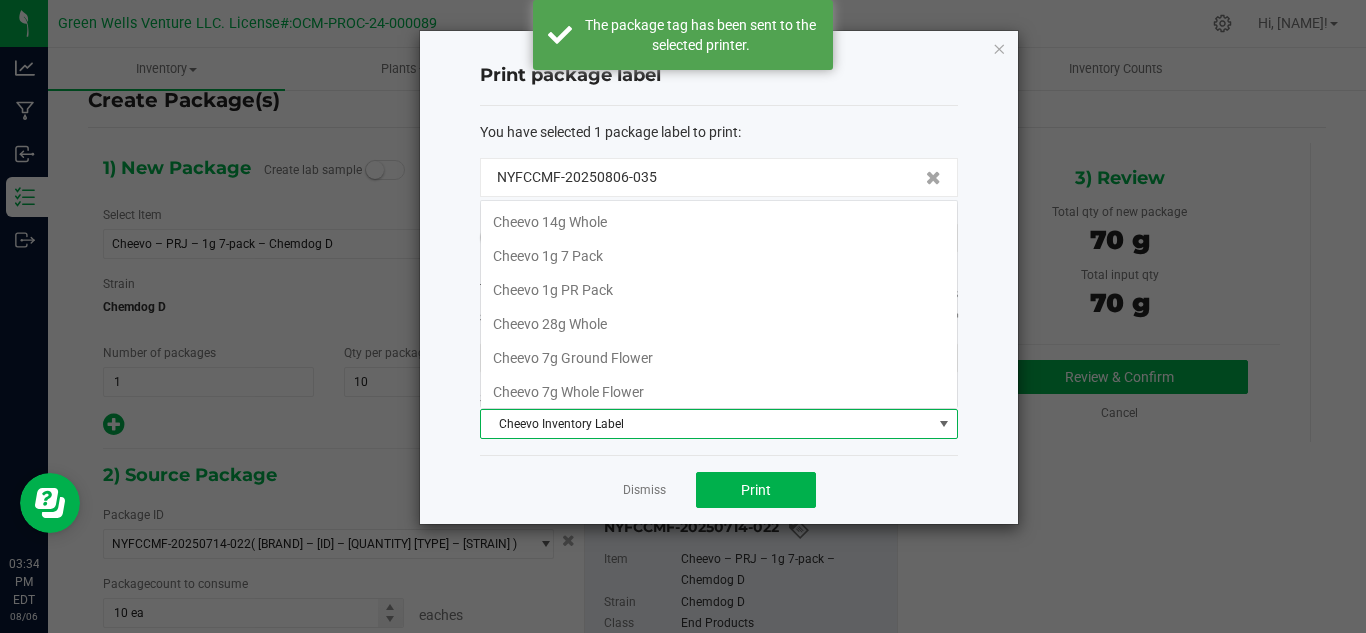 scroll, scrollTop: 99970, scrollLeft: 99522, axis: both 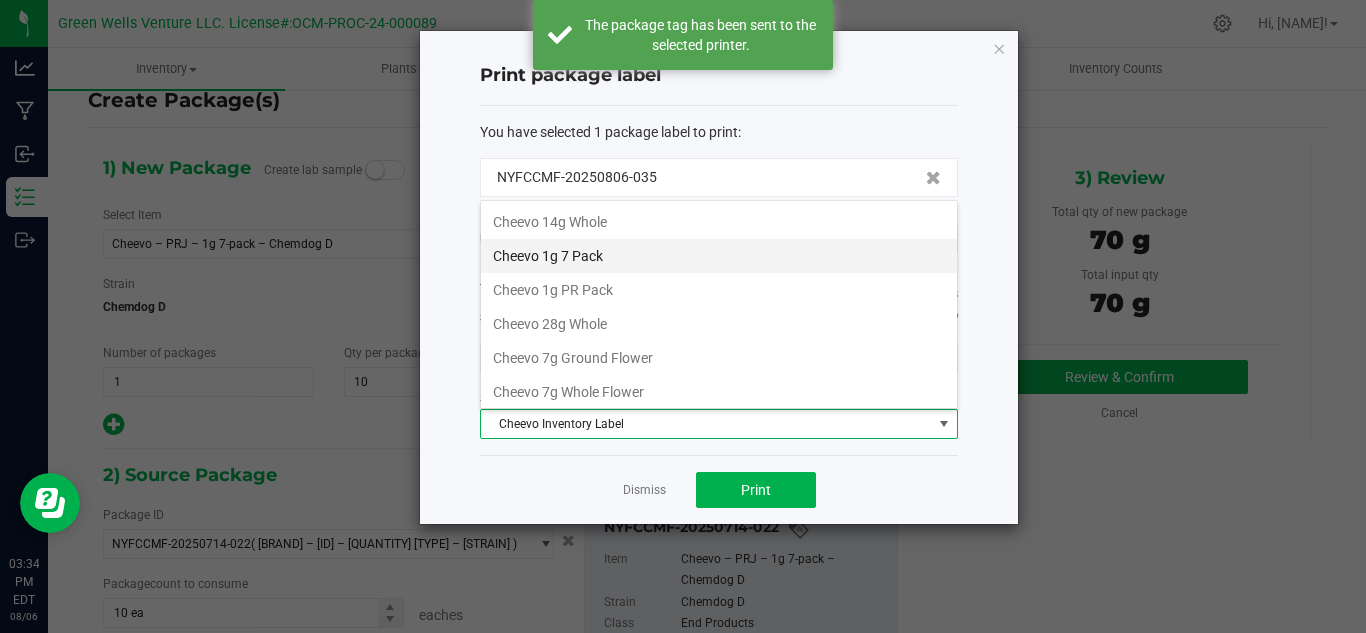 click on "Cheevo 1g 7 Pack" at bounding box center [719, 256] 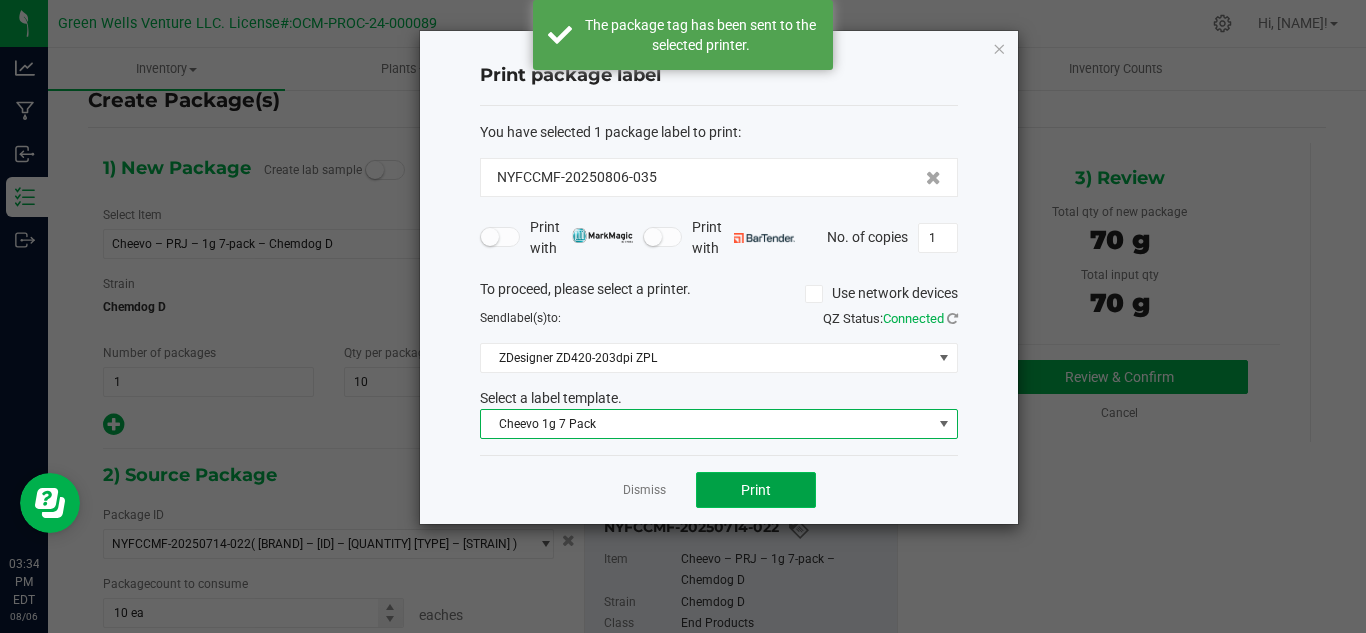click on "Print" 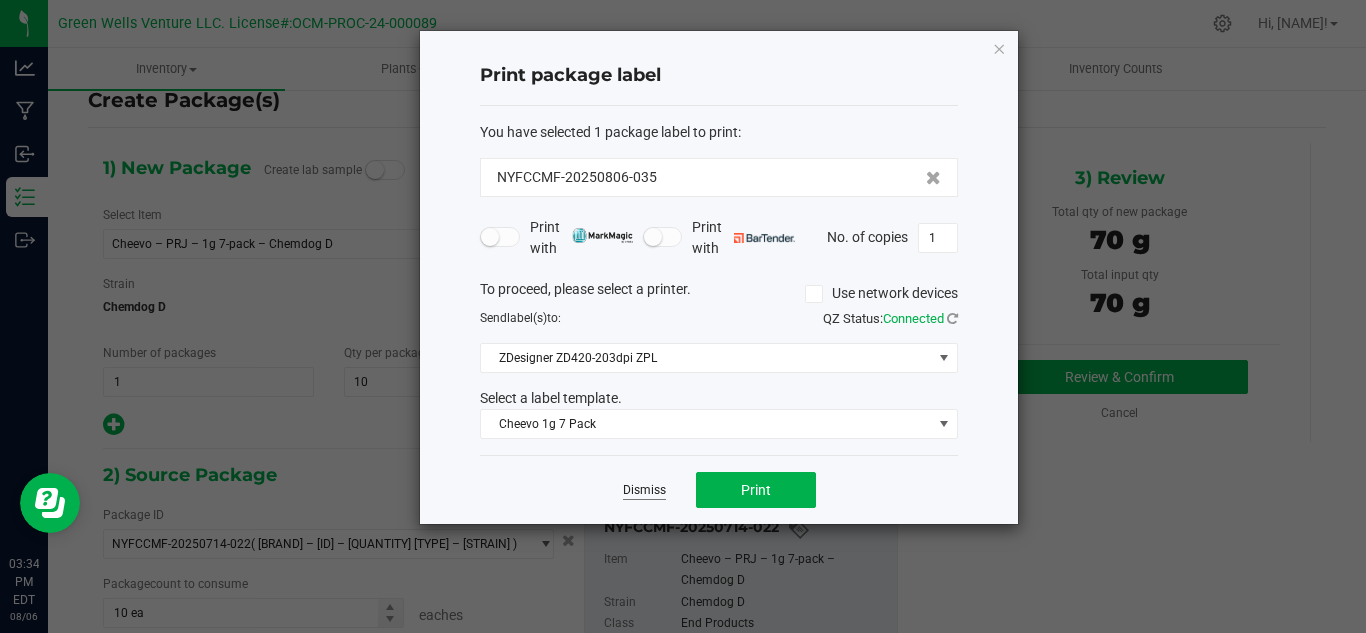 click on "Dismiss" 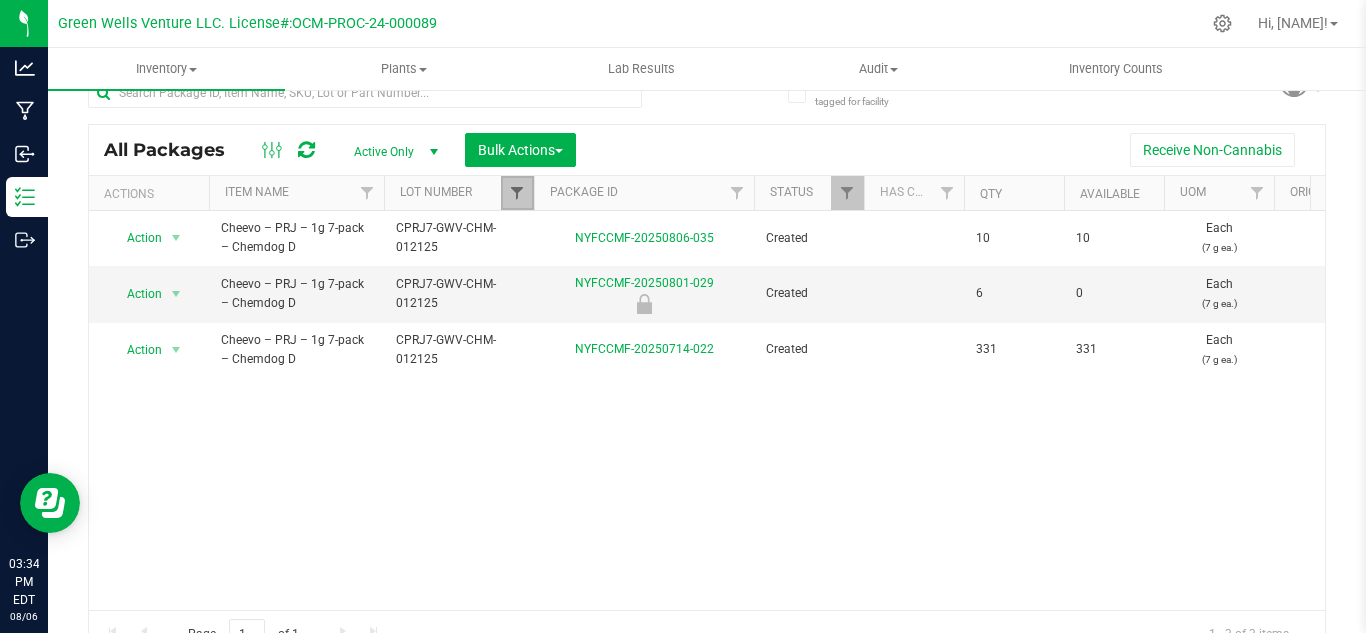 click at bounding box center (517, 193) 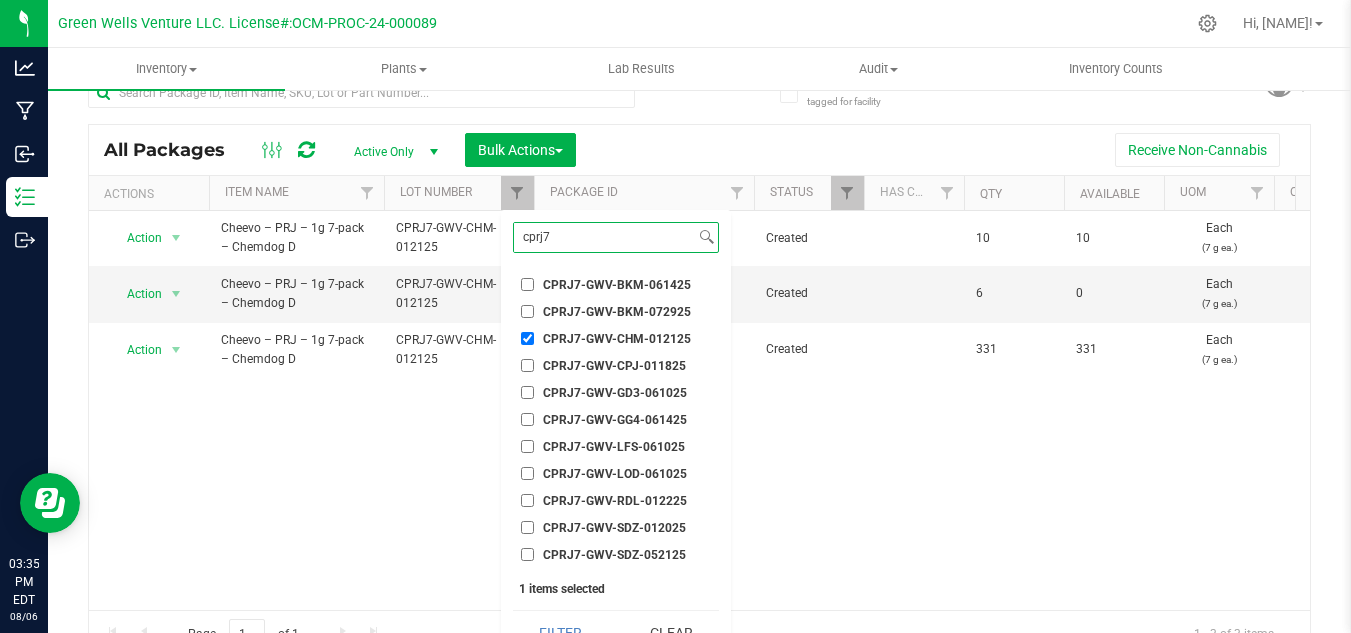 type on "cprj7" 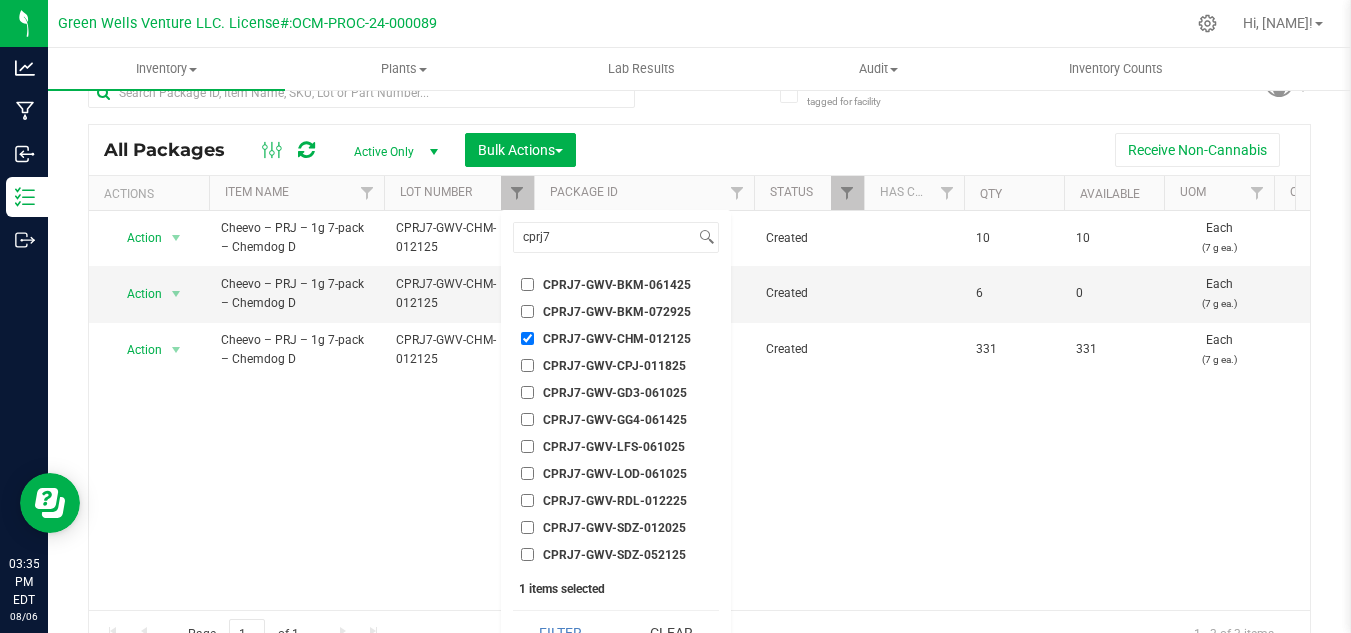 click on "CPRJ7-GWV-CHM-012125" at bounding box center (527, 338) 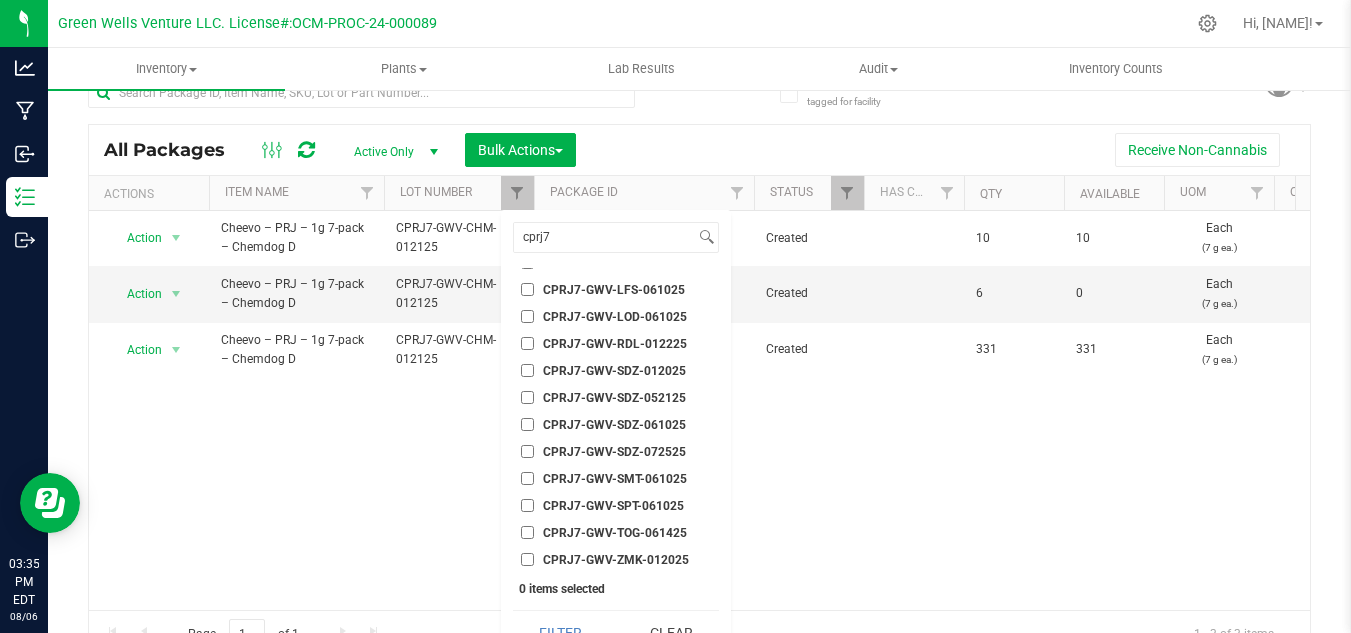 scroll, scrollTop: 159, scrollLeft: 0, axis: vertical 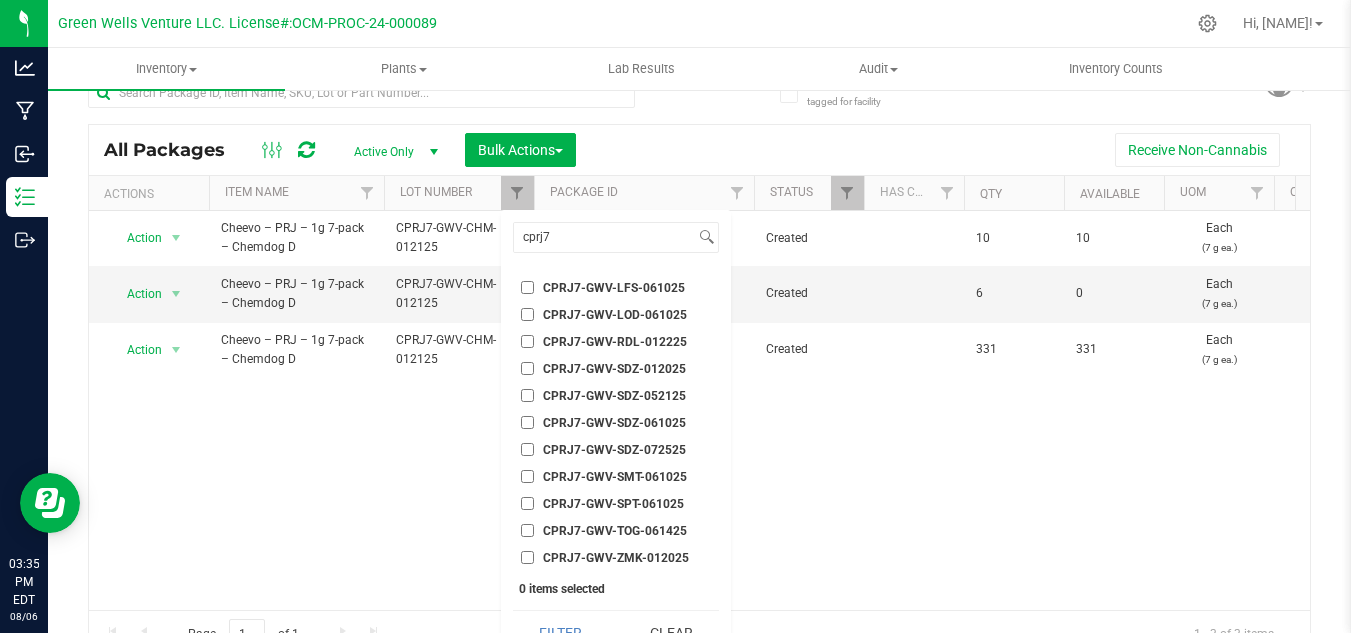 click on "CPRJ7-GWV-SMT-061025" at bounding box center (615, 477) 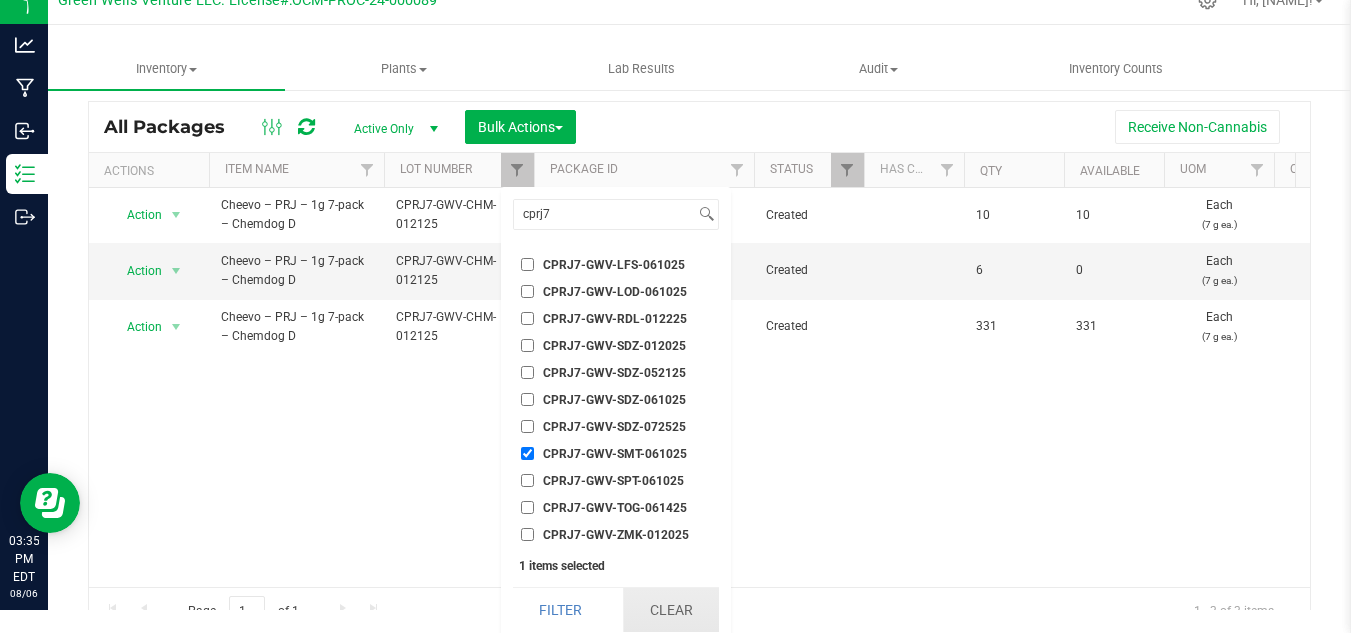scroll, scrollTop: 28, scrollLeft: 0, axis: vertical 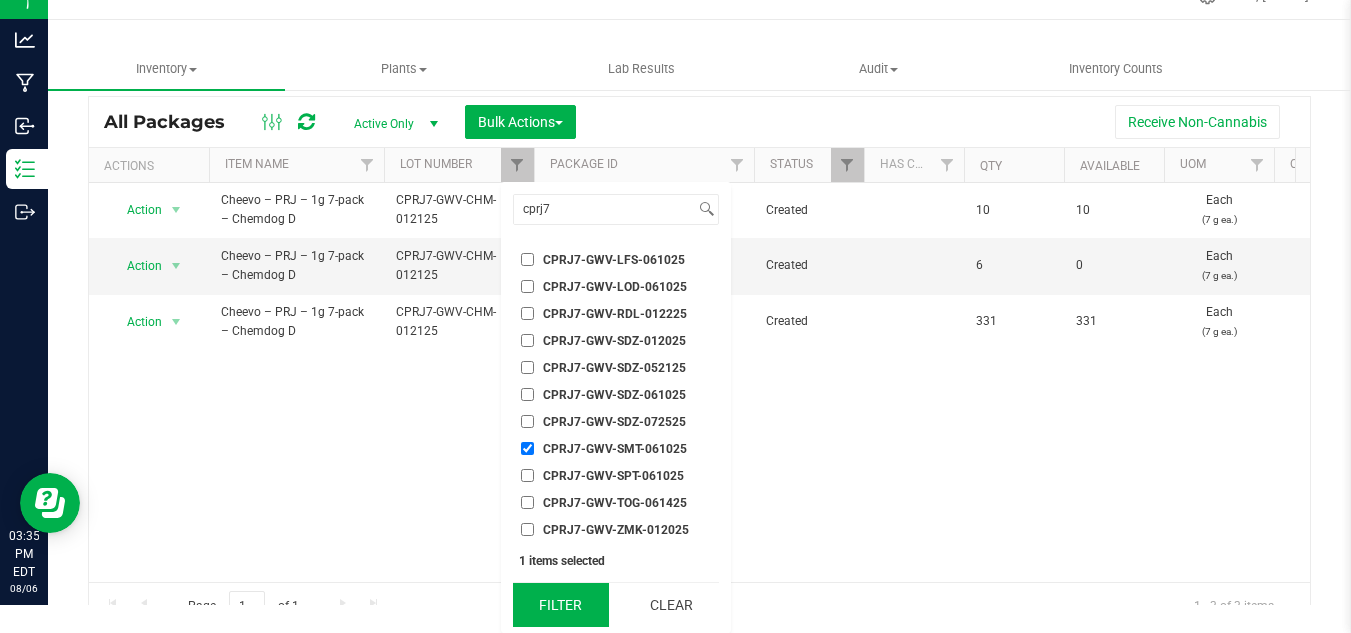 click on "Filter" at bounding box center (561, 605) 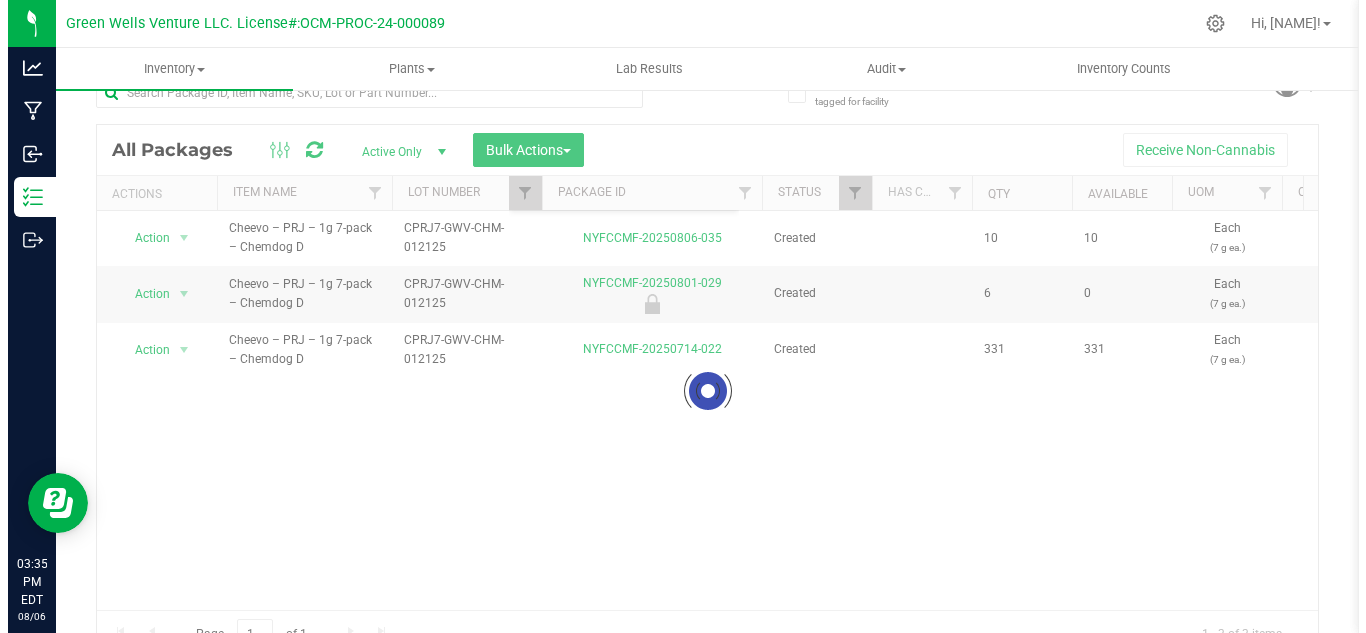 scroll, scrollTop: 0, scrollLeft: 0, axis: both 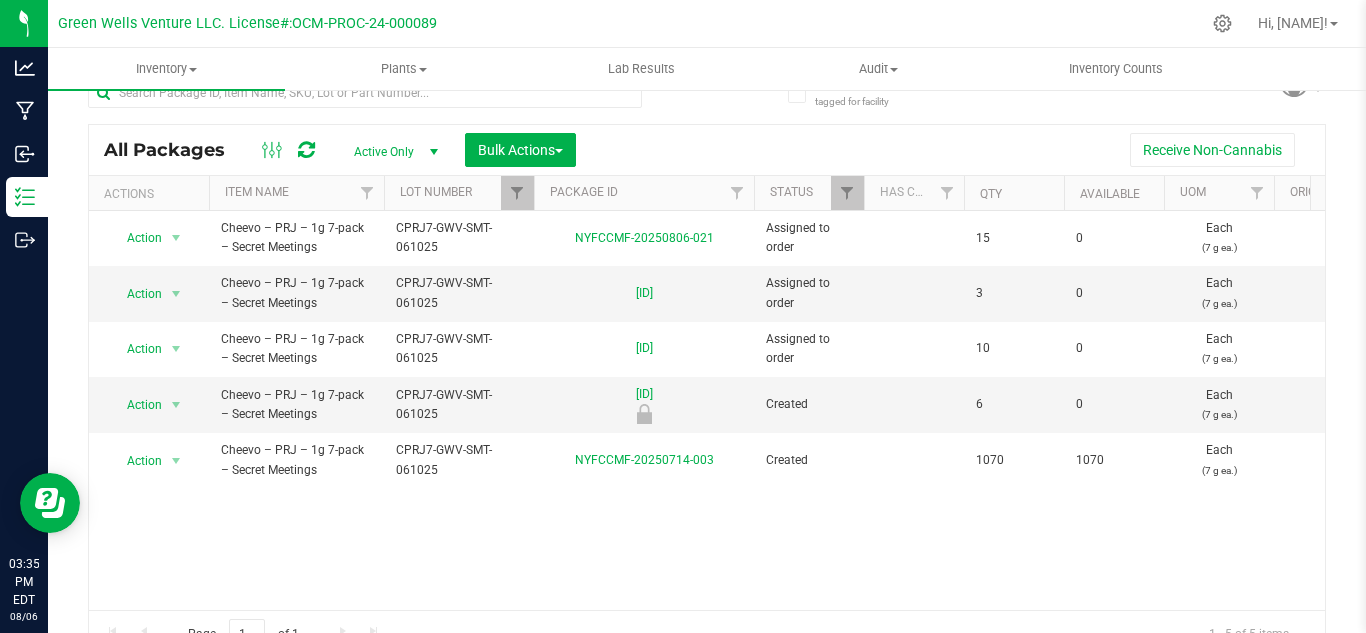 drag, startPoint x: 864, startPoint y: 474, endPoint x: 665, endPoint y: 542, distance: 210.29741 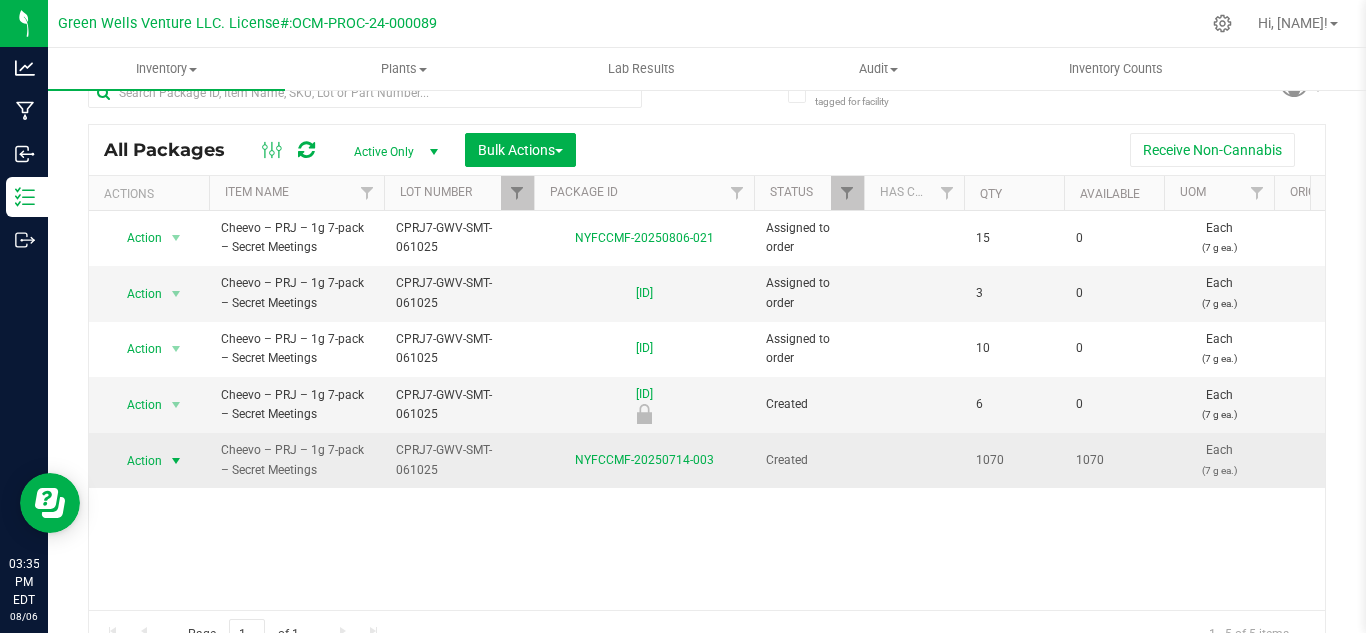 click on "Action" at bounding box center [136, 461] 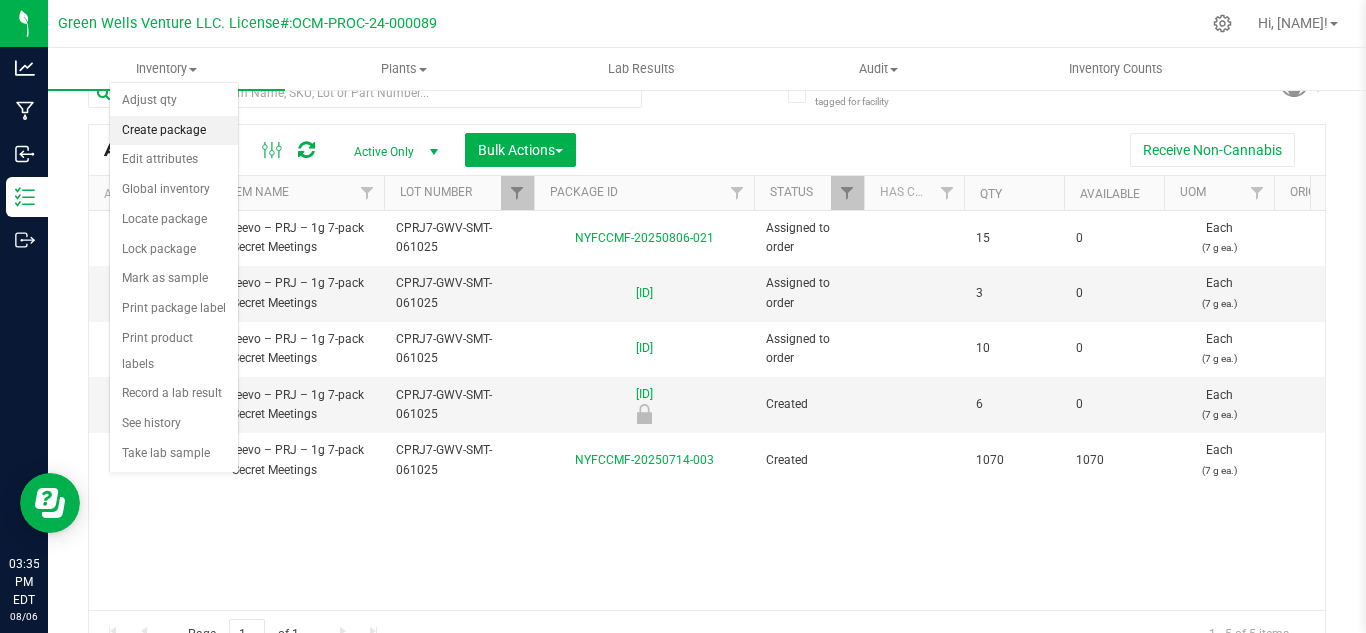 click on "Create package" at bounding box center [174, 131] 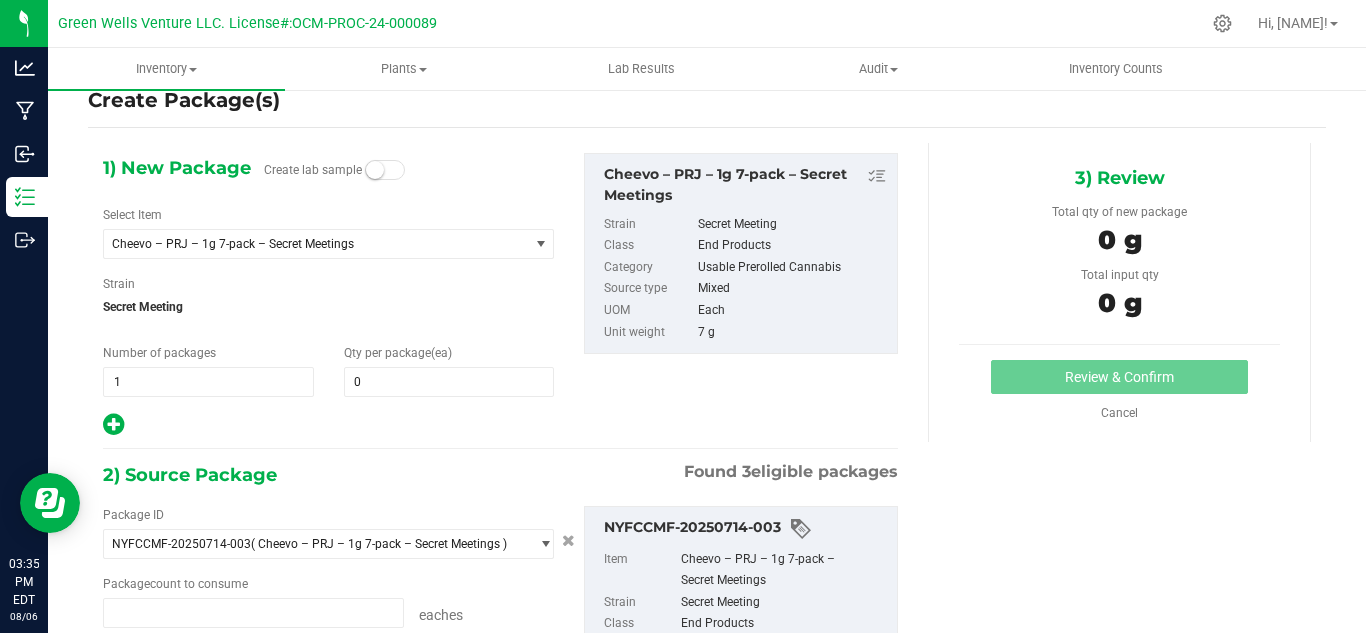 type on "0 ea" 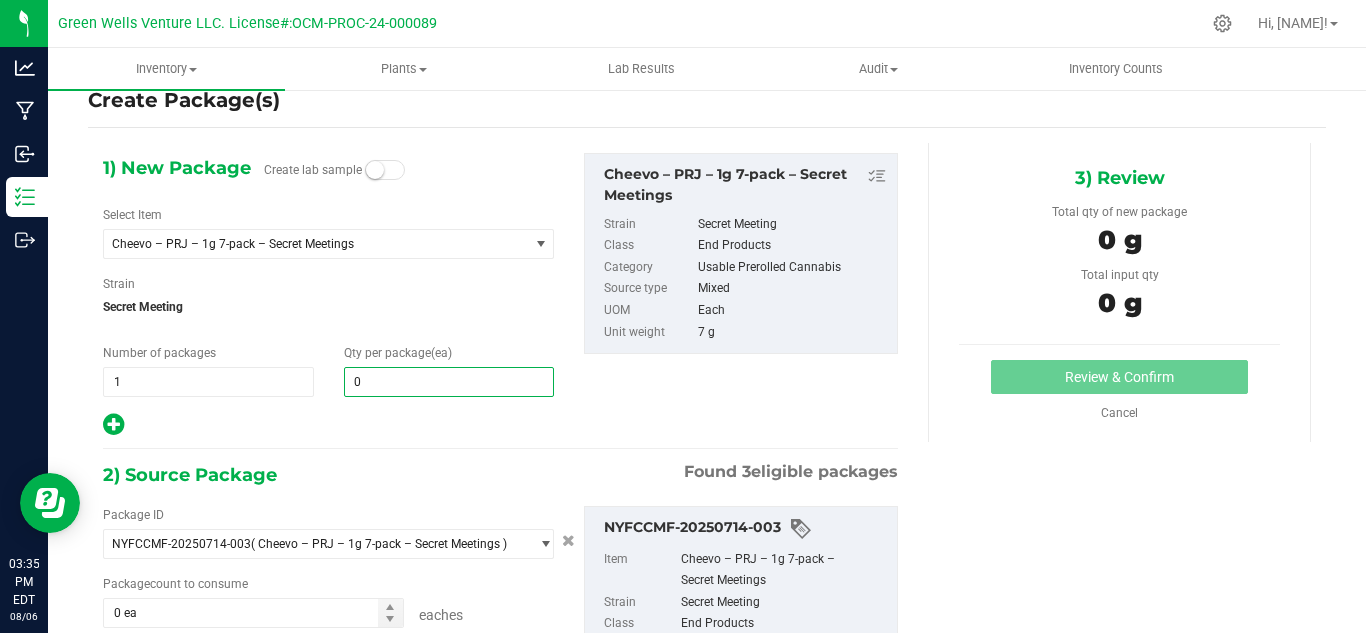 click on "0 0" at bounding box center [449, 382] 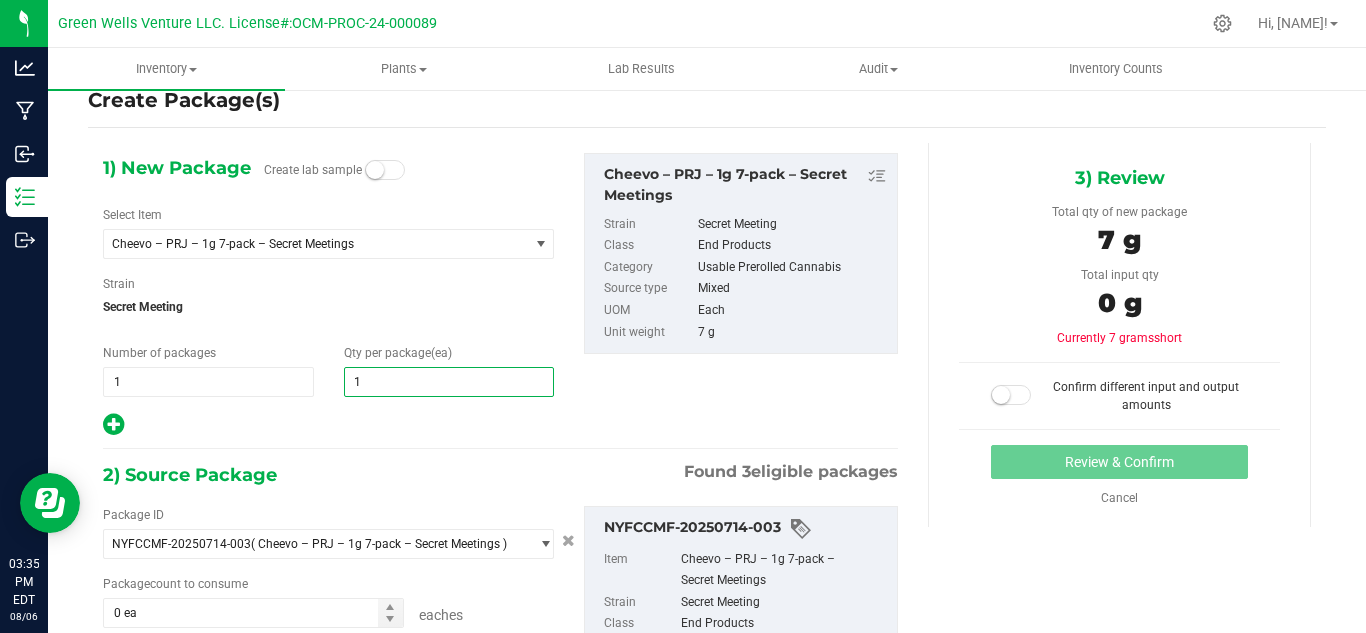 type on "10" 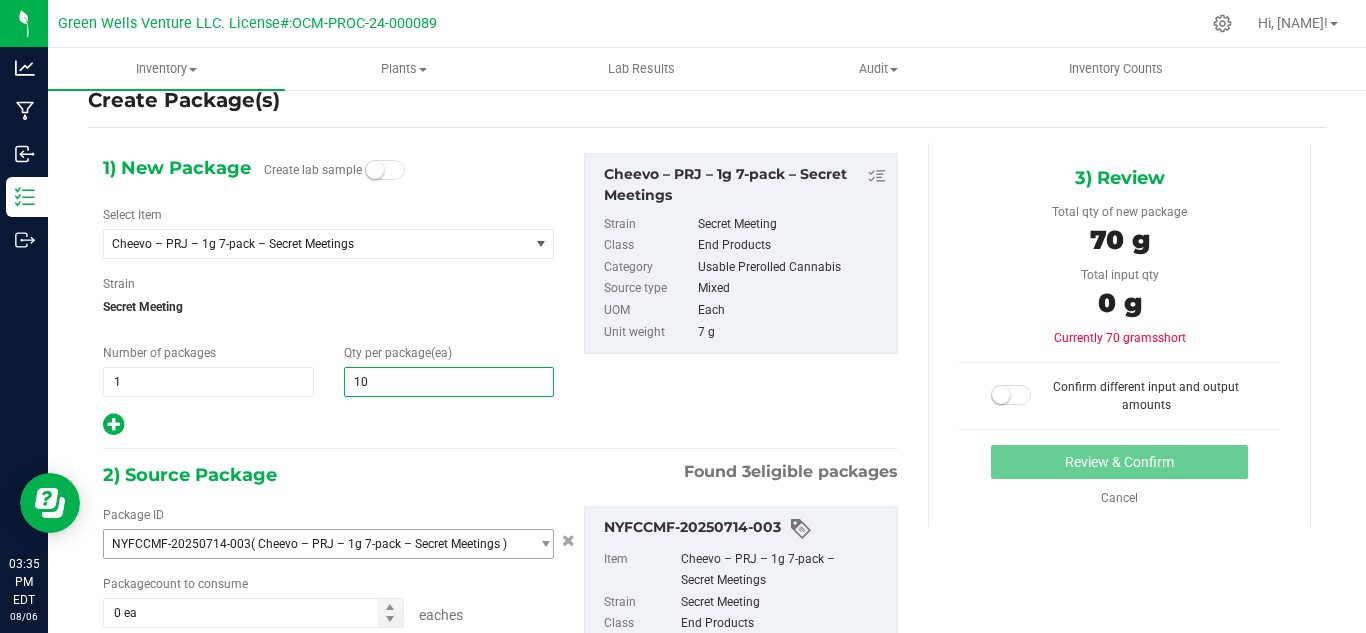 scroll, scrollTop: 234, scrollLeft: 0, axis: vertical 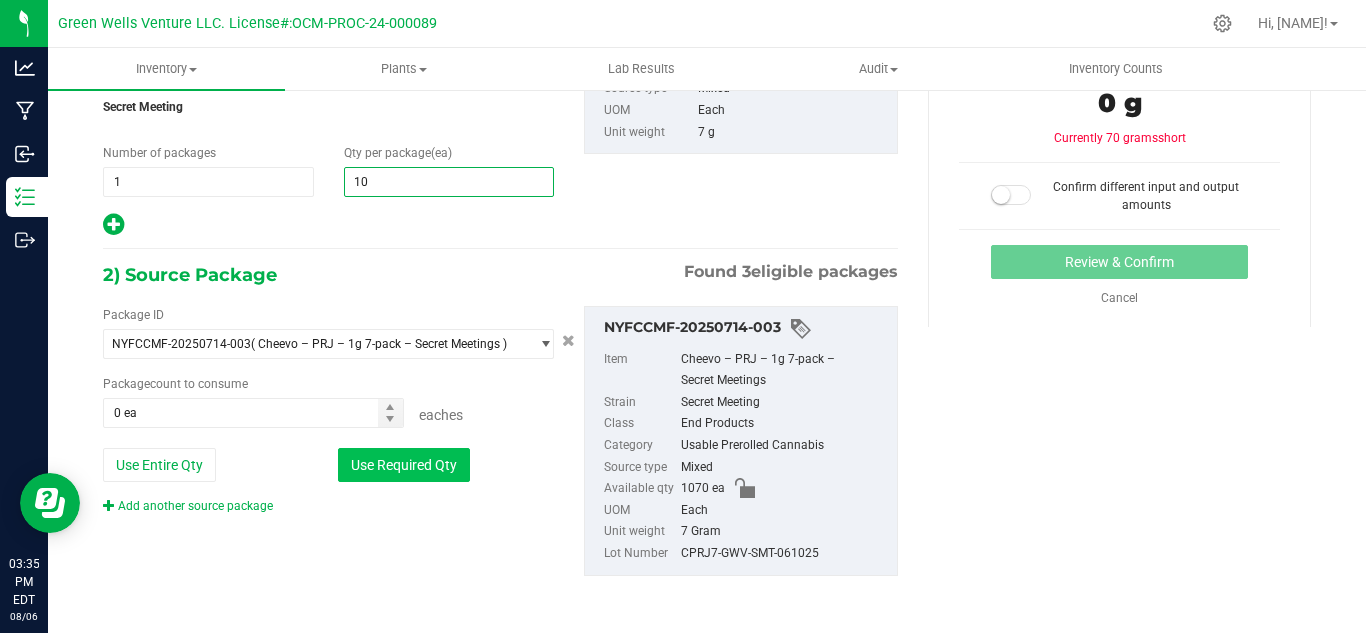 type on "10" 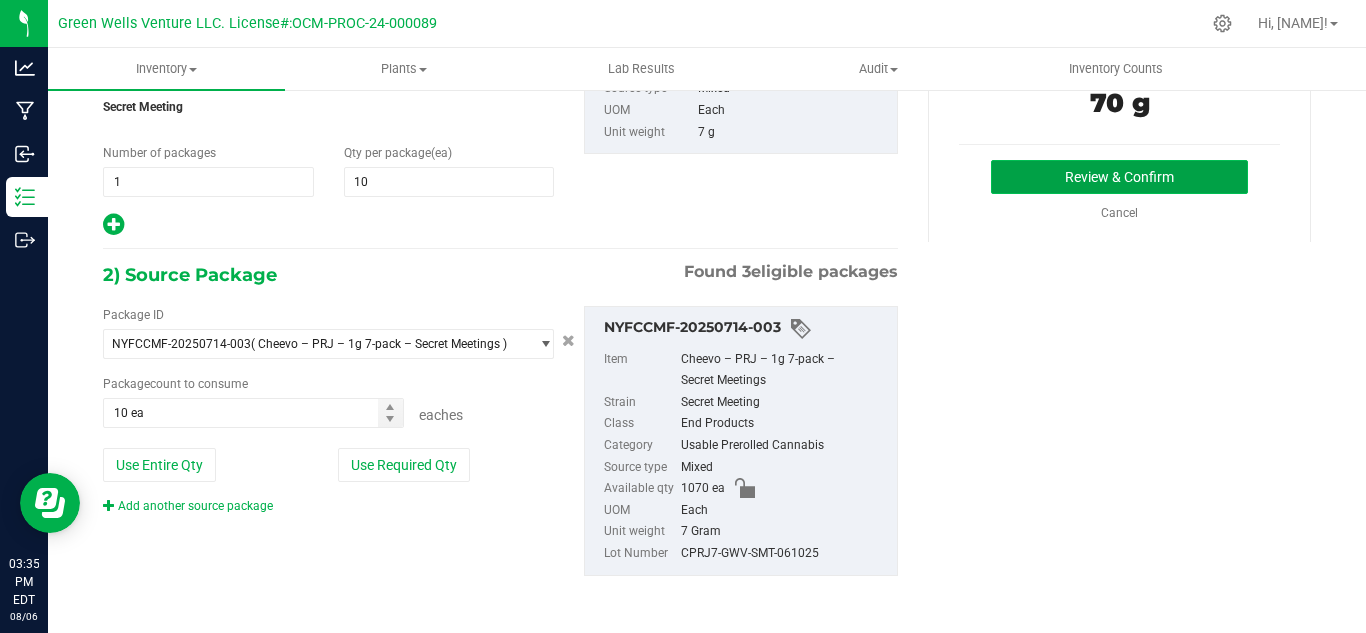 click on "Review & Confirm" at bounding box center [1119, 177] 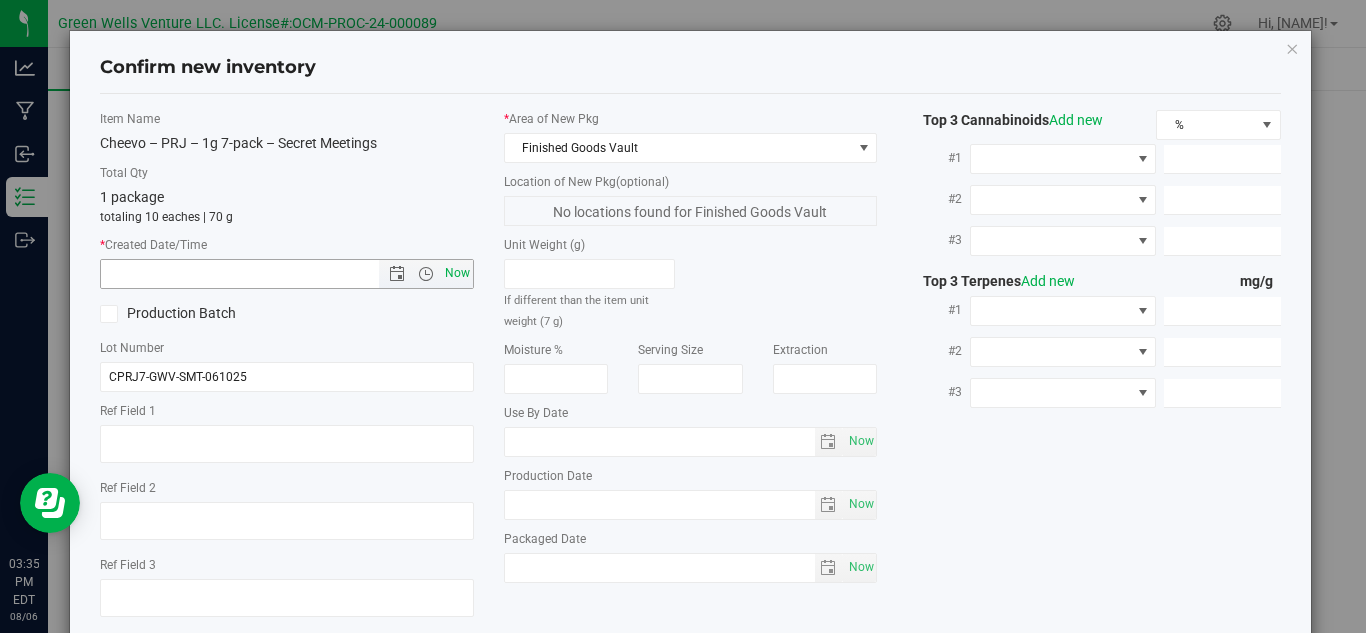 click on "Now" at bounding box center (457, 273) 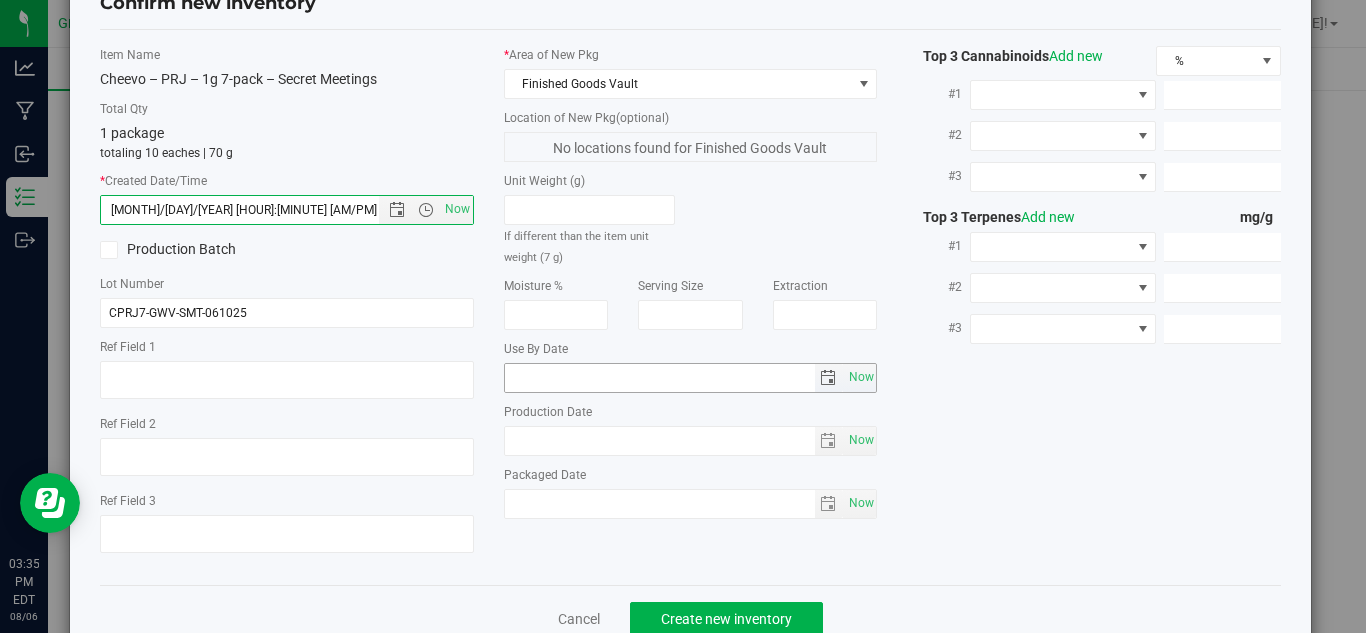 scroll, scrollTop: 114, scrollLeft: 0, axis: vertical 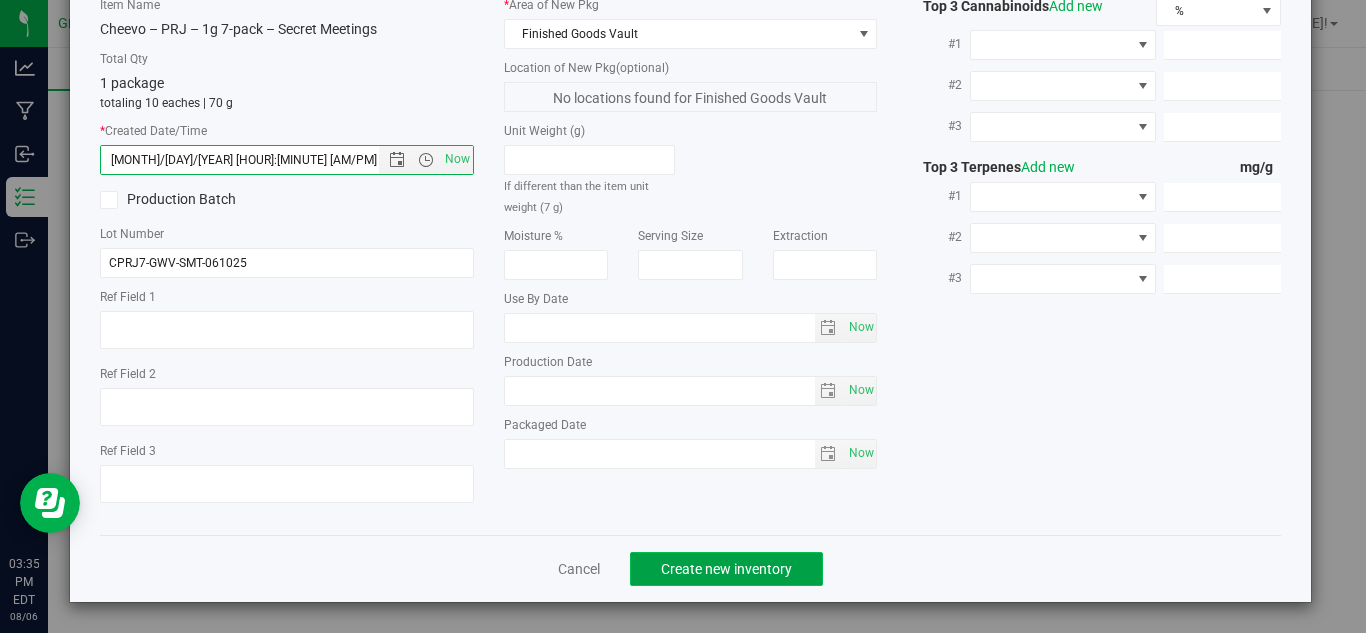 click on "Create new inventory" 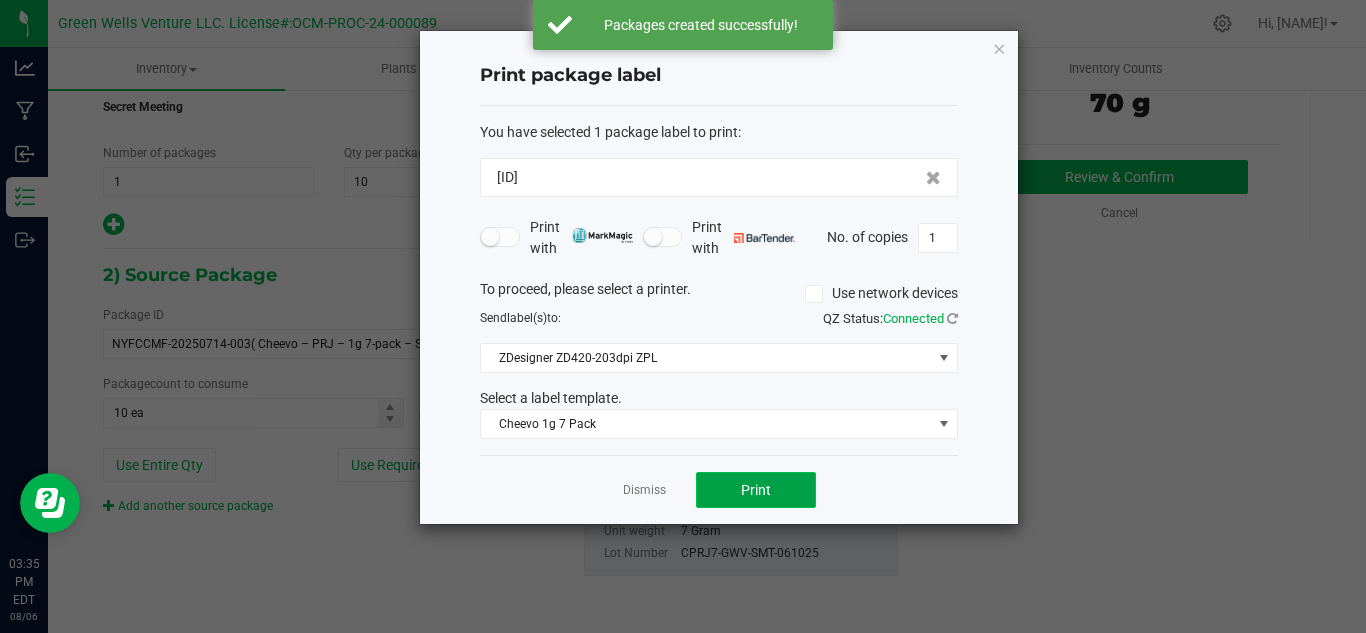 click on "Print" 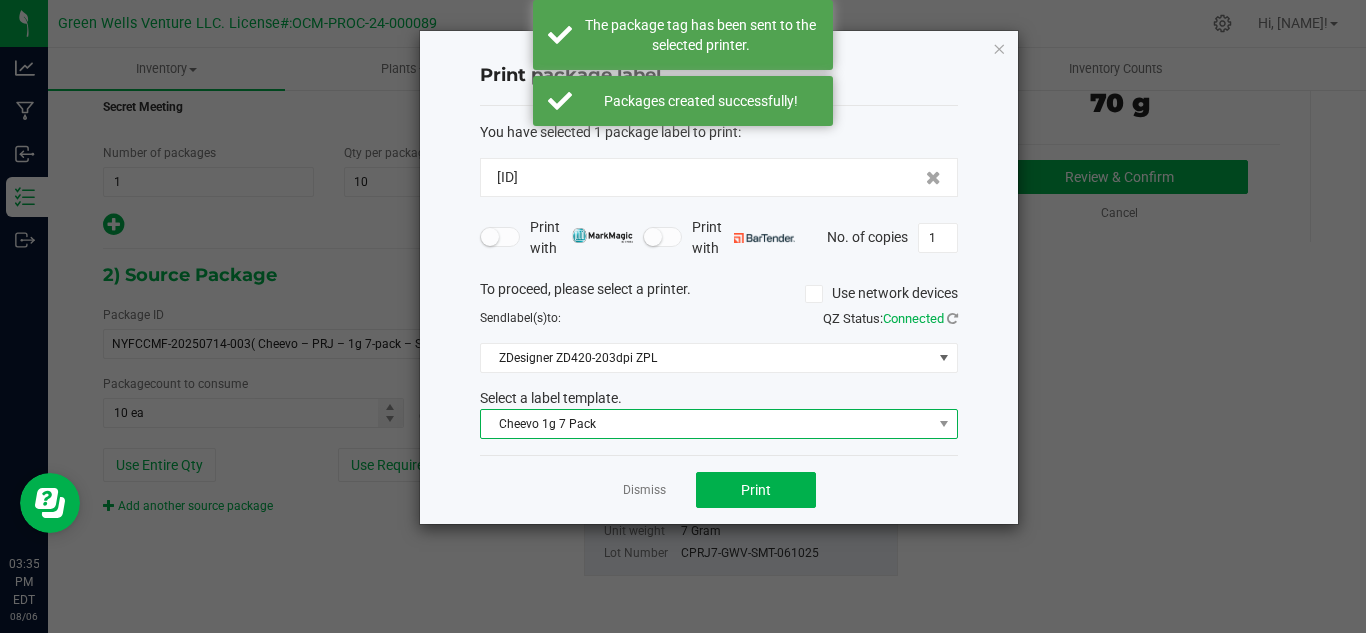 click on "Cheevo 1g 7 Pack" at bounding box center (706, 424) 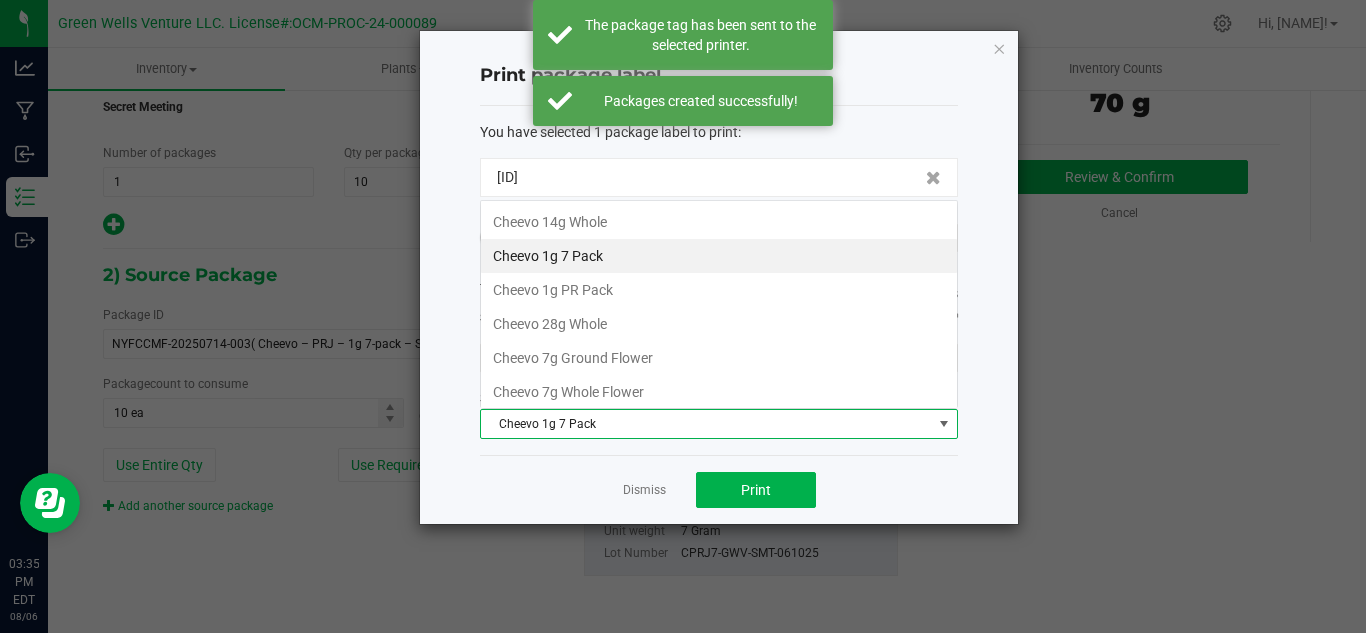 scroll, scrollTop: 99970, scrollLeft: 99522, axis: both 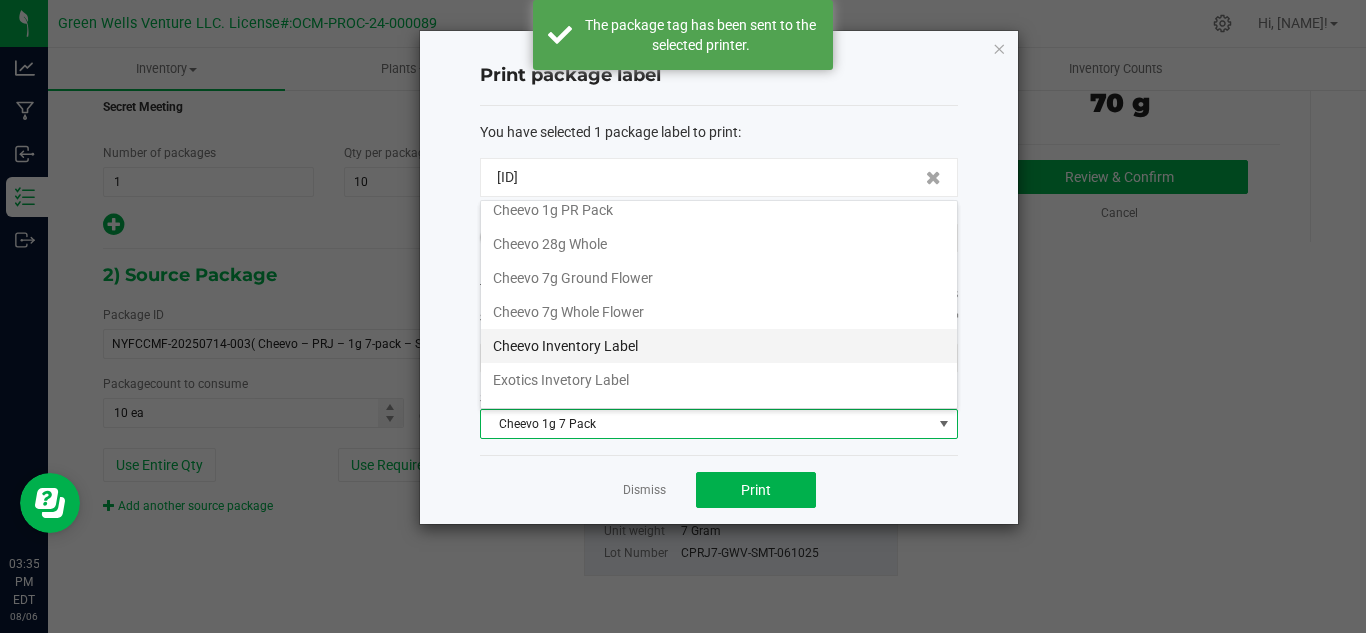click on "Cheevo Inventory Label" at bounding box center [719, 346] 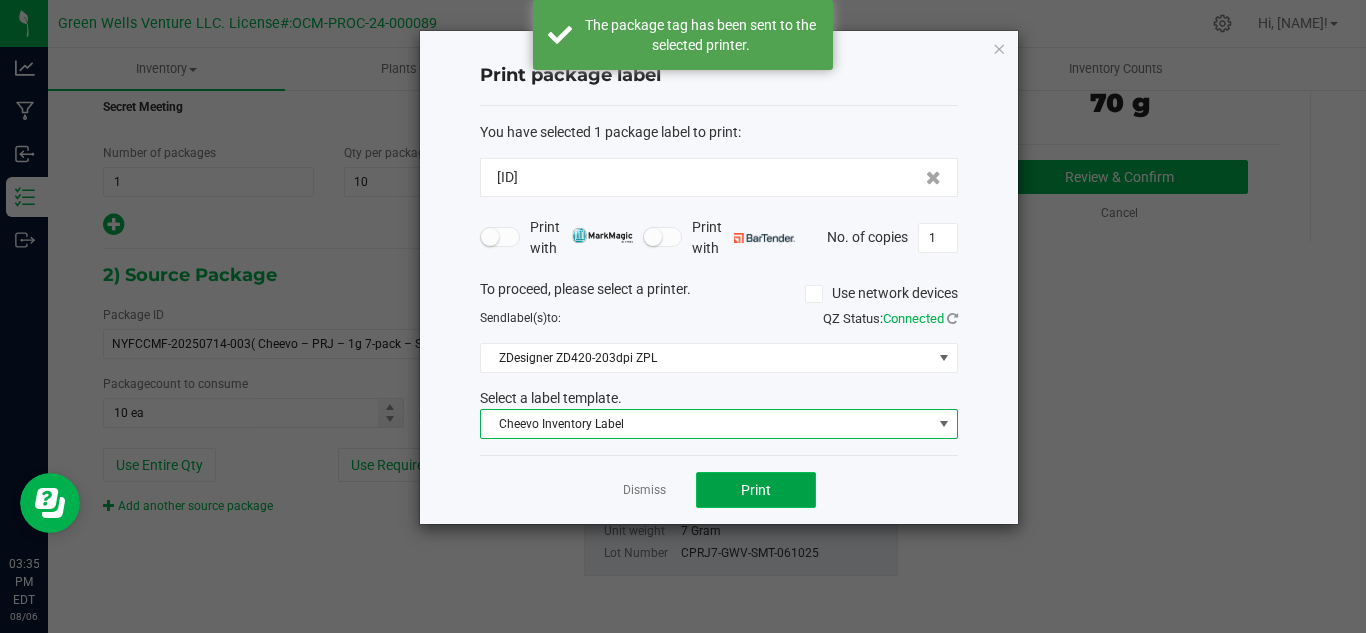 click on "Print" 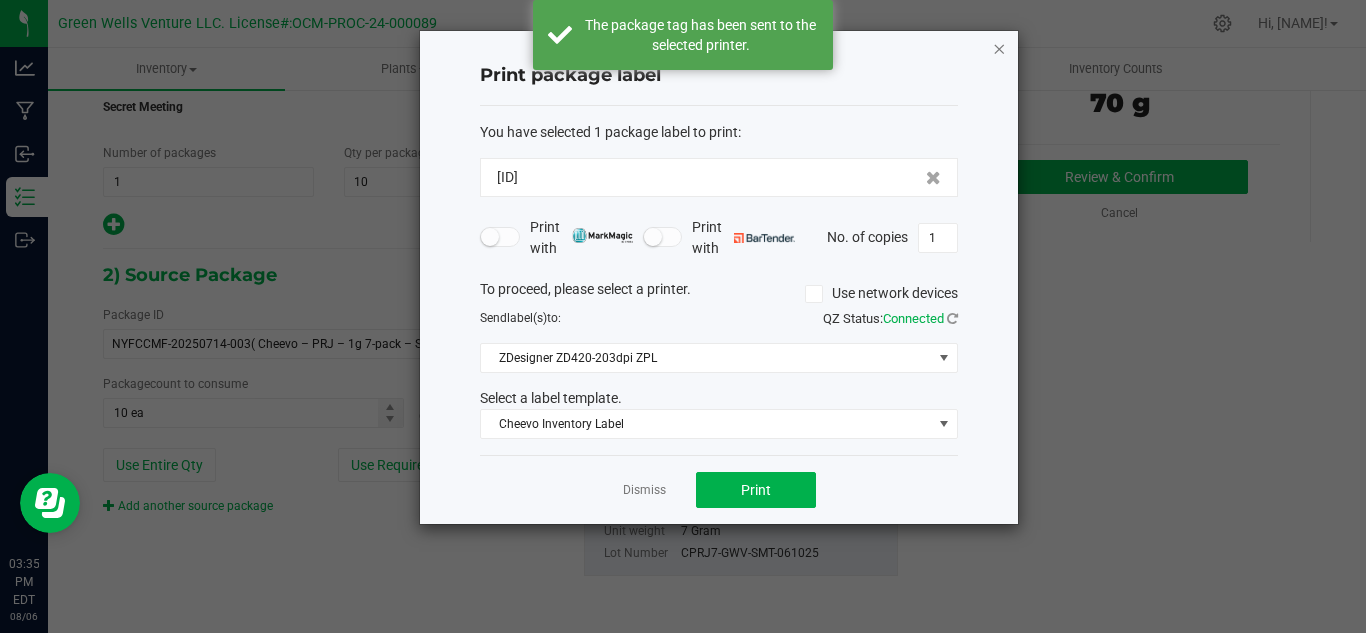 click 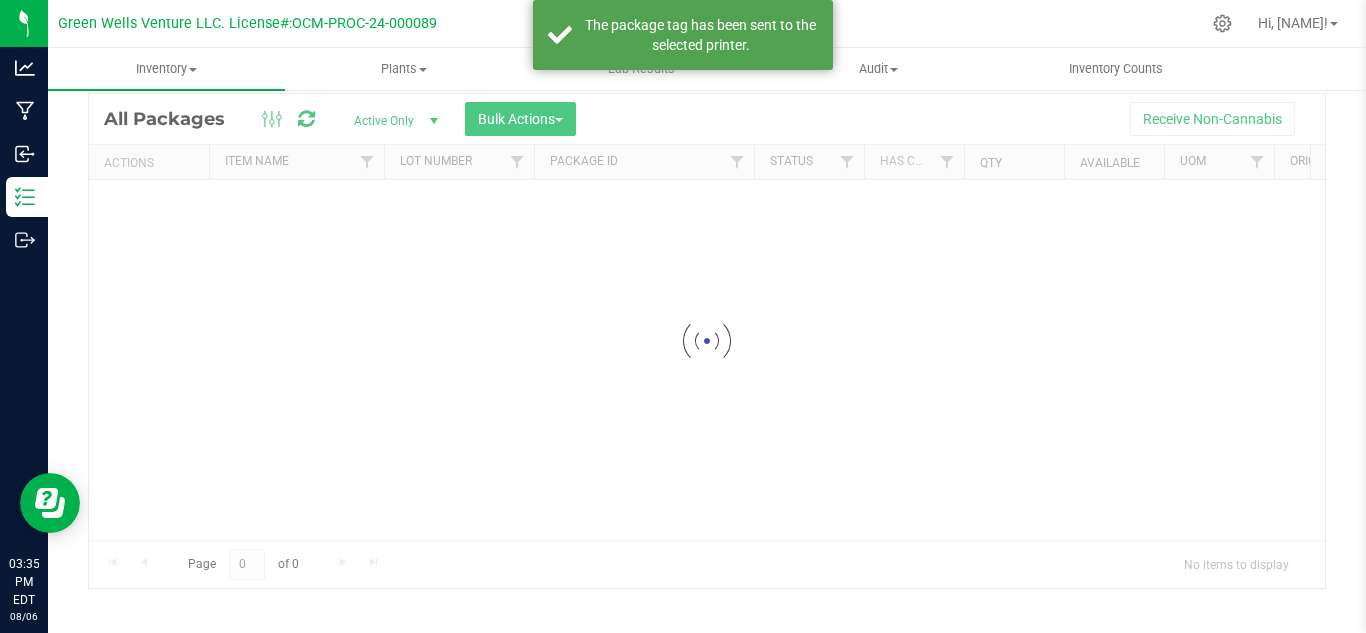 scroll, scrollTop: 65, scrollLeft: 0, axis: vertical 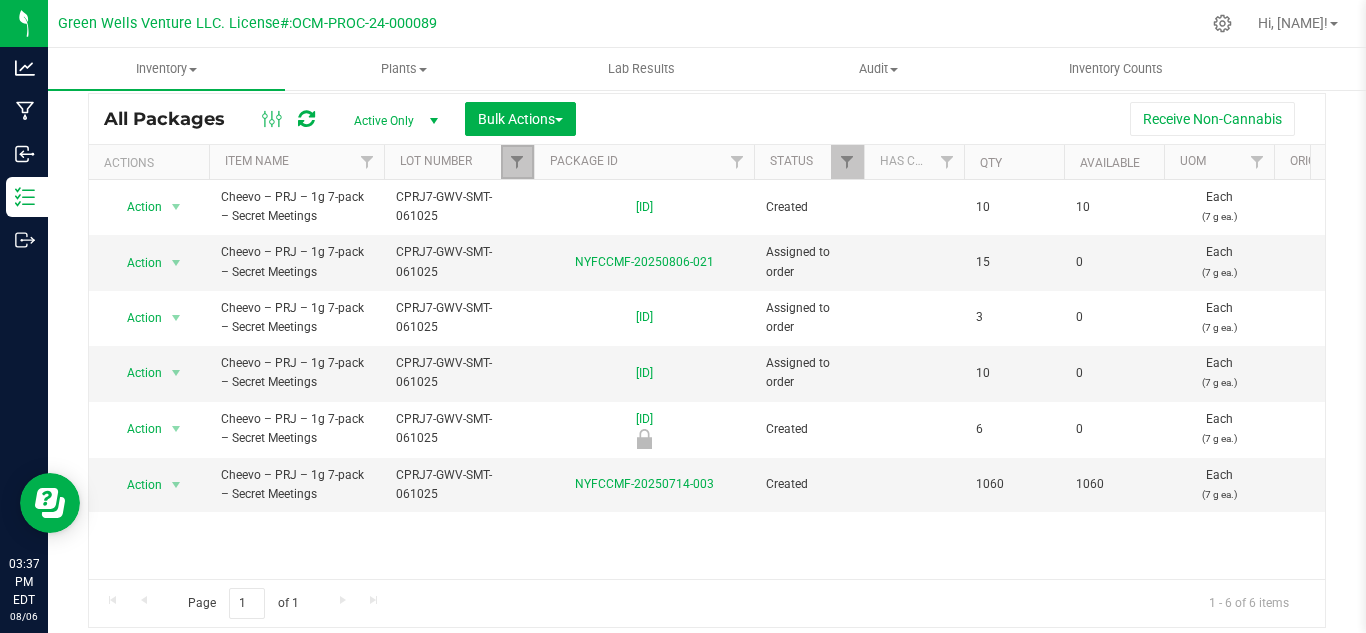 click at bounding box center [517, 162] 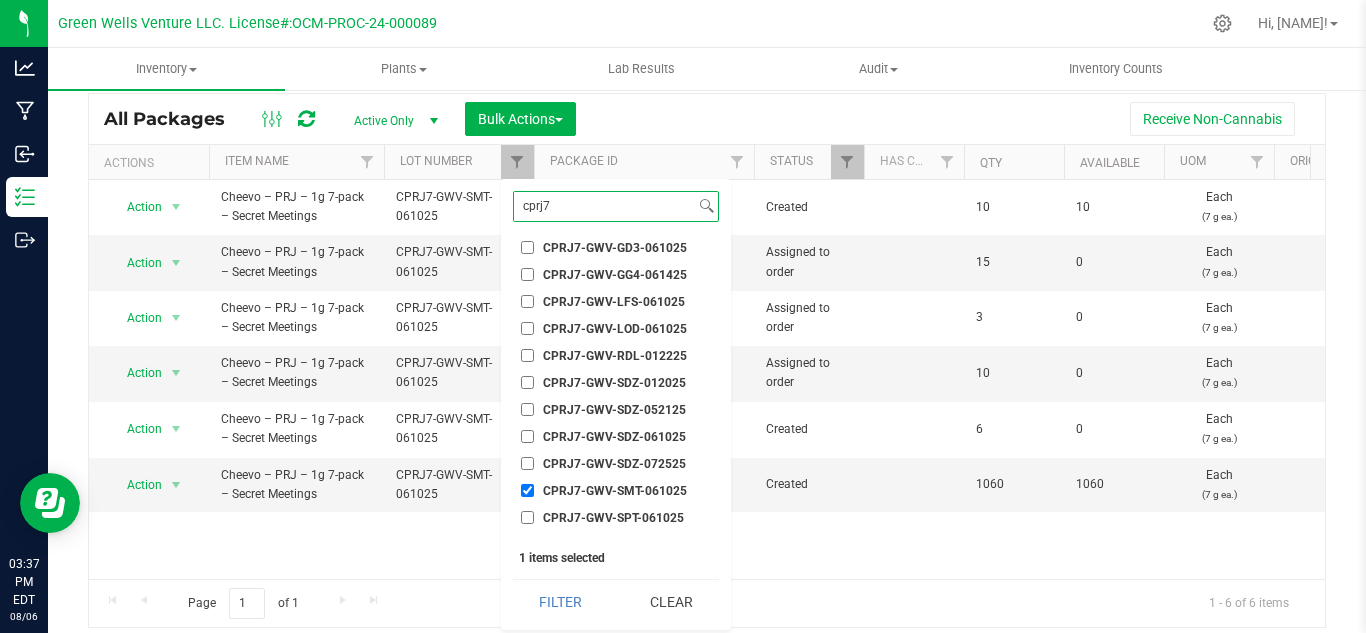 scroll, scrollTop: 159, scrollLeft: 0, axis: vertical 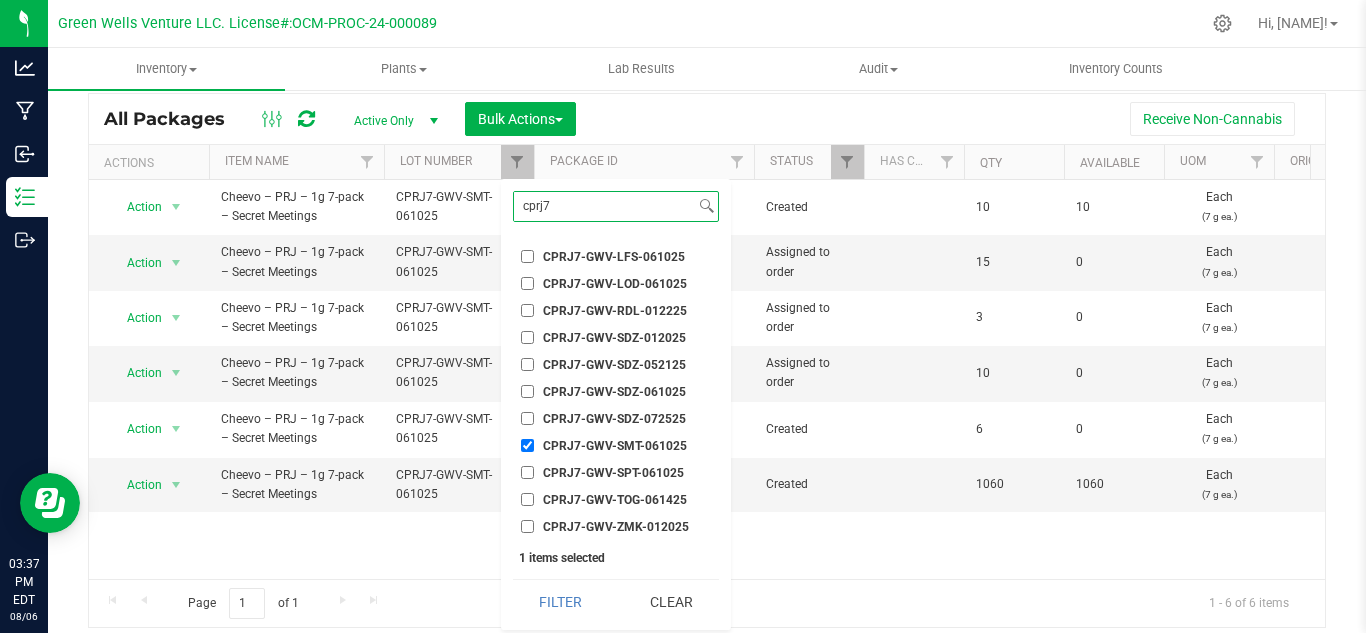 type on "cprj7" 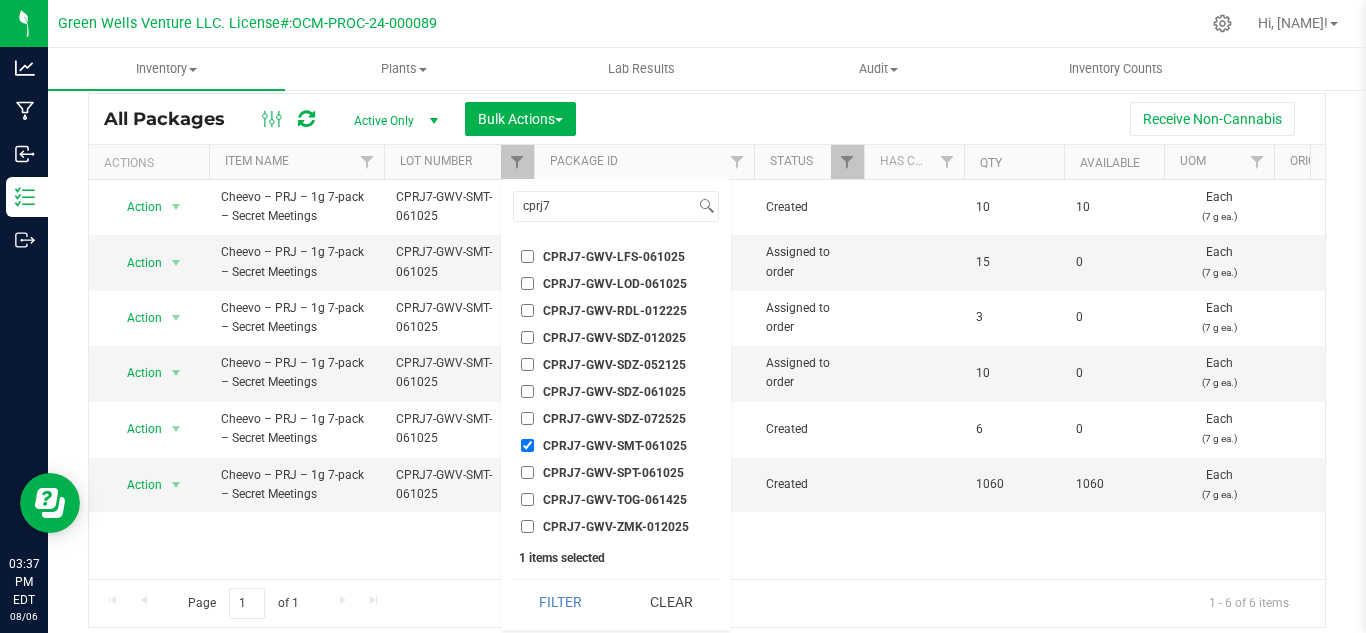 click on "CPRJ7-GWV-SMT-061025" at bounding box center (527, 445) 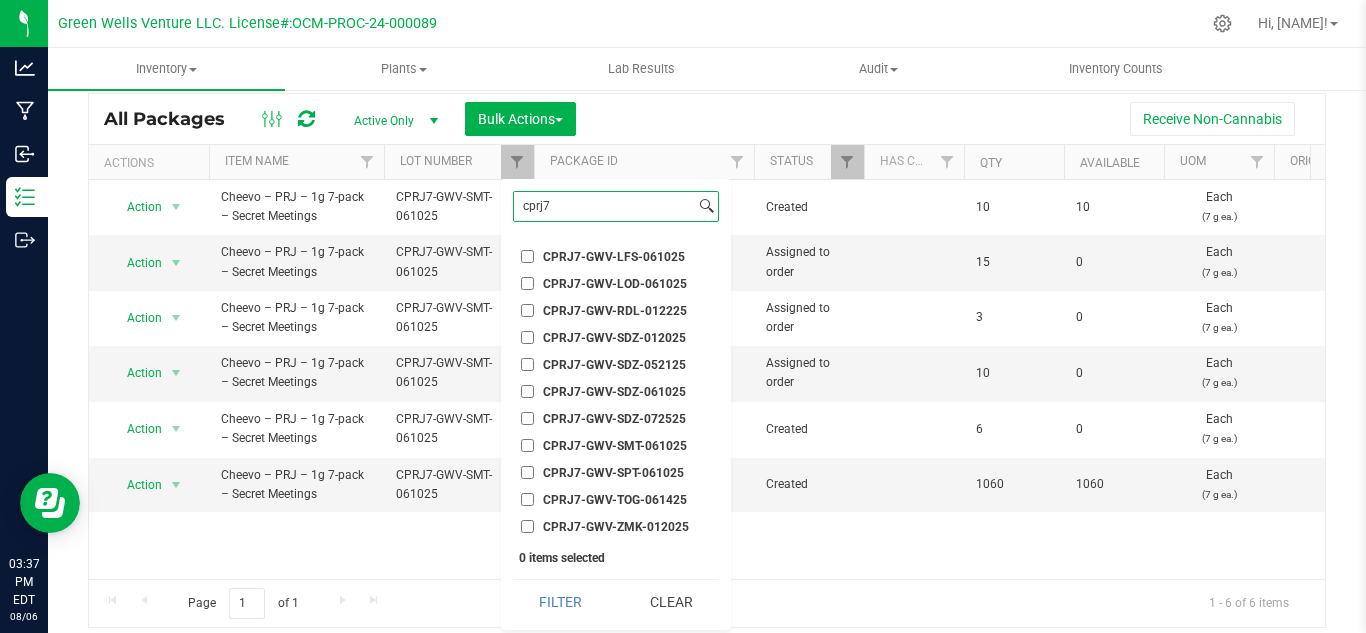 click on "cprj7" at bounding box center (604, 206) 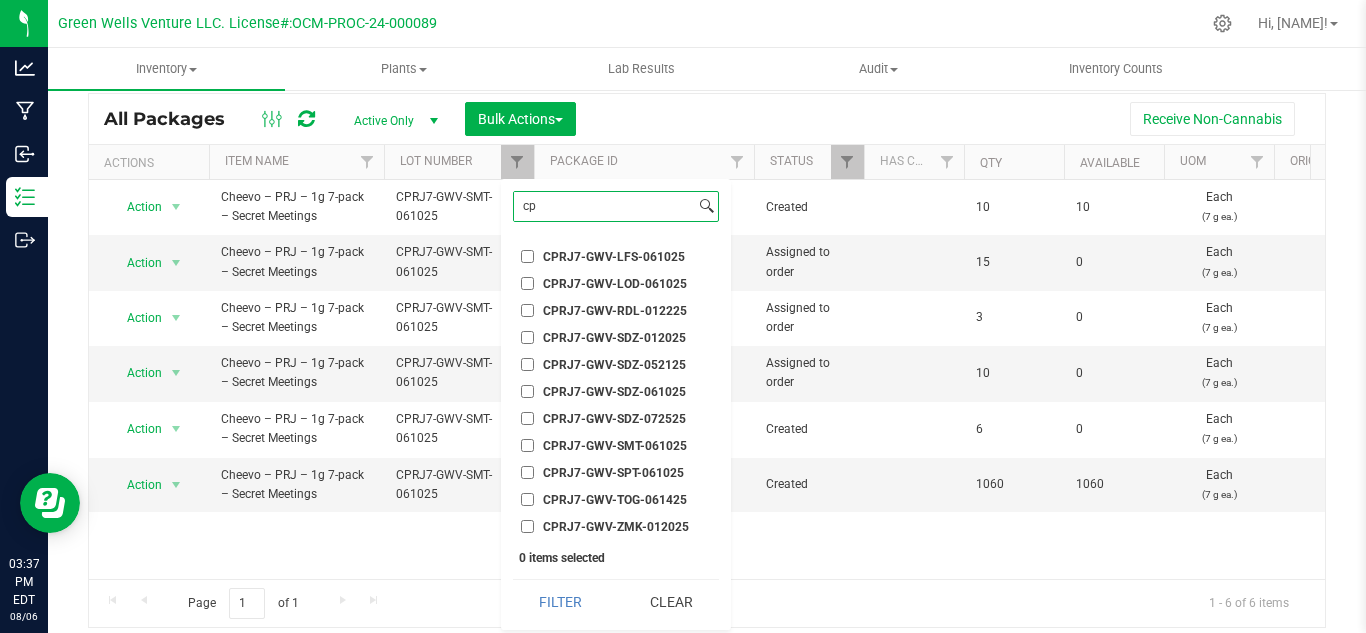 type on "c" 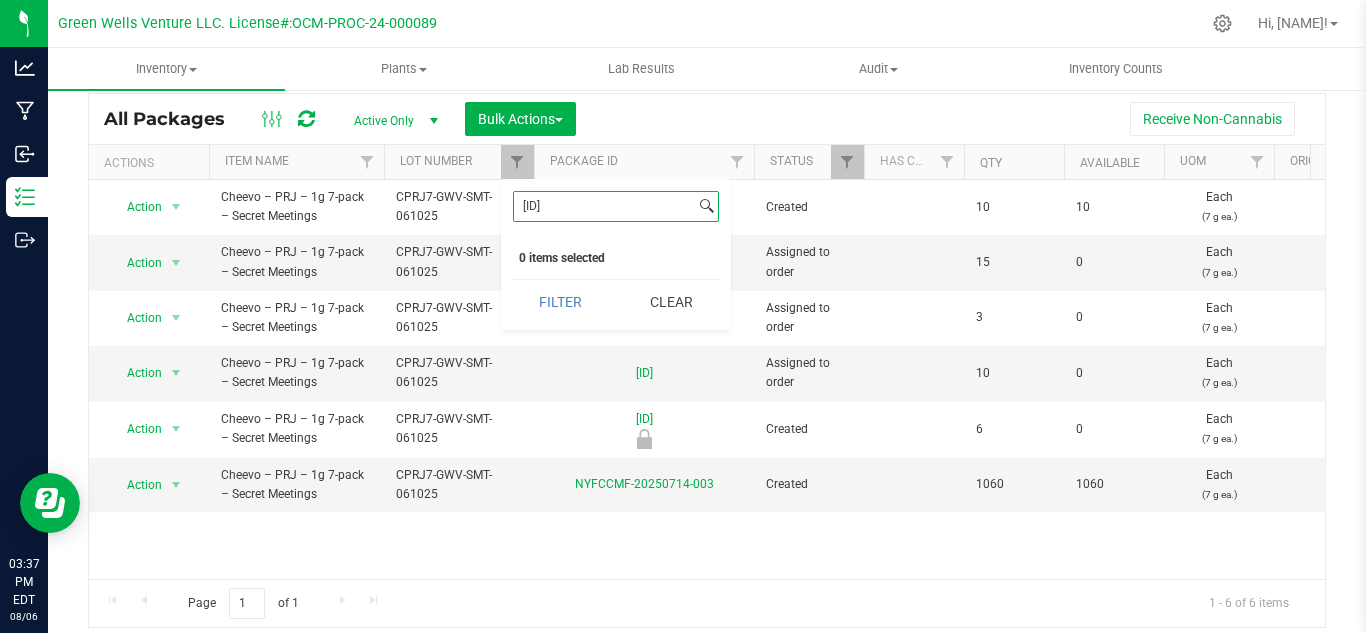 scroll, scrollTop: 0, scrollLeft: 0, axis: both 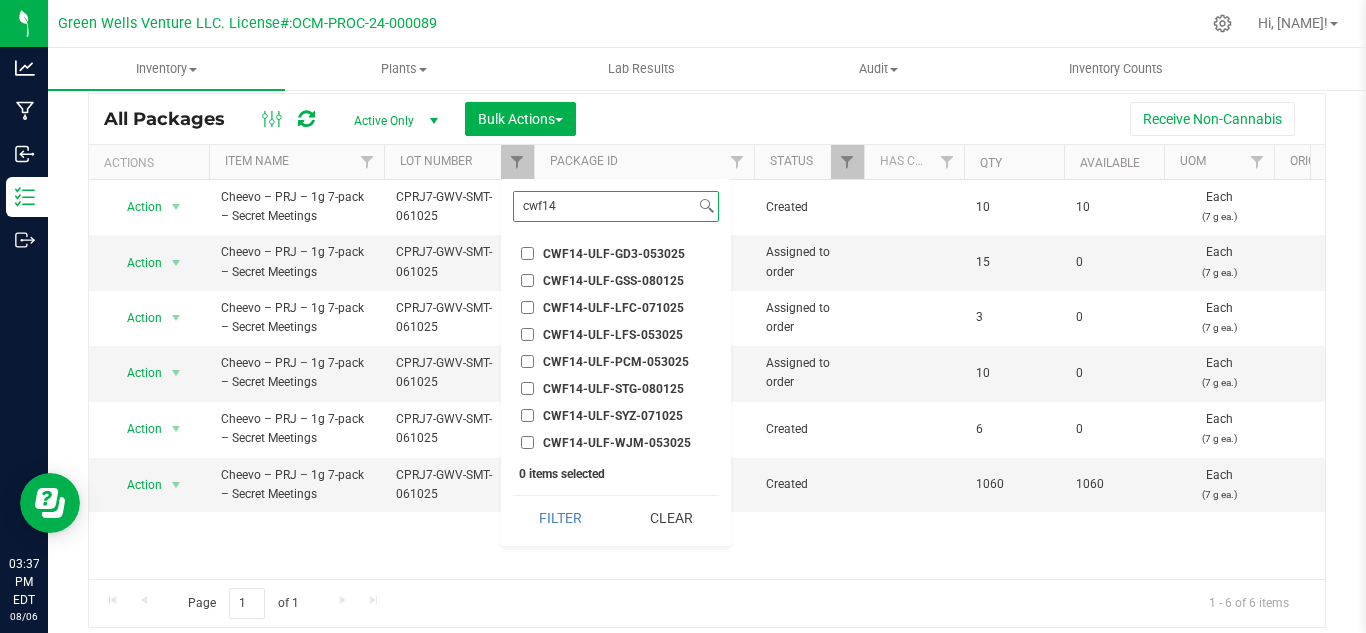 type on "cwf14" 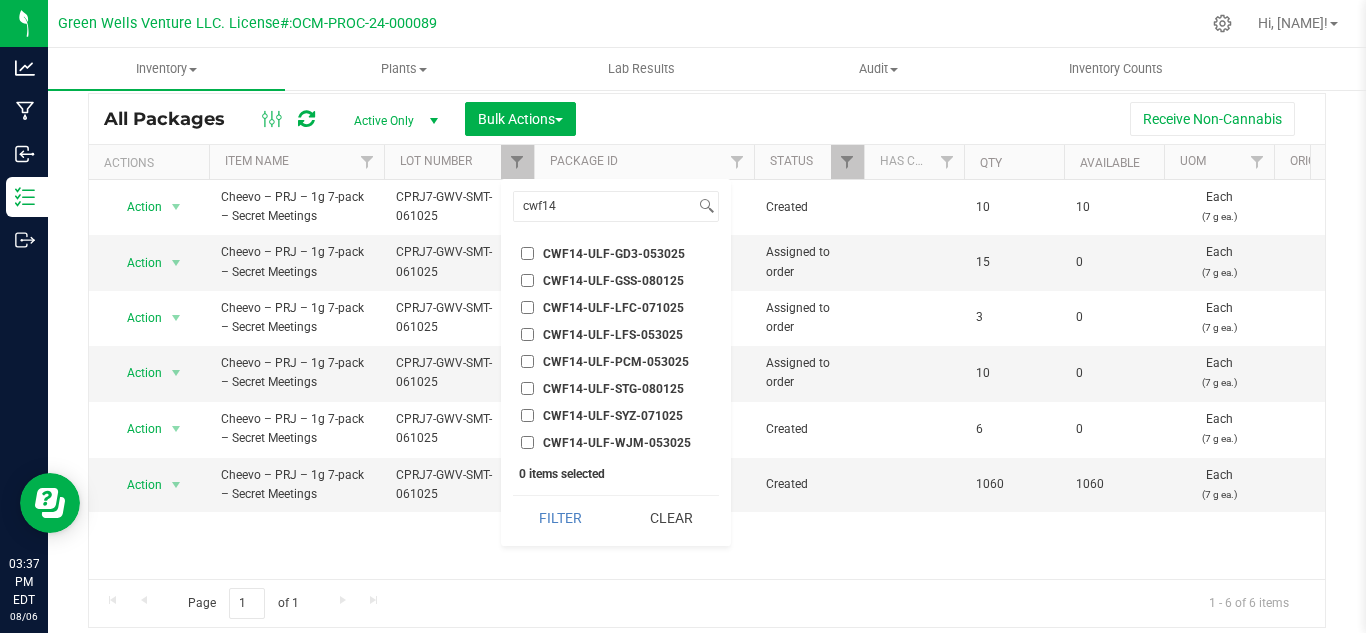 click on "CWF14-ULF-PCM-053025" at bounding box center [527, 361] 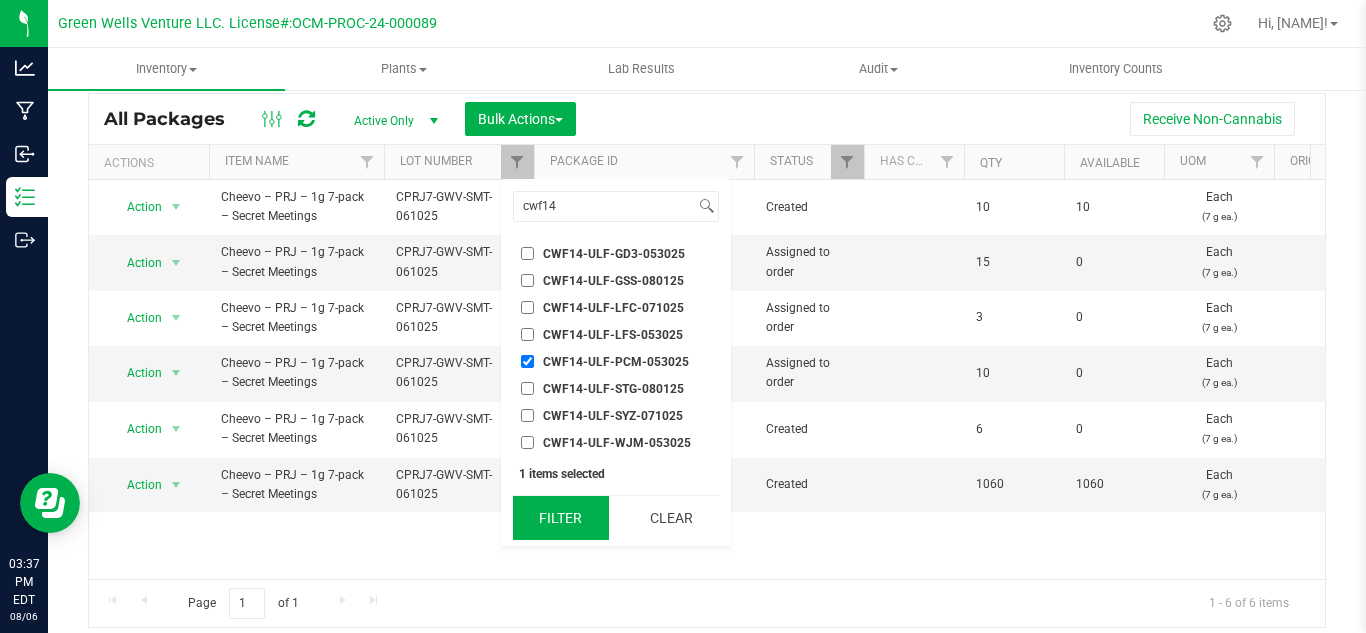click on "Filter" at bounding box center (561, 518) 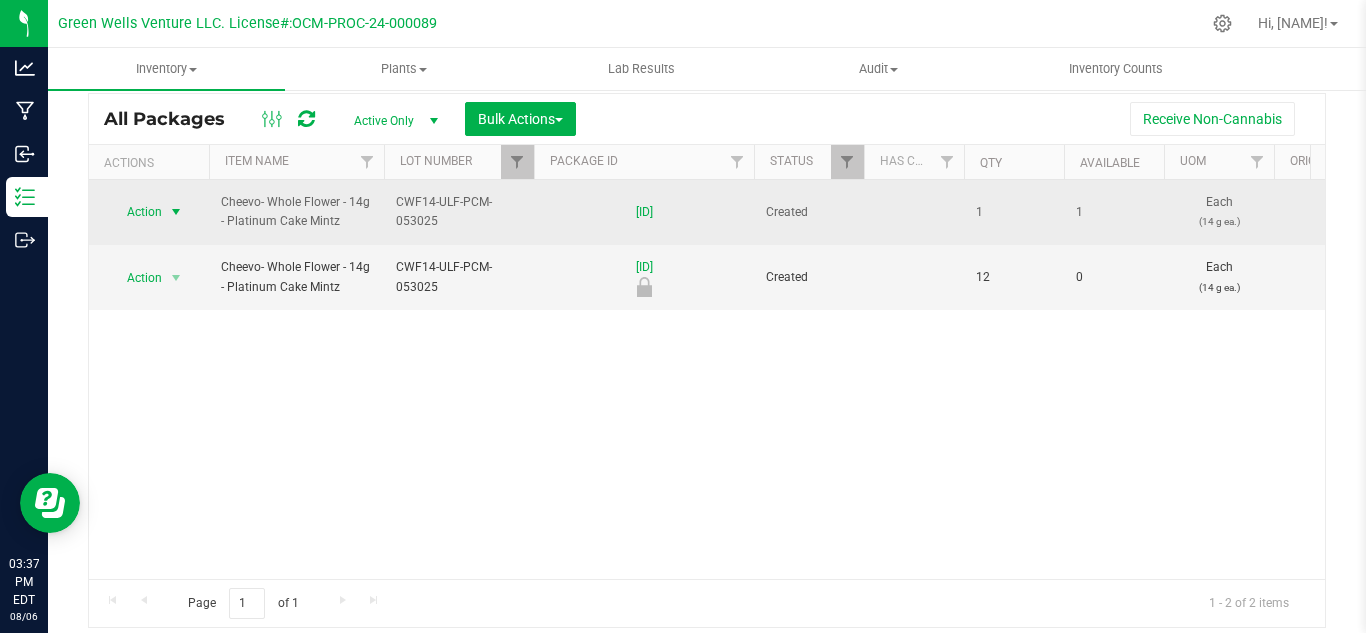 click at bounding box center (176, 212) 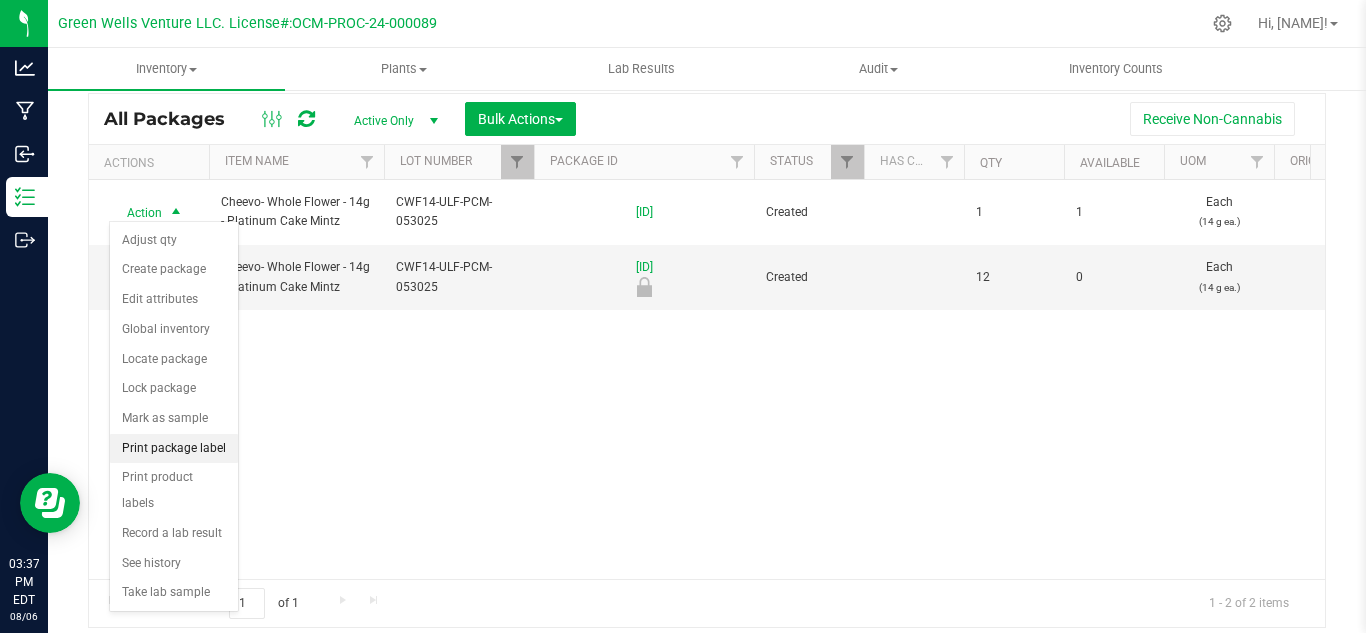 click on "Print package label" at bounding box center (174, 449) 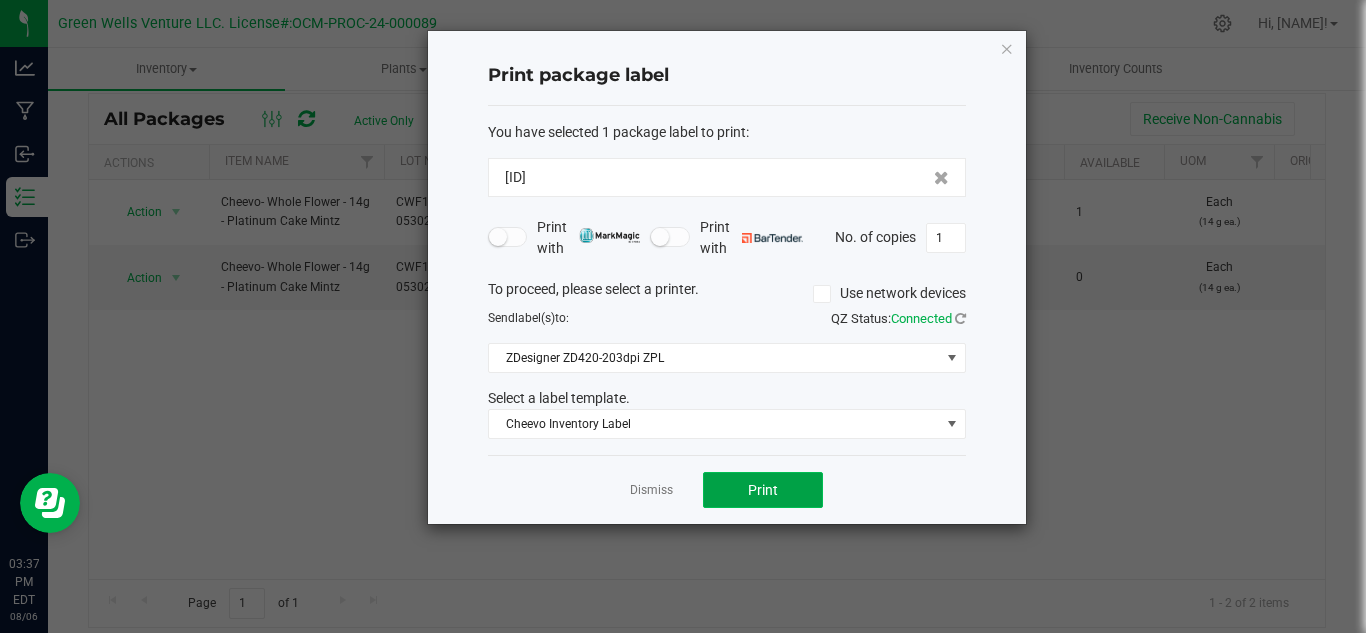 click on "Print" 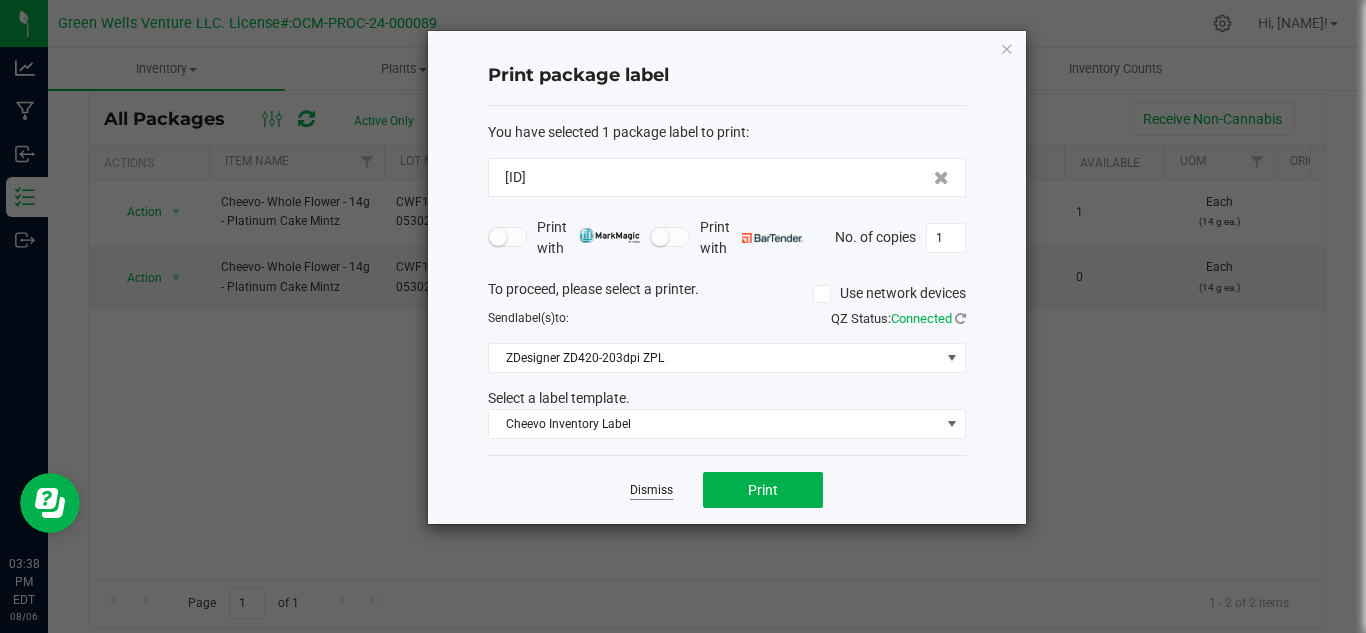 click on "Dismiss" 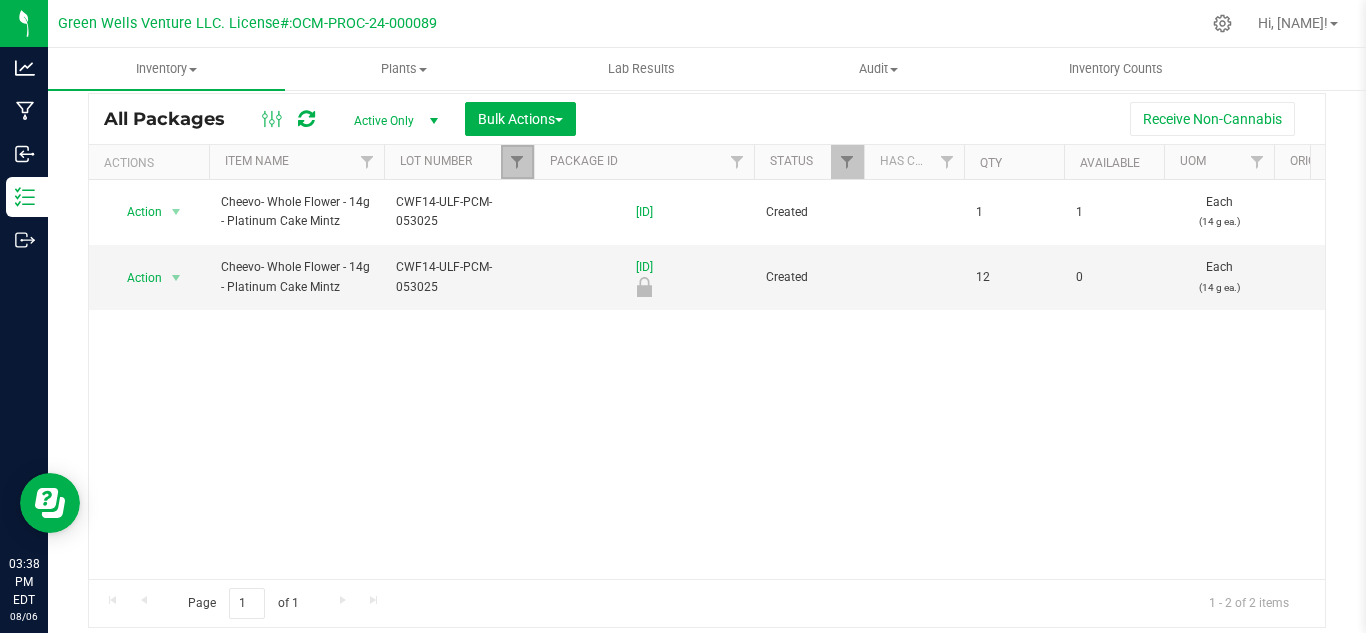 click at bounding box center (517, 162) 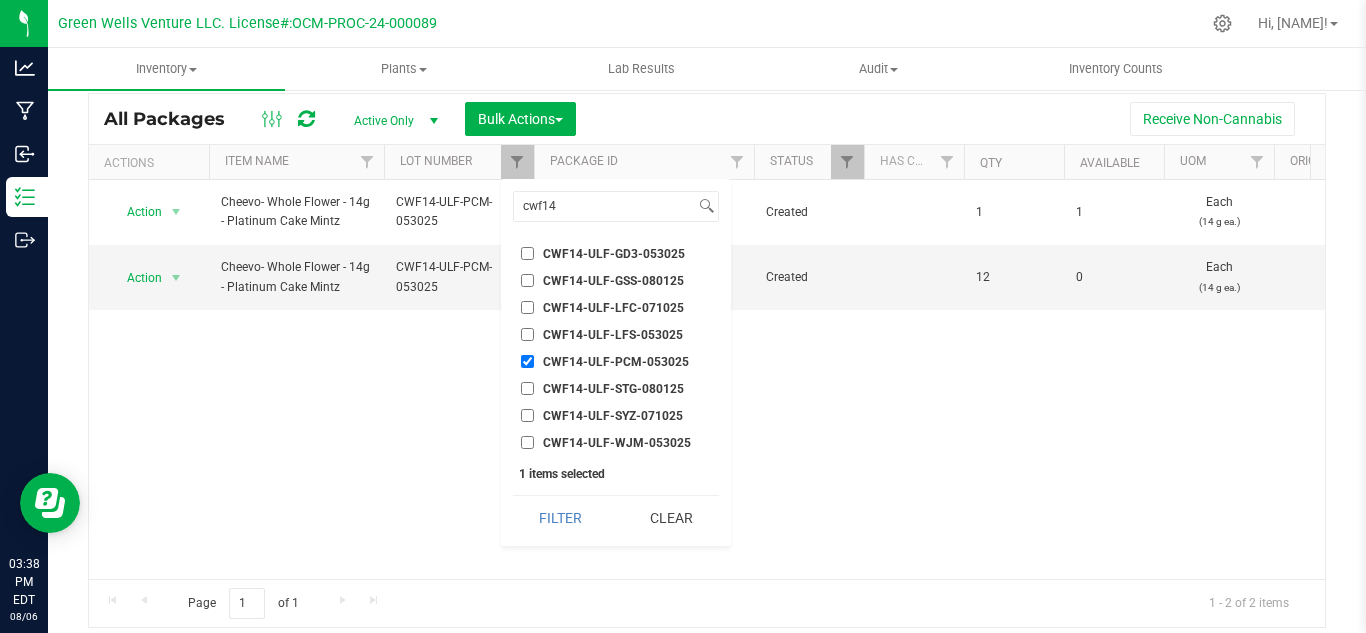 click on "CWF14-ULF-SYZ-071025" at bounding box center (527, 415) 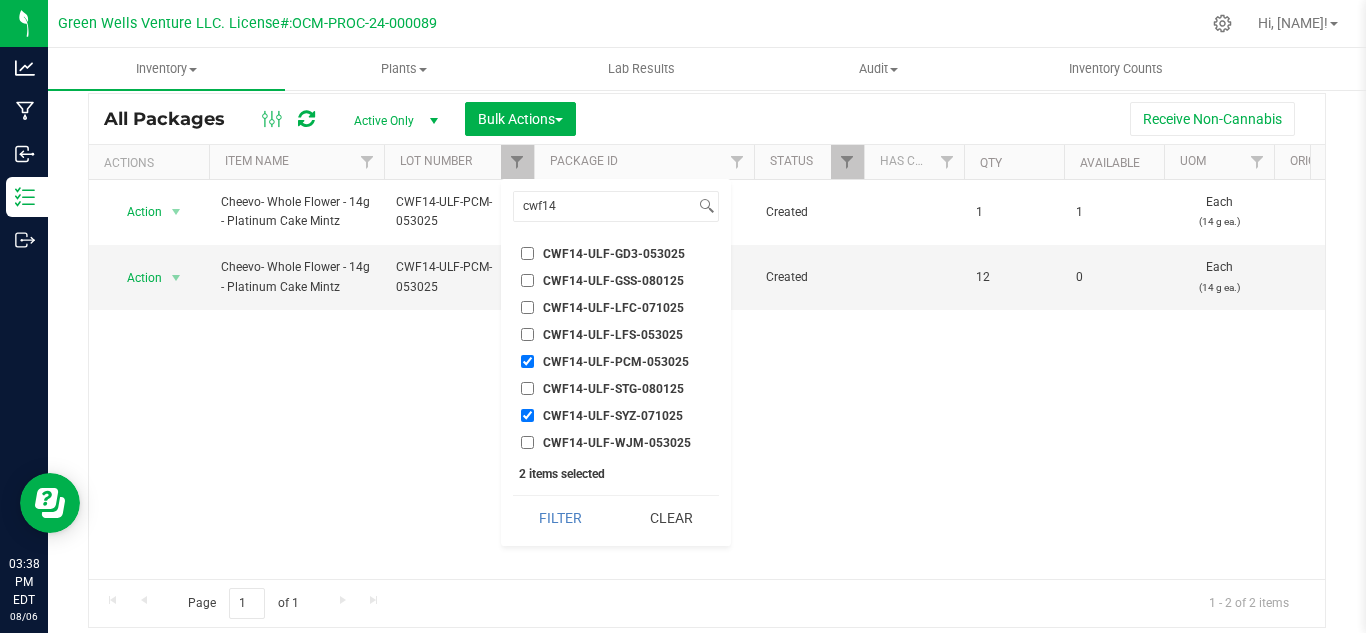 click on "CWF14-ULF-PCM-053025" at bounding box center (527, 361) 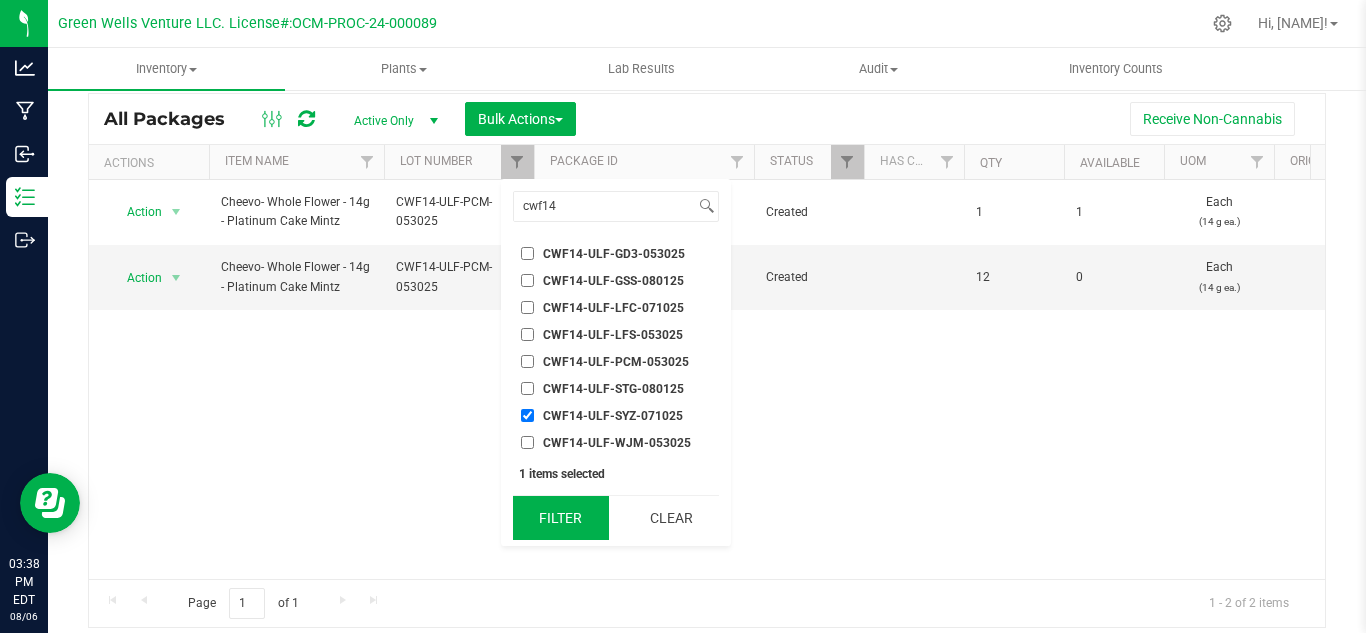 click on "Filter" at bounding box center (561, 518) 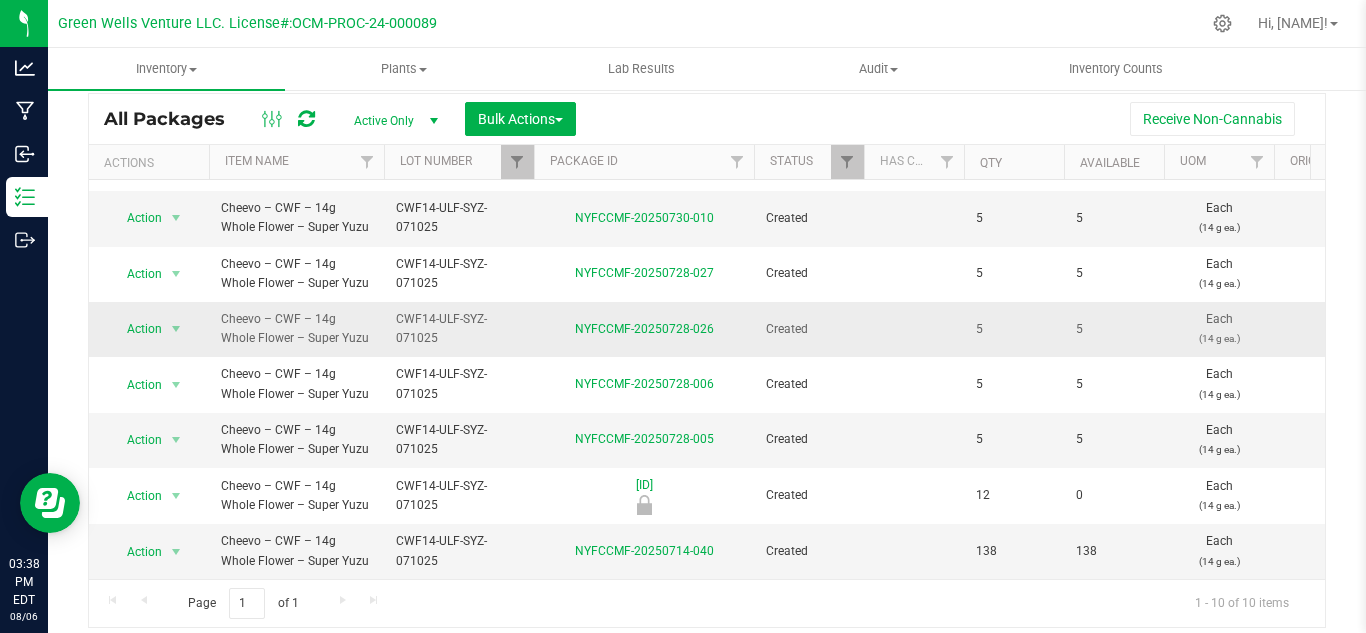 scroll, scrollTop: 170, scrollLeft: 0, axis: vertical 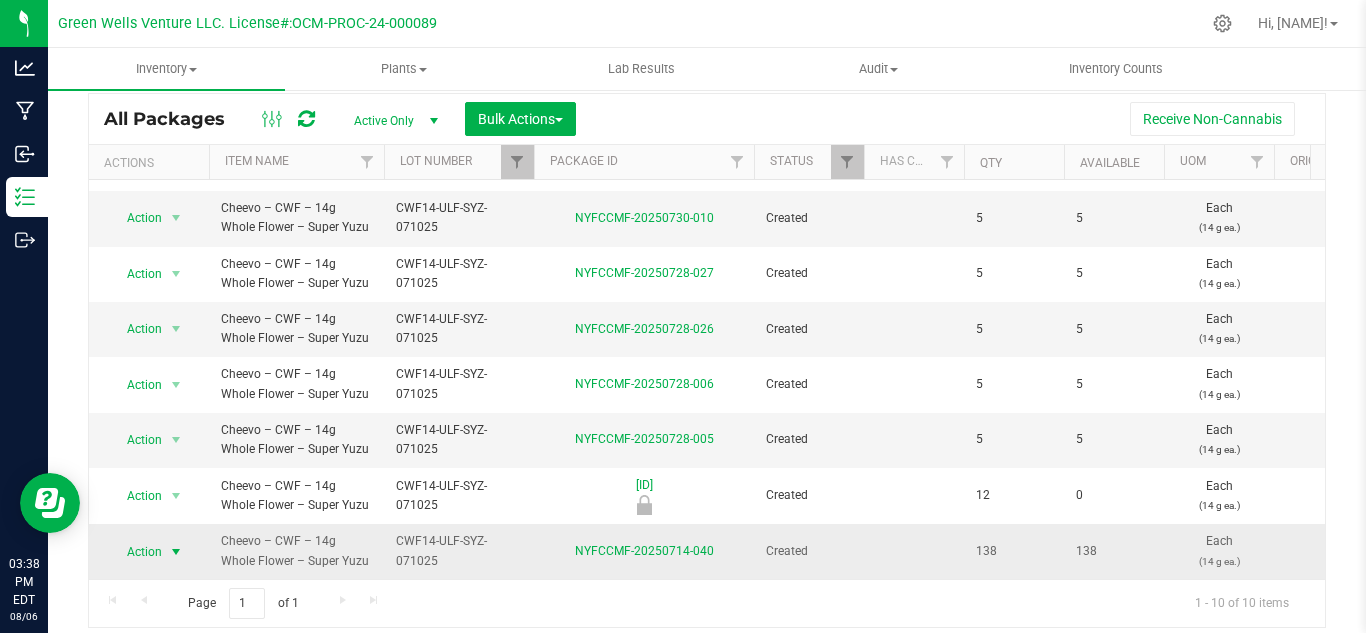 click on "Action" at bounding box center (136, 552) 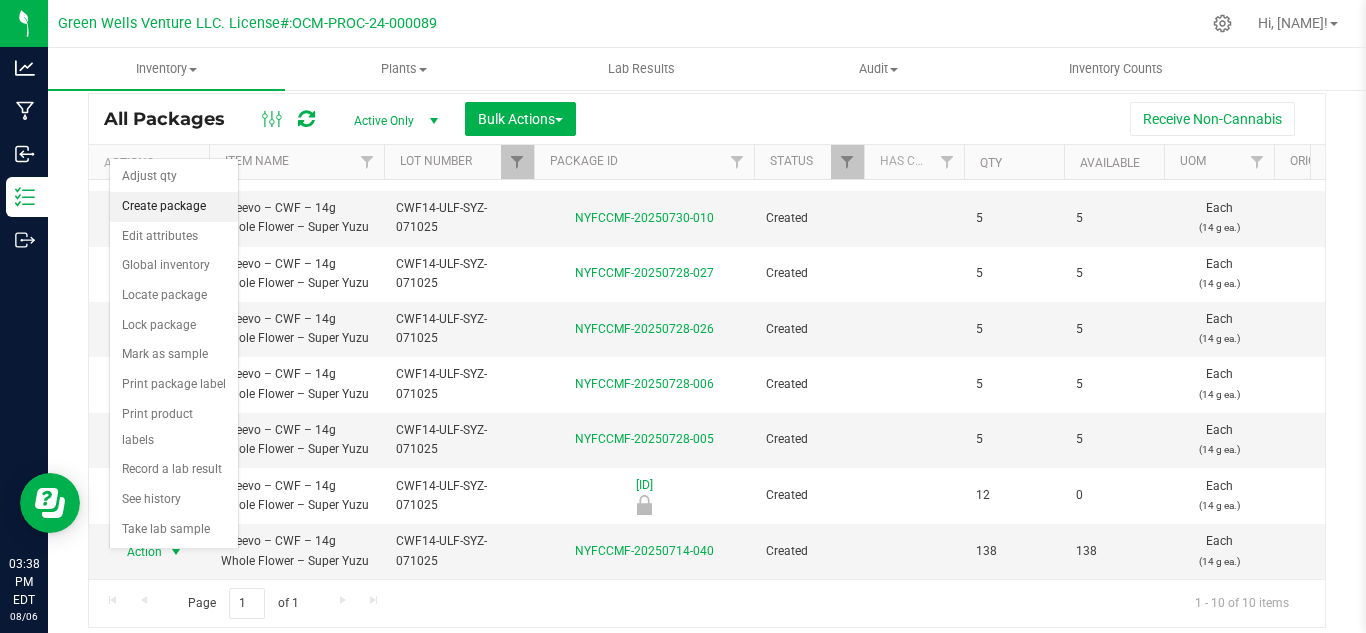 click on "Create package" at bounding box center (174, 207) 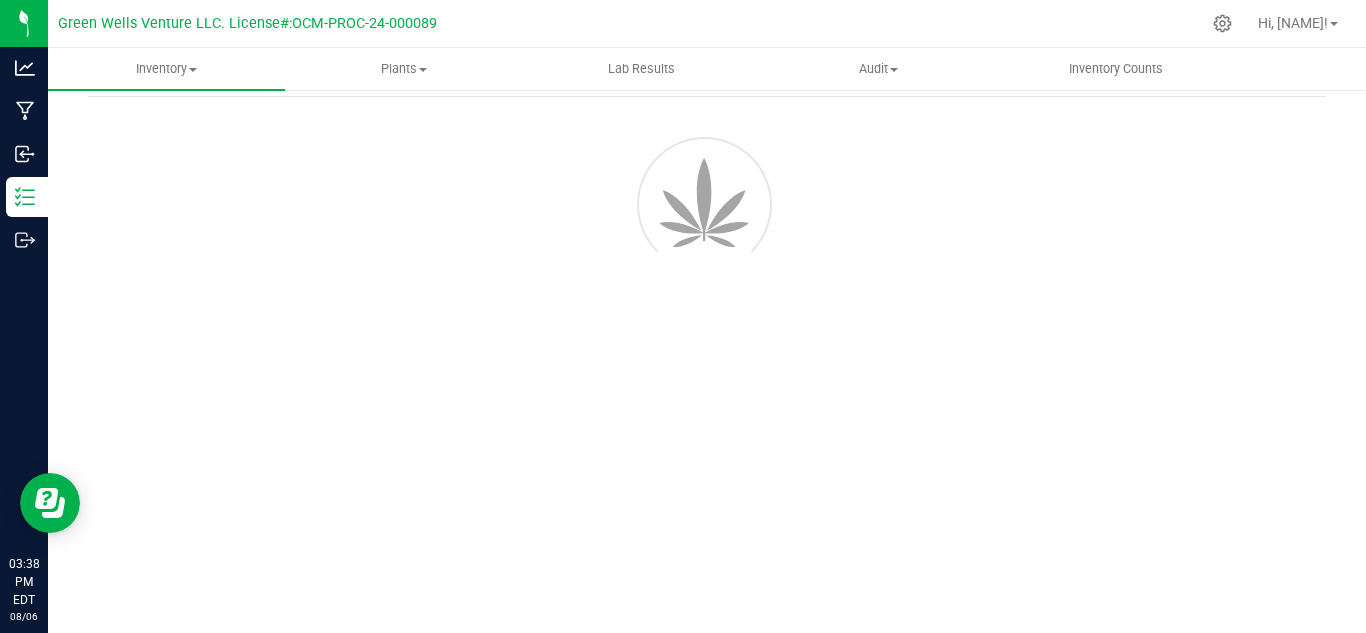 scroll, scrollTop: 80, scrollLeft: 0, axis: vertical 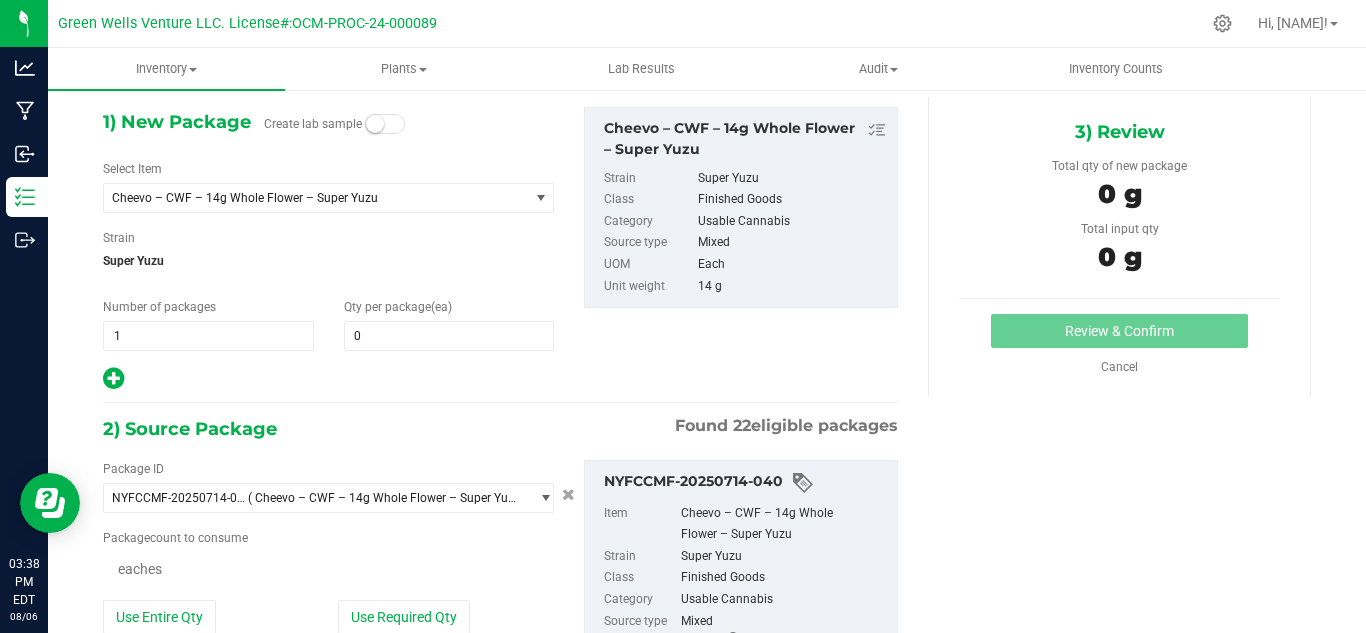 type on "0" 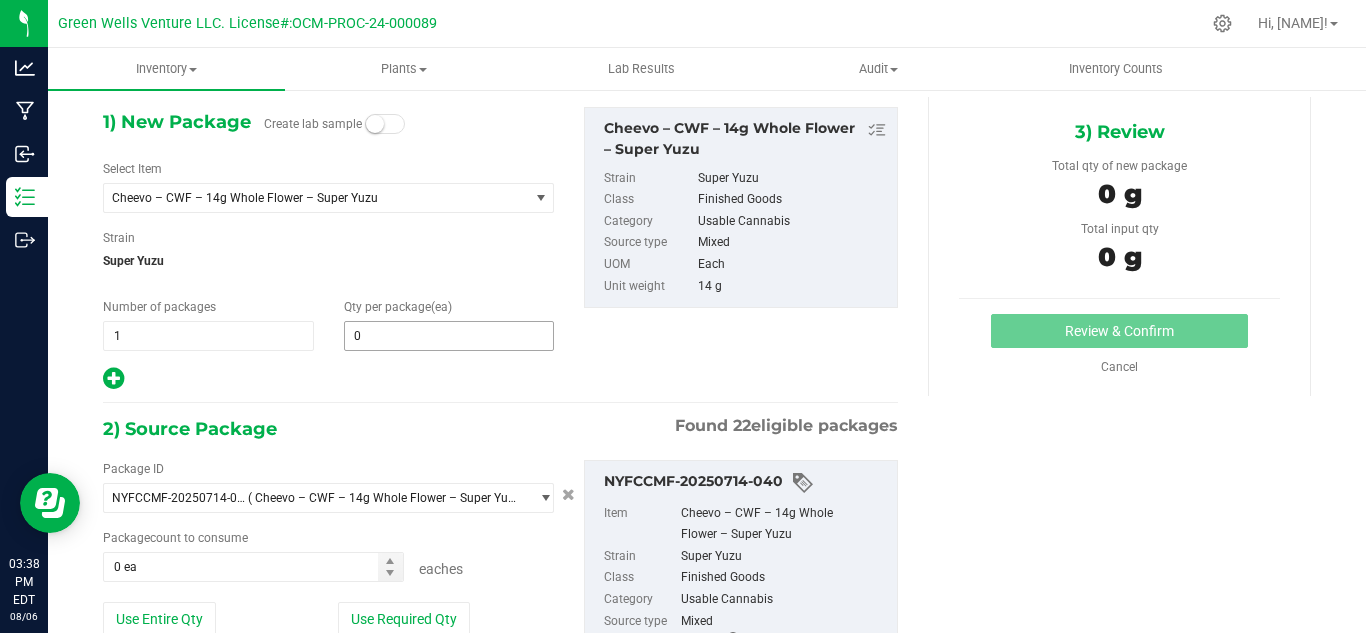 click on "0 0" at bounding box center (449, 336) 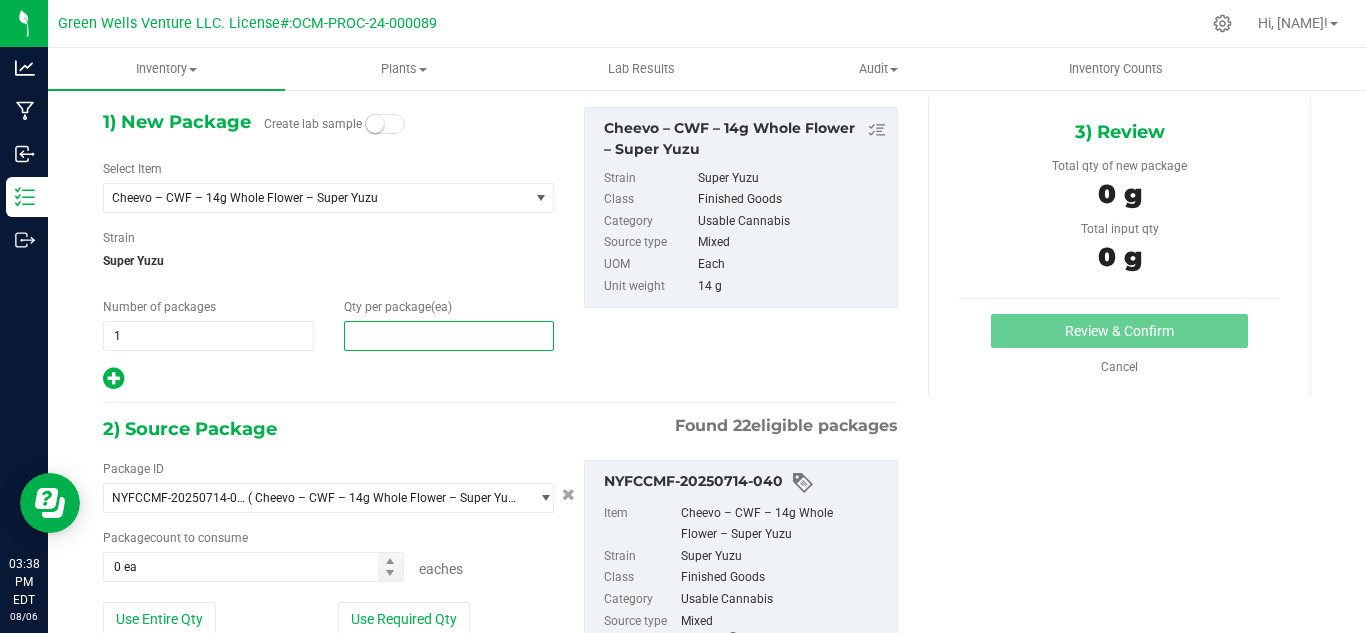 type on "0" 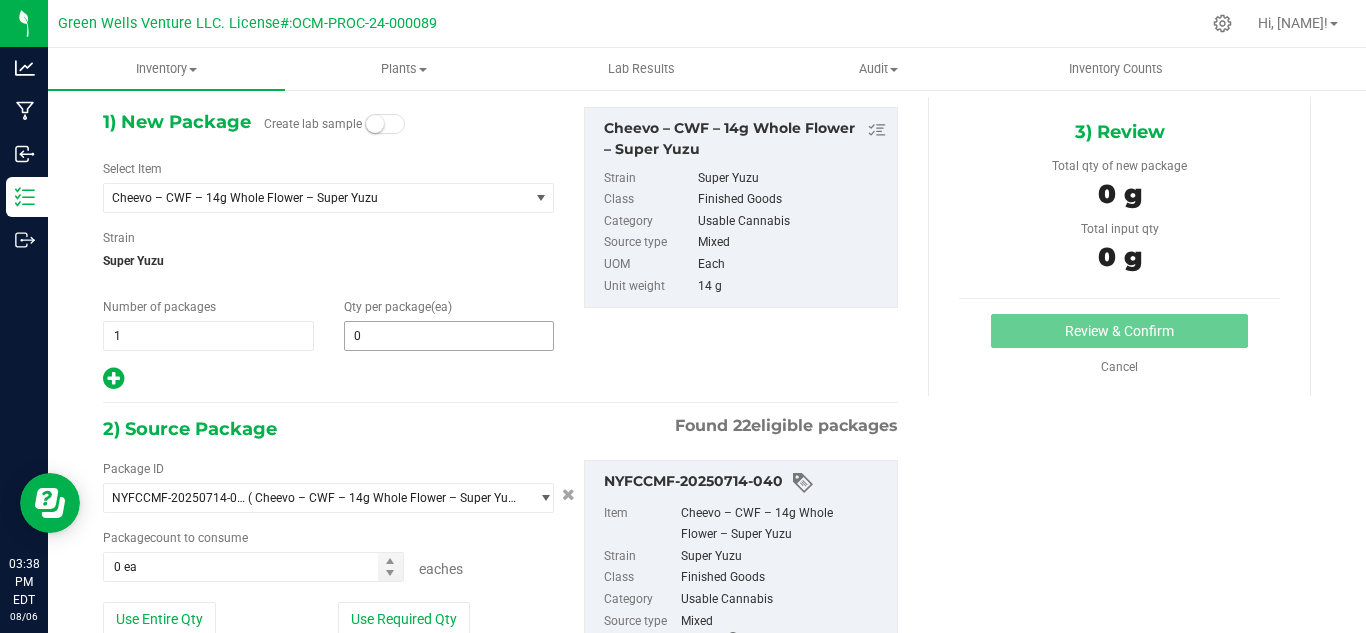 click on "0" at bounding box center [449, 336] 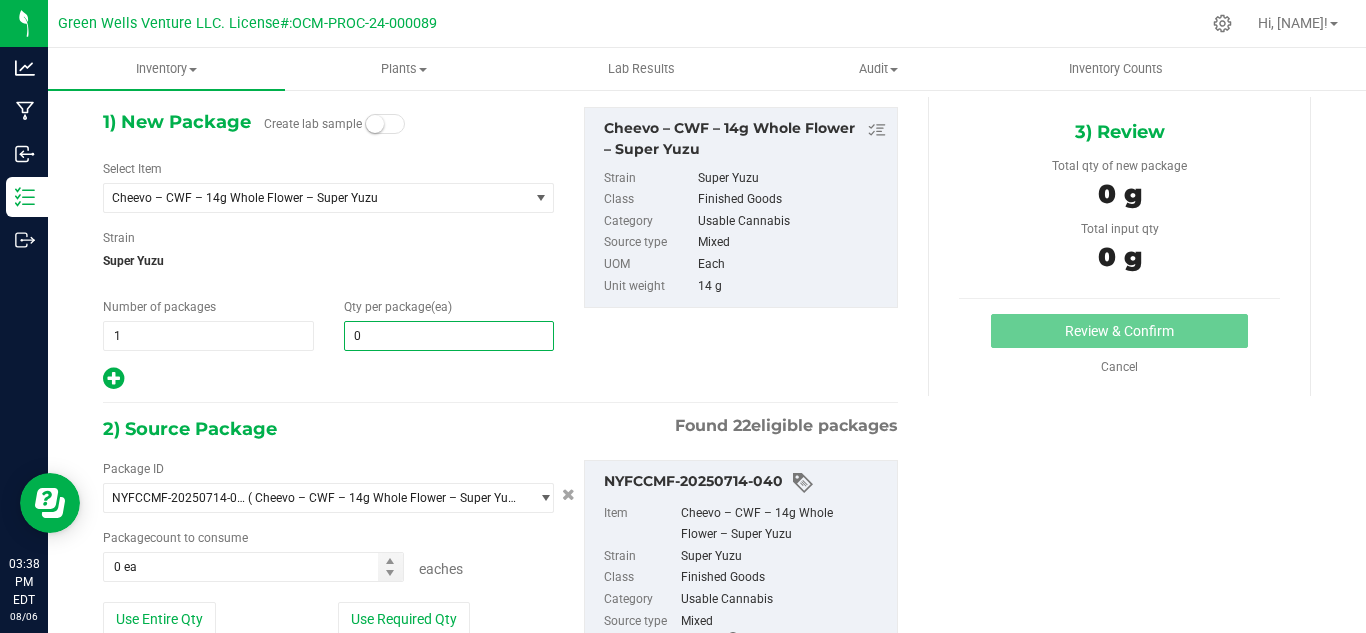 type 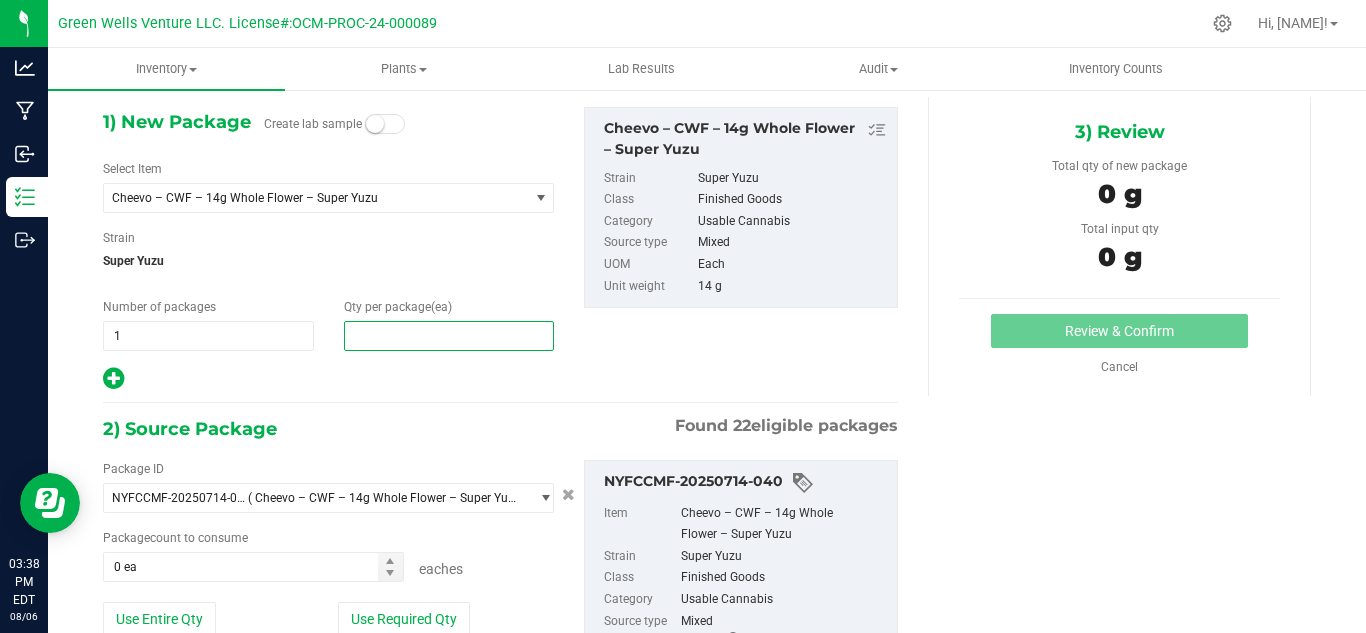 type on "1" 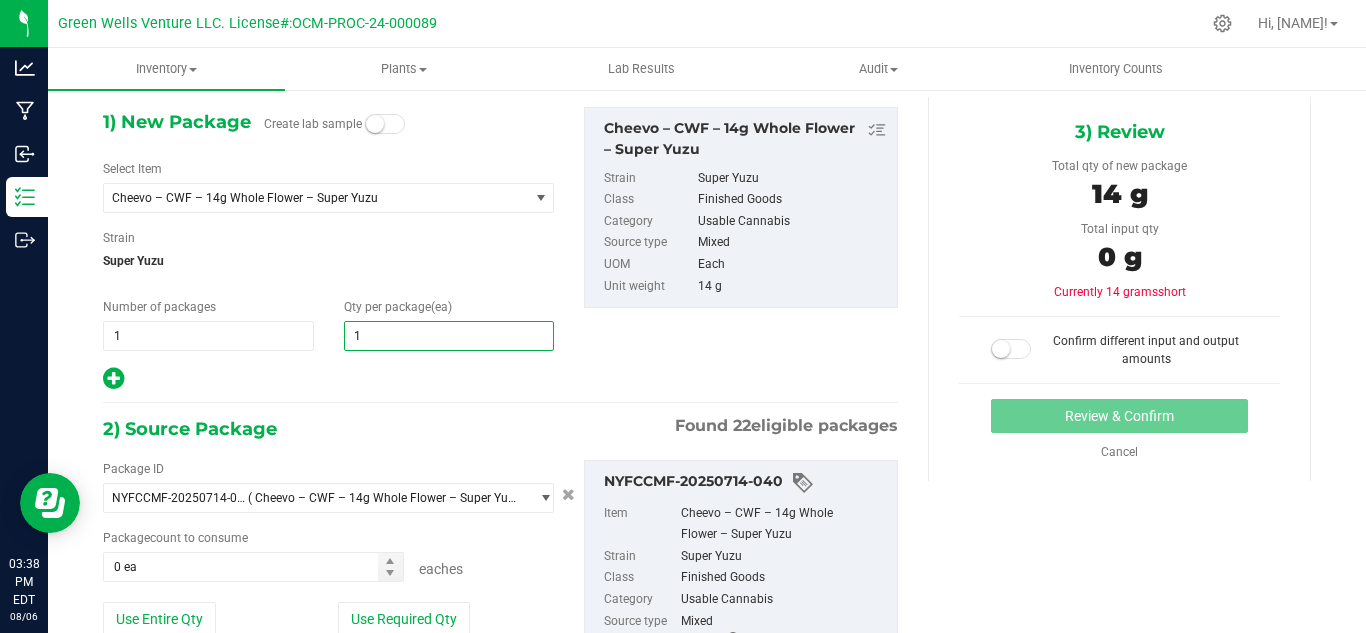 scroll, scrollTop: 180, scrollLeft: 0, axis: vertical 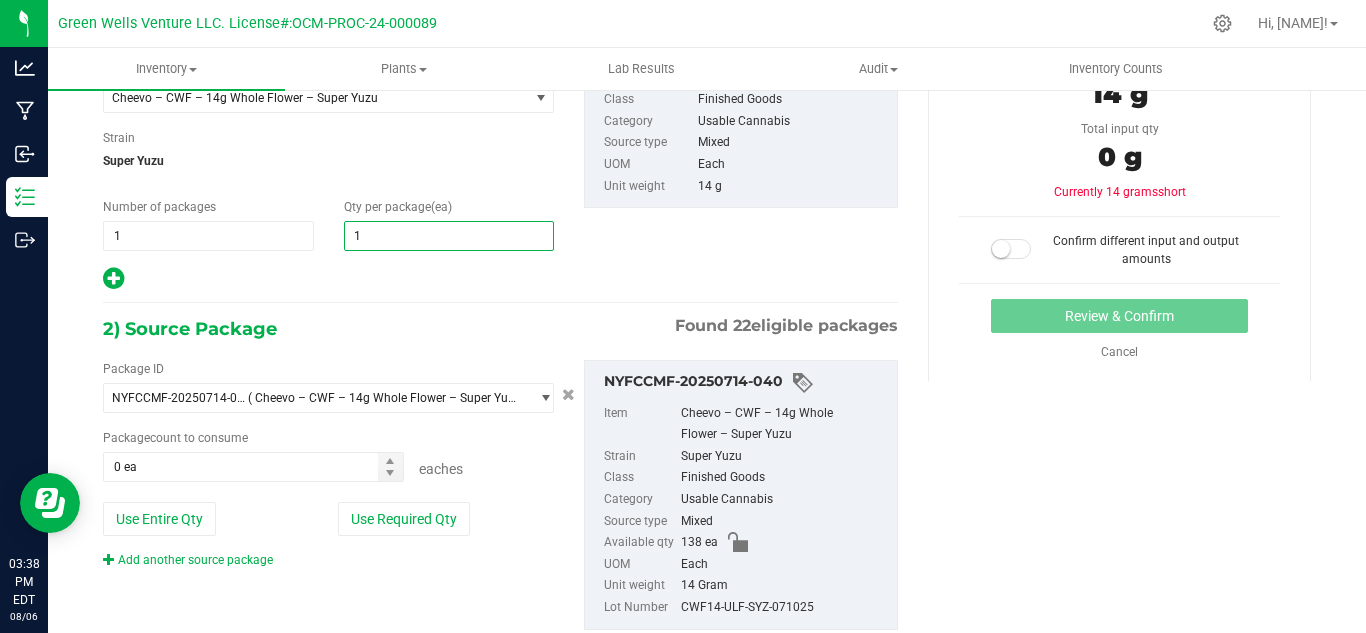 click on "Use Required Qty" at bounding box center (404, 519) 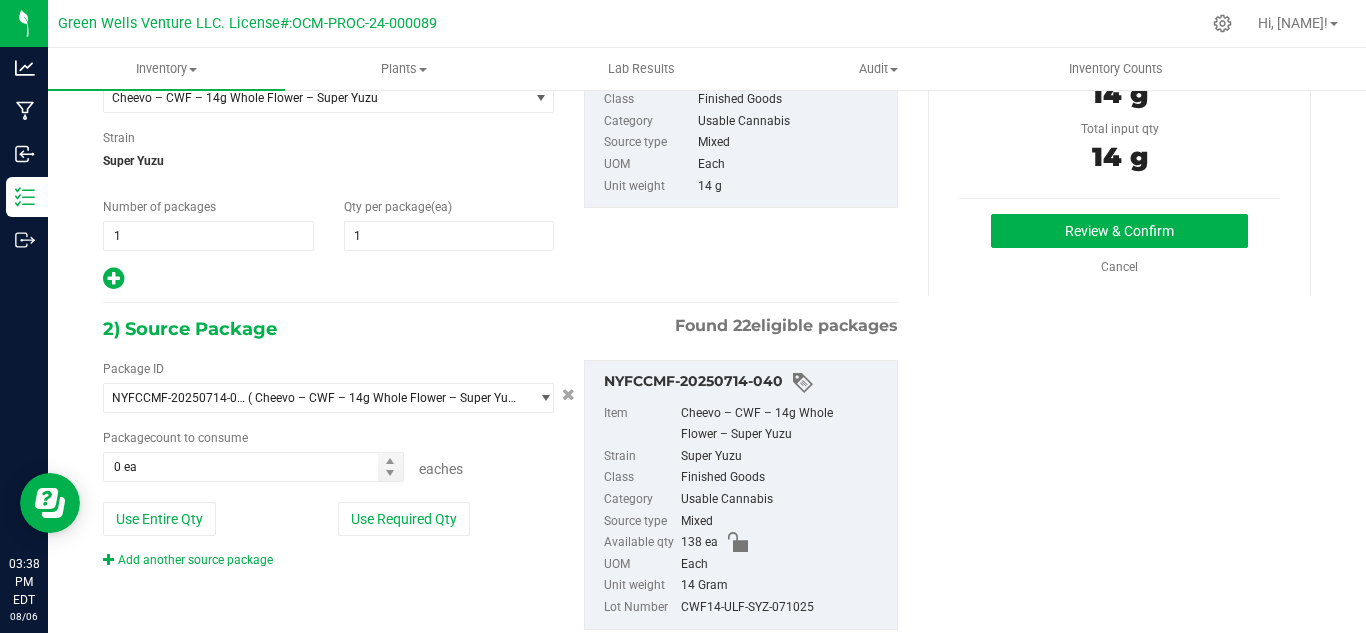 type on "1 ea" 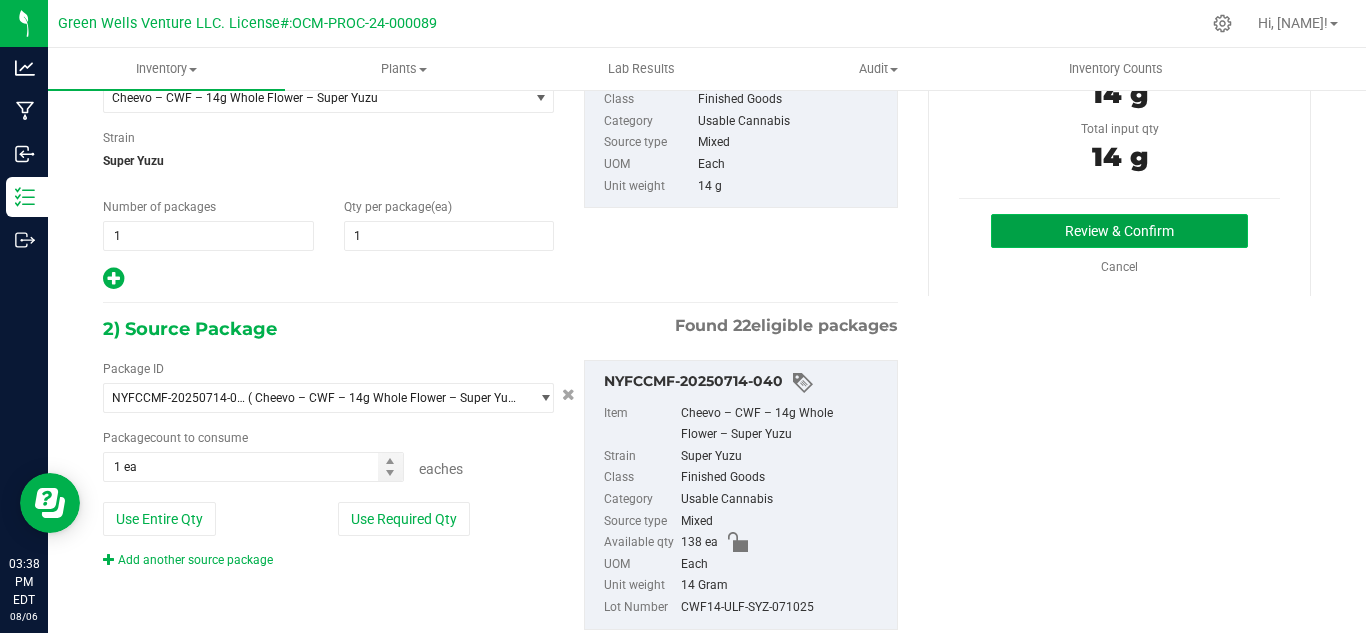 click on "Review & Confirm" at bounding box center [1119, 231] 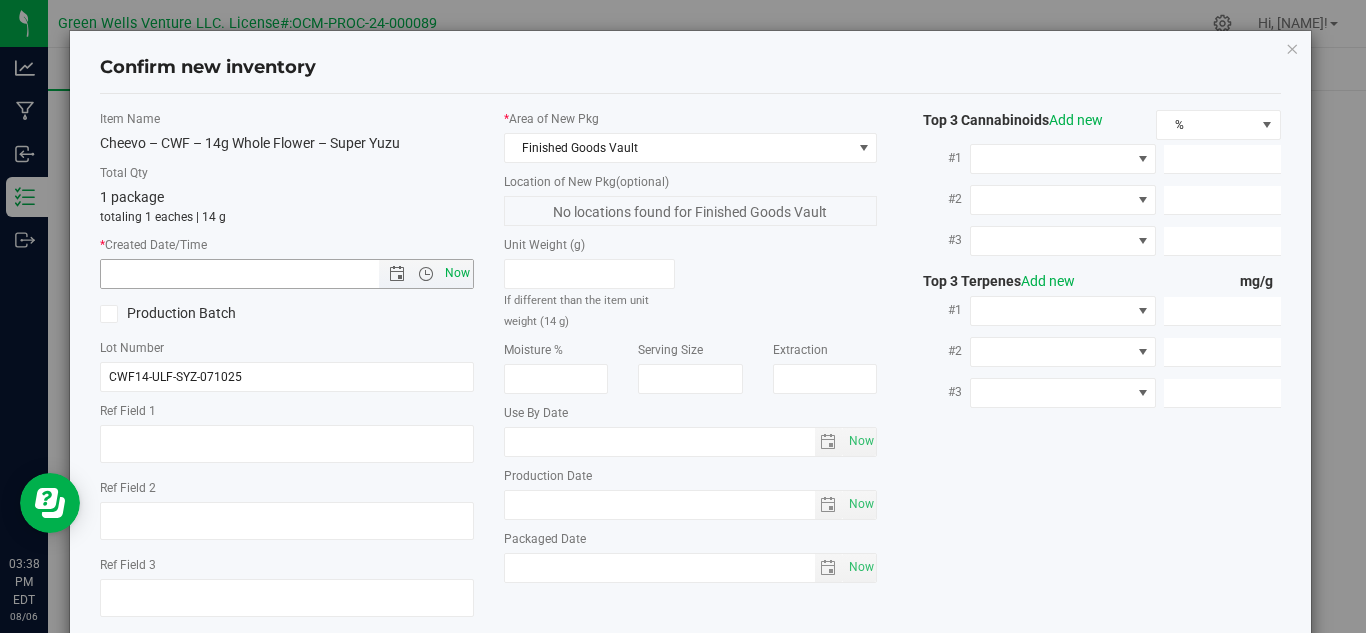 click on "Now" at bounding box center (457, 273) 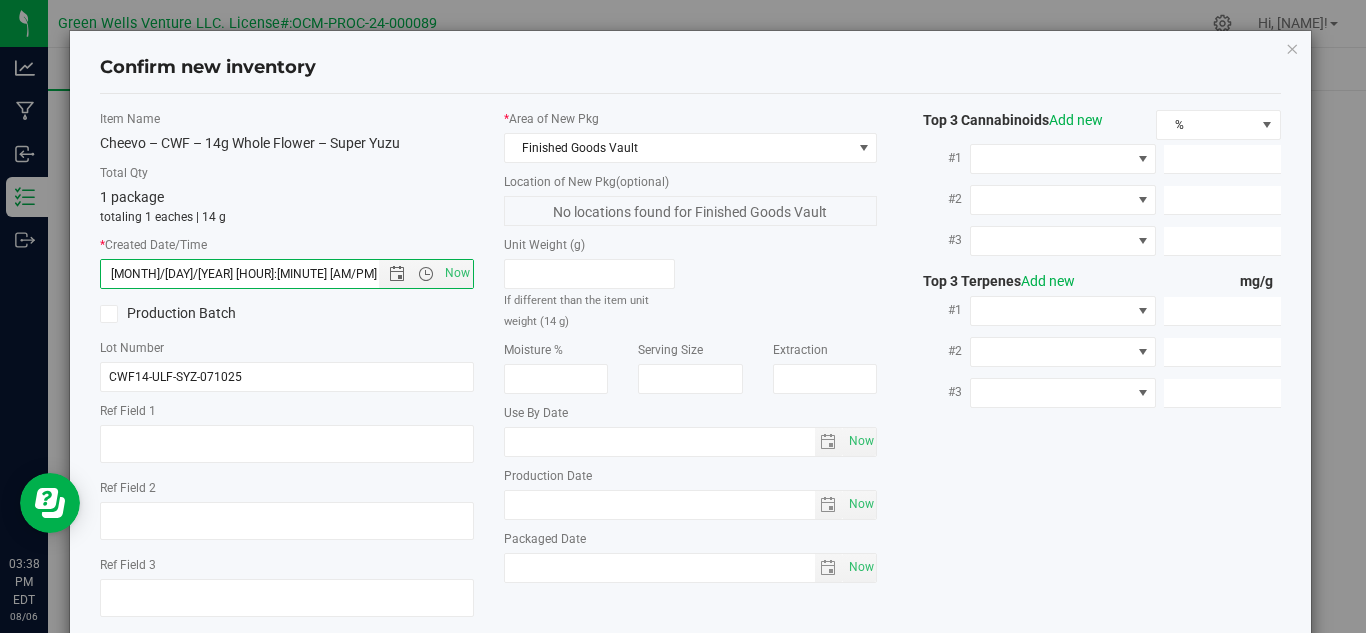 scroll, scrollTop: 114, scrollLeft: 0, axis: vertical 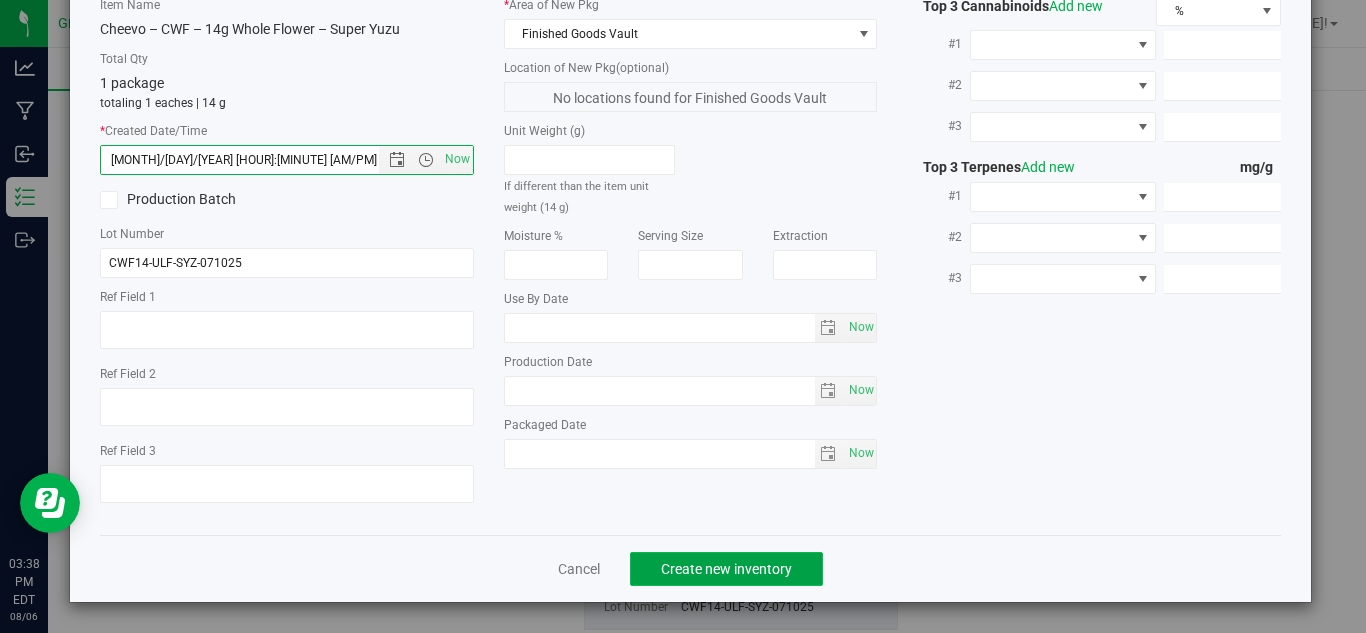 click on "Create new inventory" 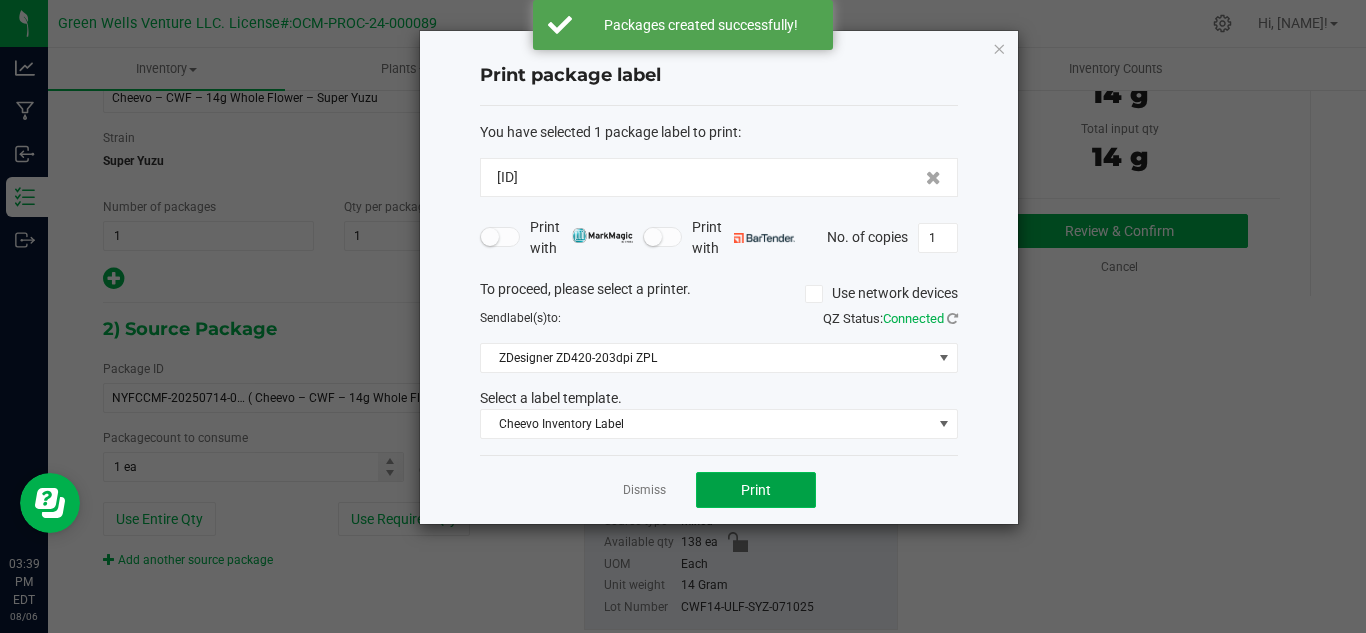 click on "Print" 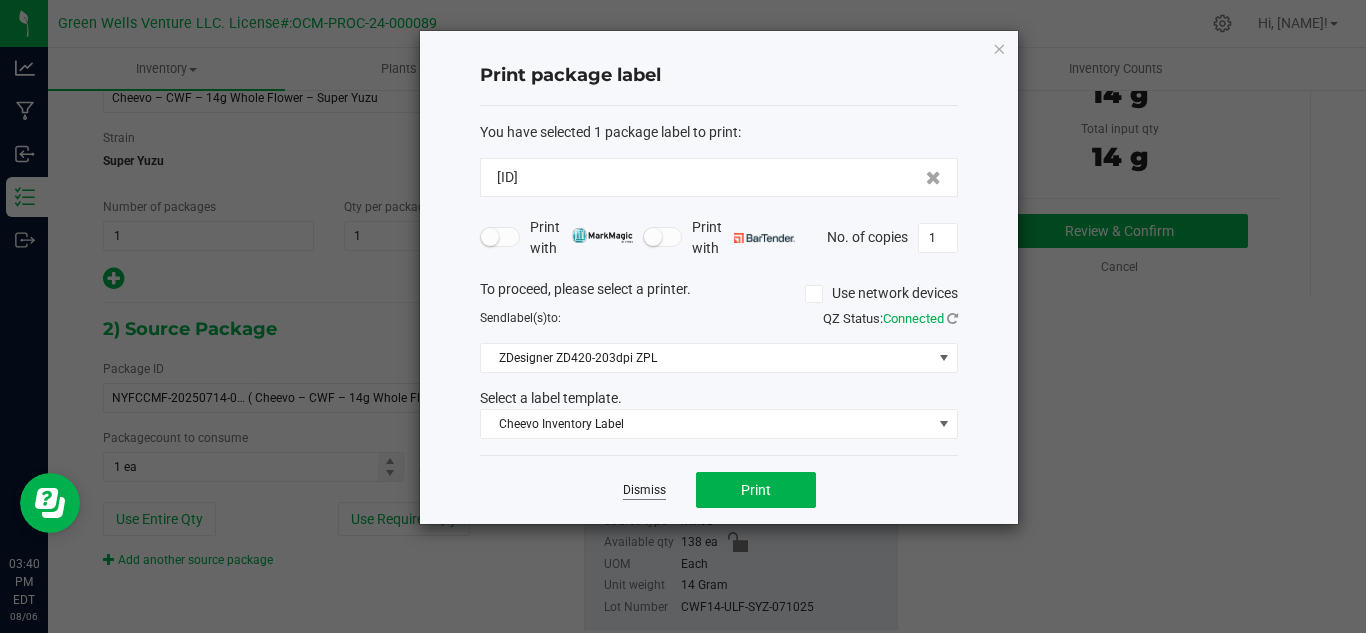 click on "Dismiss" 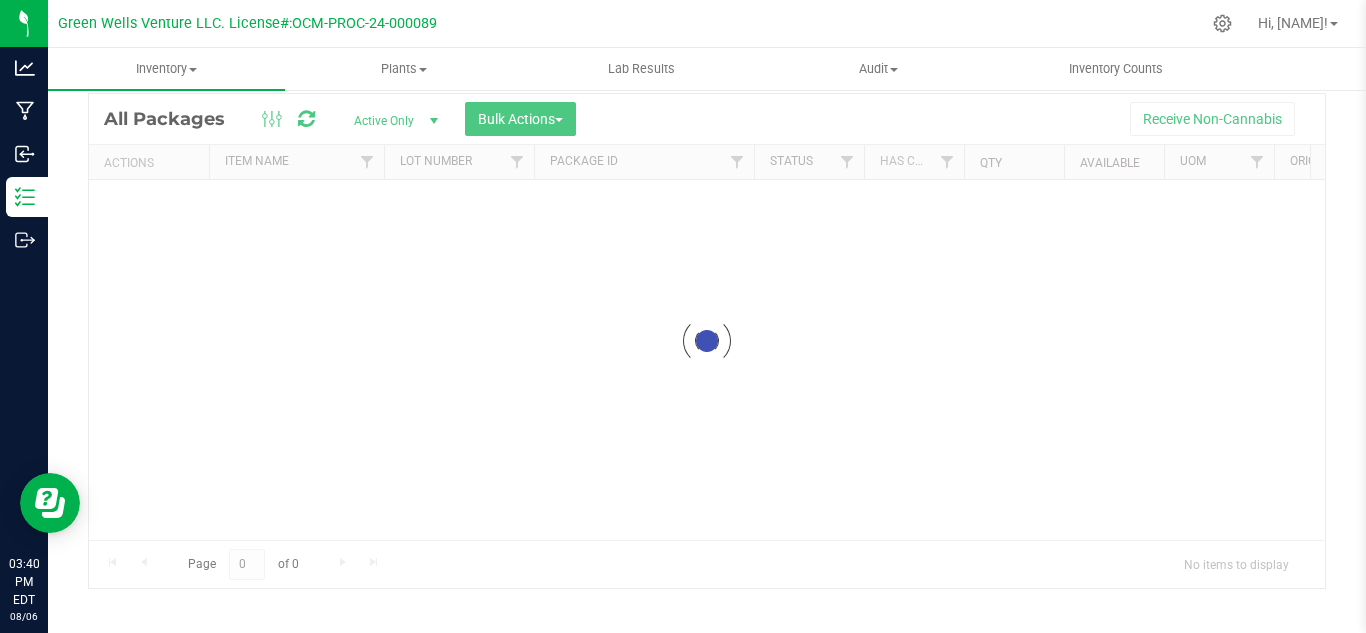 scroll, scrollTop: 65, scrollLeft: 0, axis: vertical 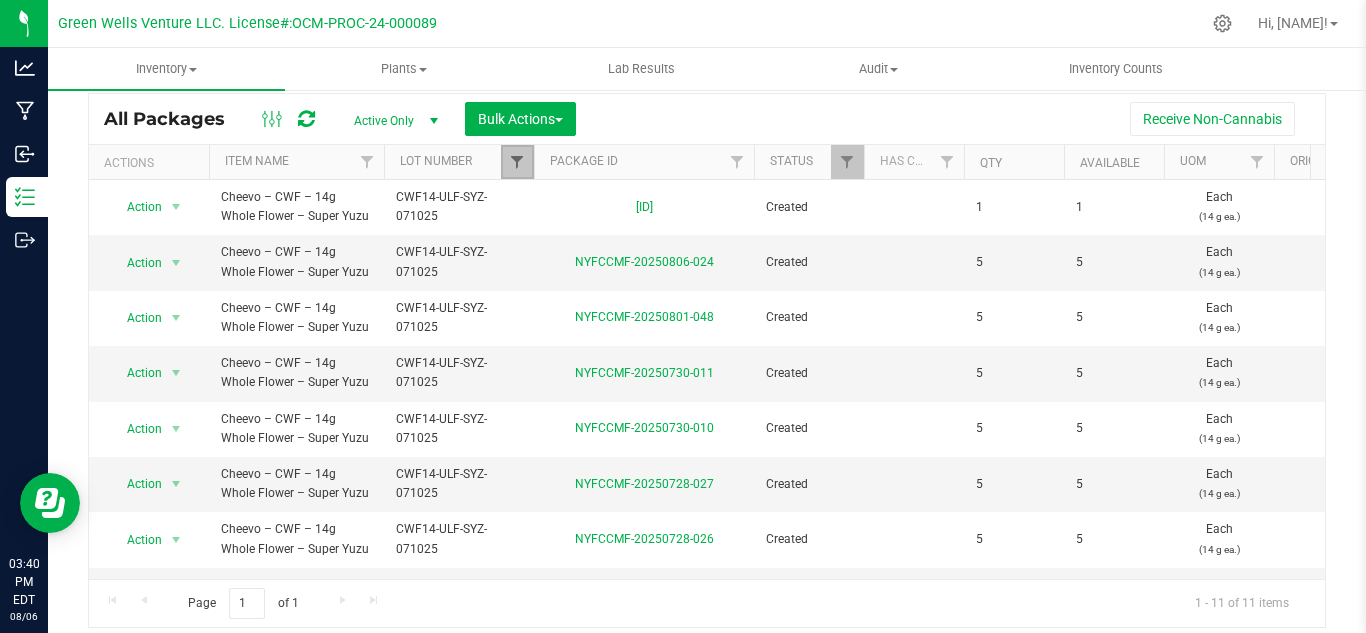 click at bounding box center (517, 162) 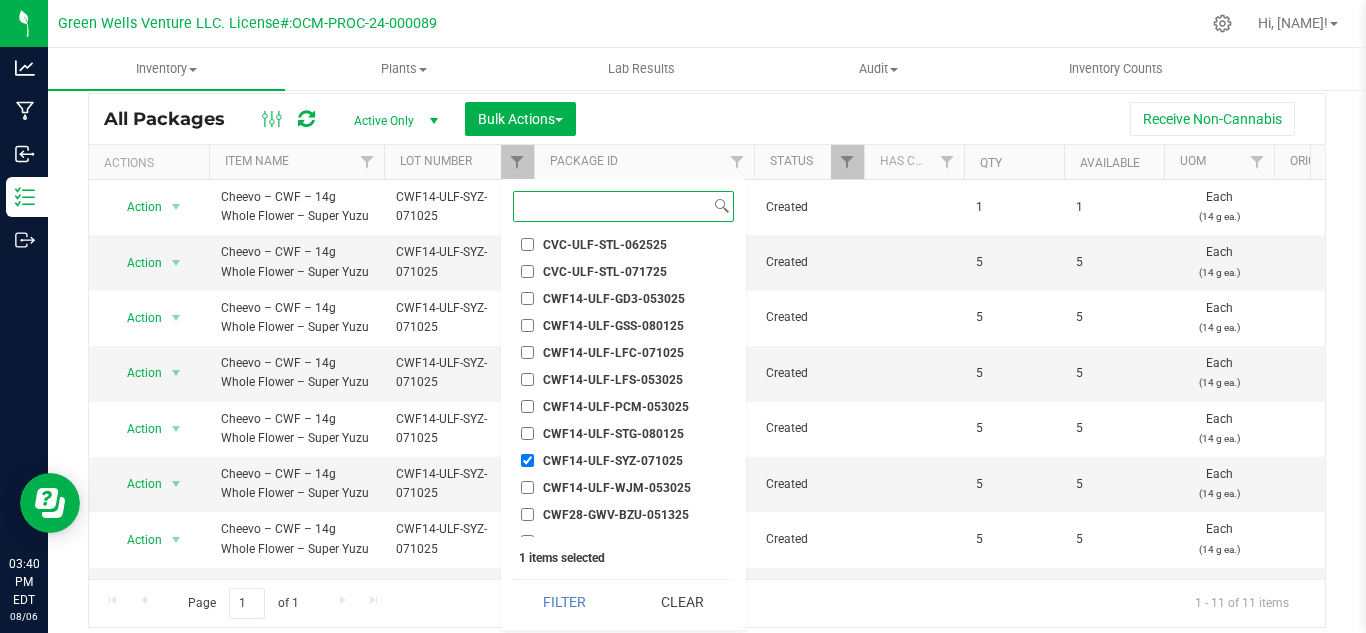 scroll, scrollTop: 2900, scrollLeft: 0, axis: vertical 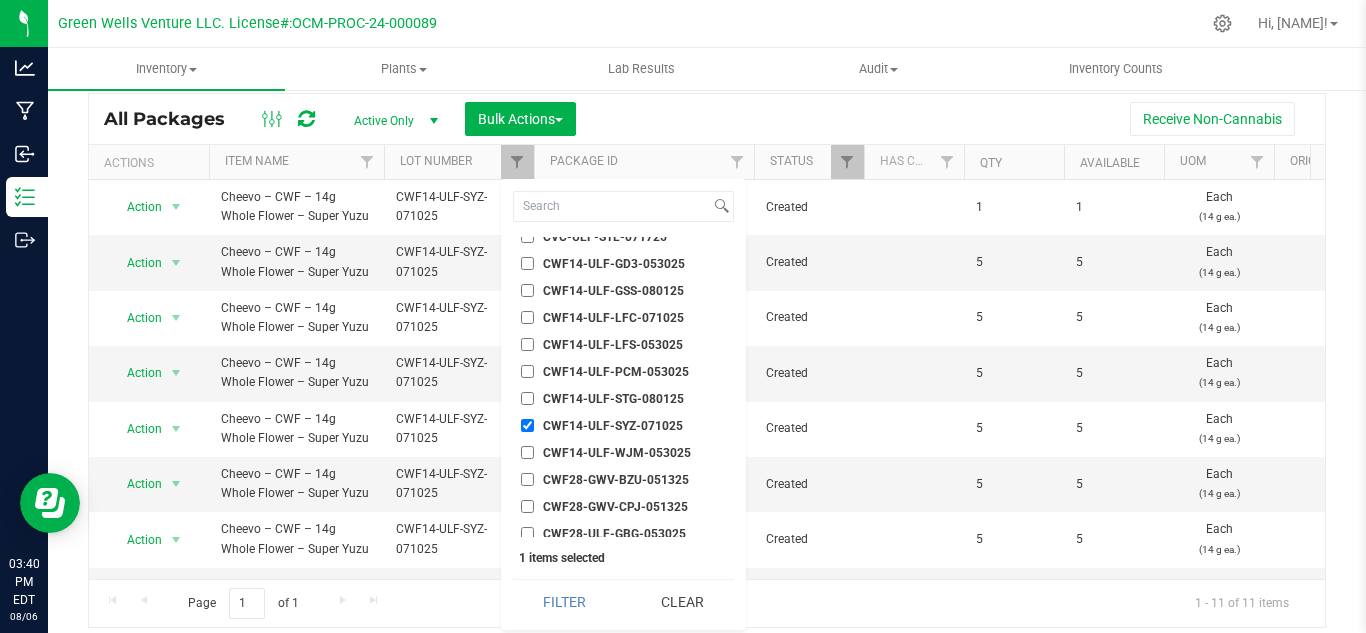 click on "CWF14-ULF-SYZ-071025" at bounding box center (527, 425) 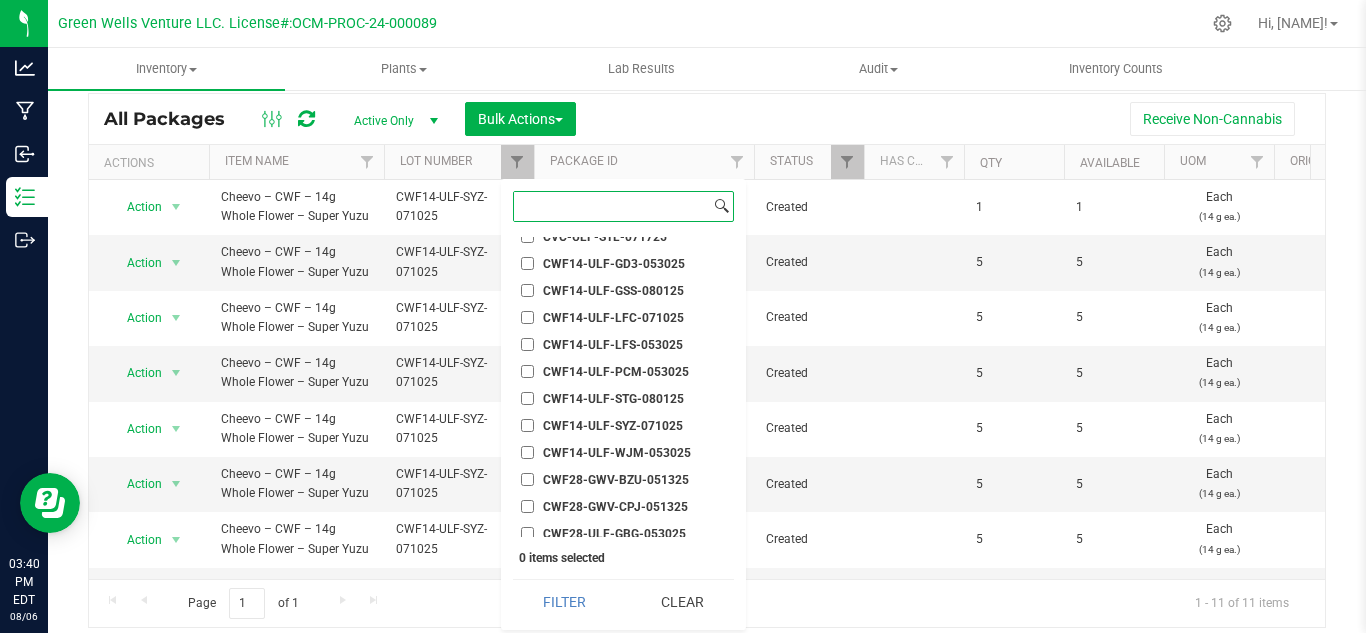 click at bounding box center [612, 206] 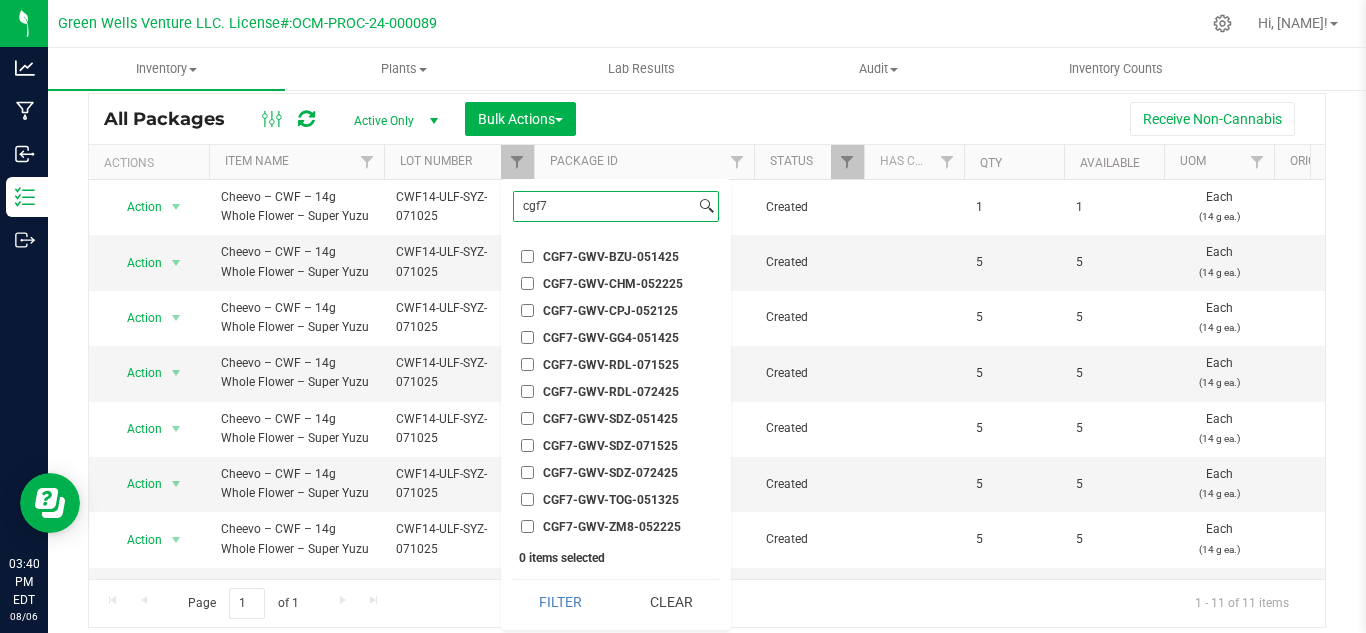 scroll, scrollTop: 78, scrollLeft: 0, axis: vertical 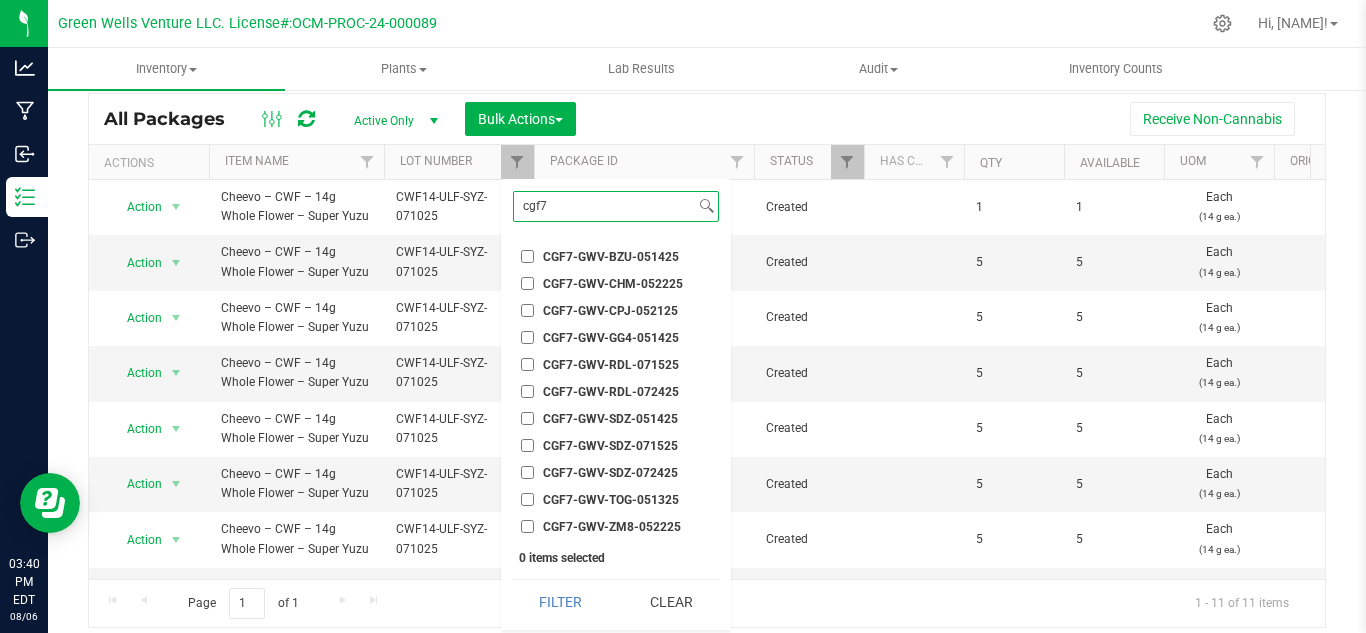 type on "cgf7" 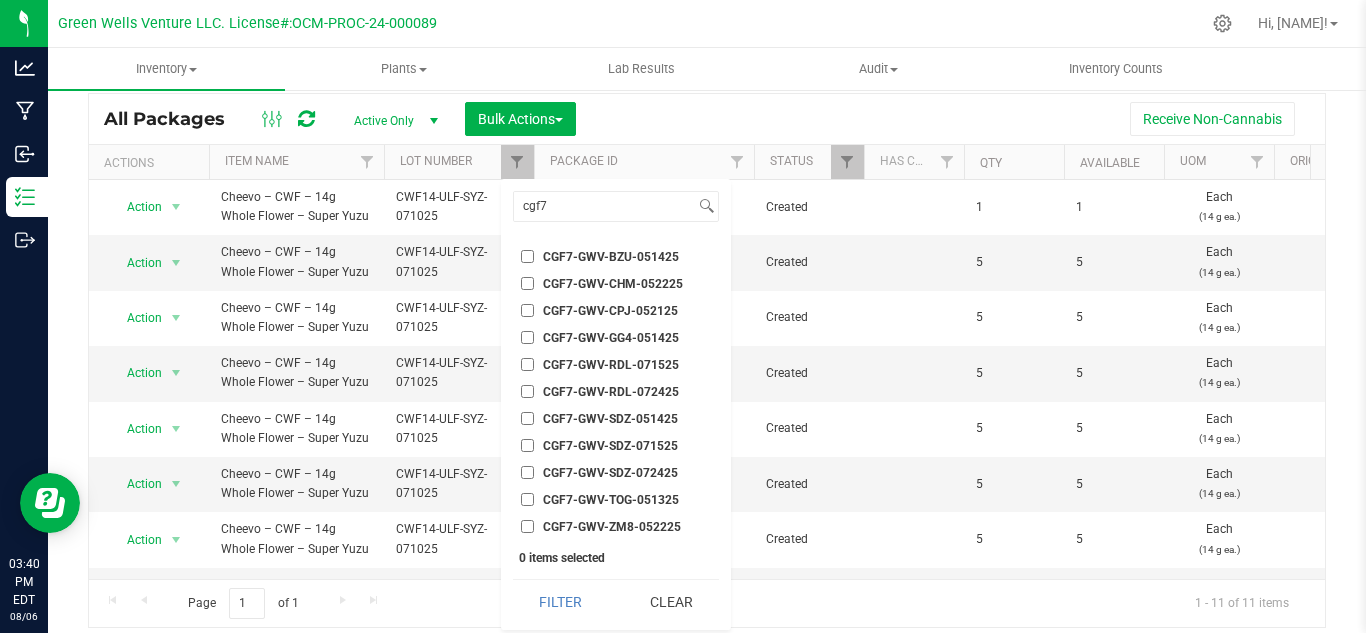 click on "CGF7-GWV-SDZ-071525" at bounding box center (610, 446) 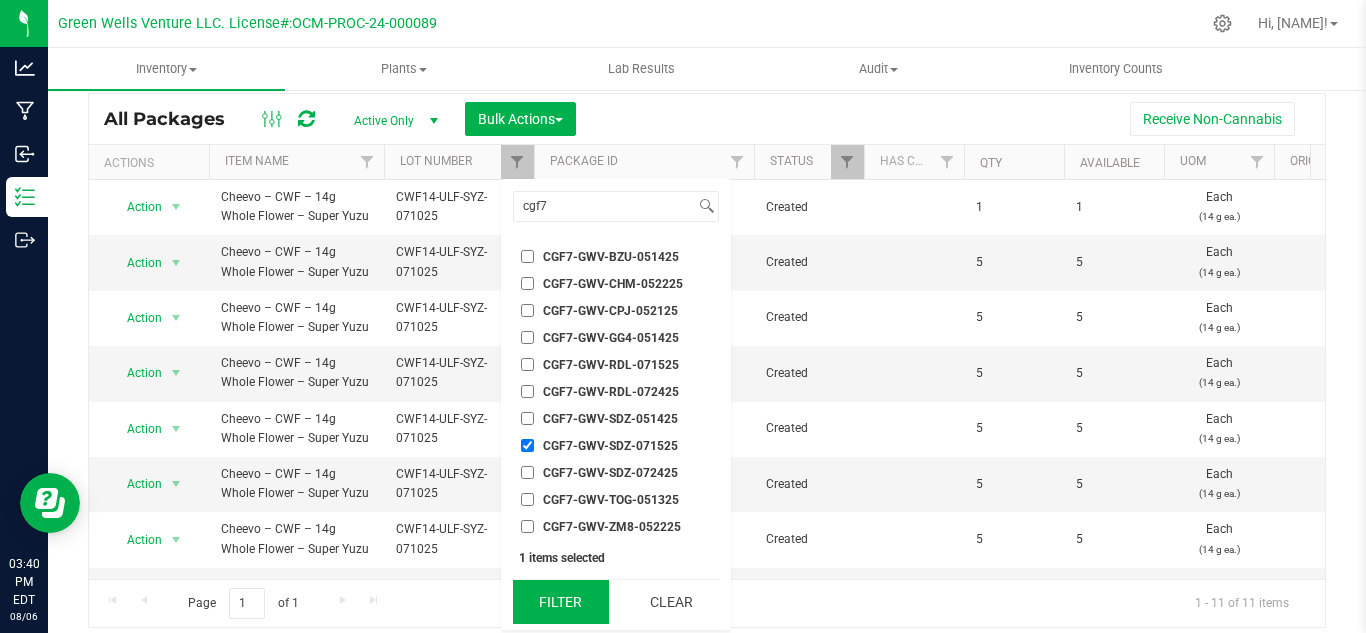 click on "Filter" at bounding box center [561, 602] 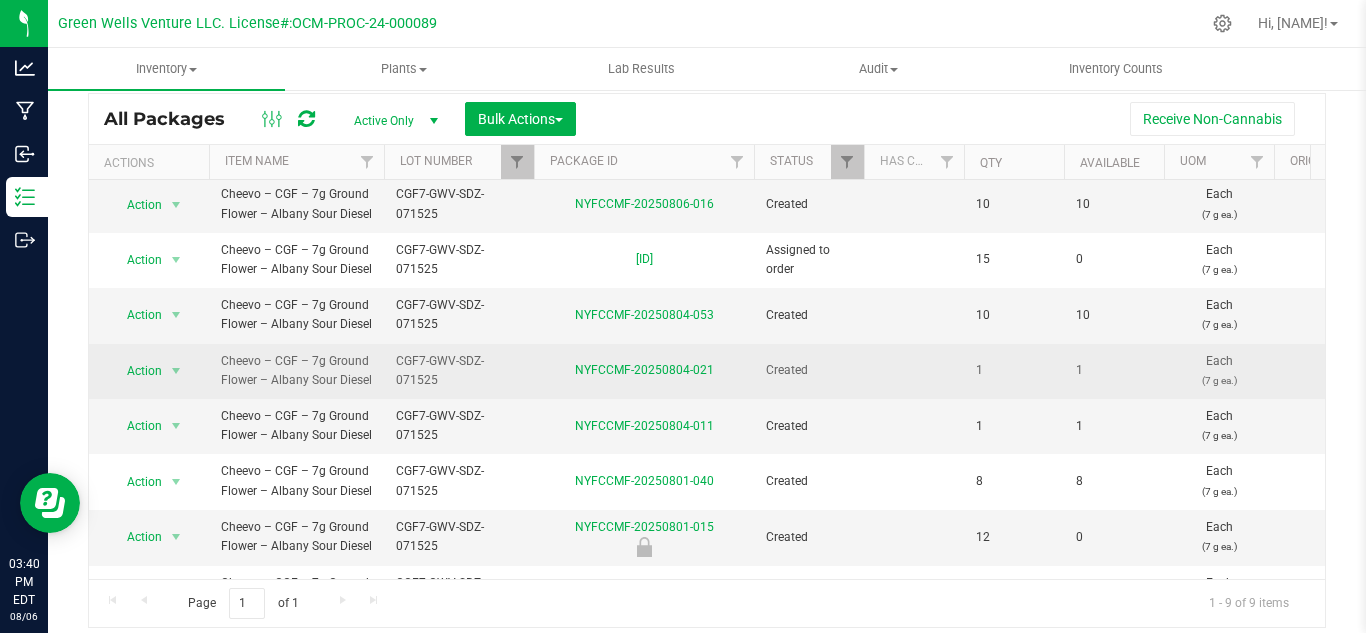 scroll, scrollTop: 114, scrollLeft: 0, axis: vertical 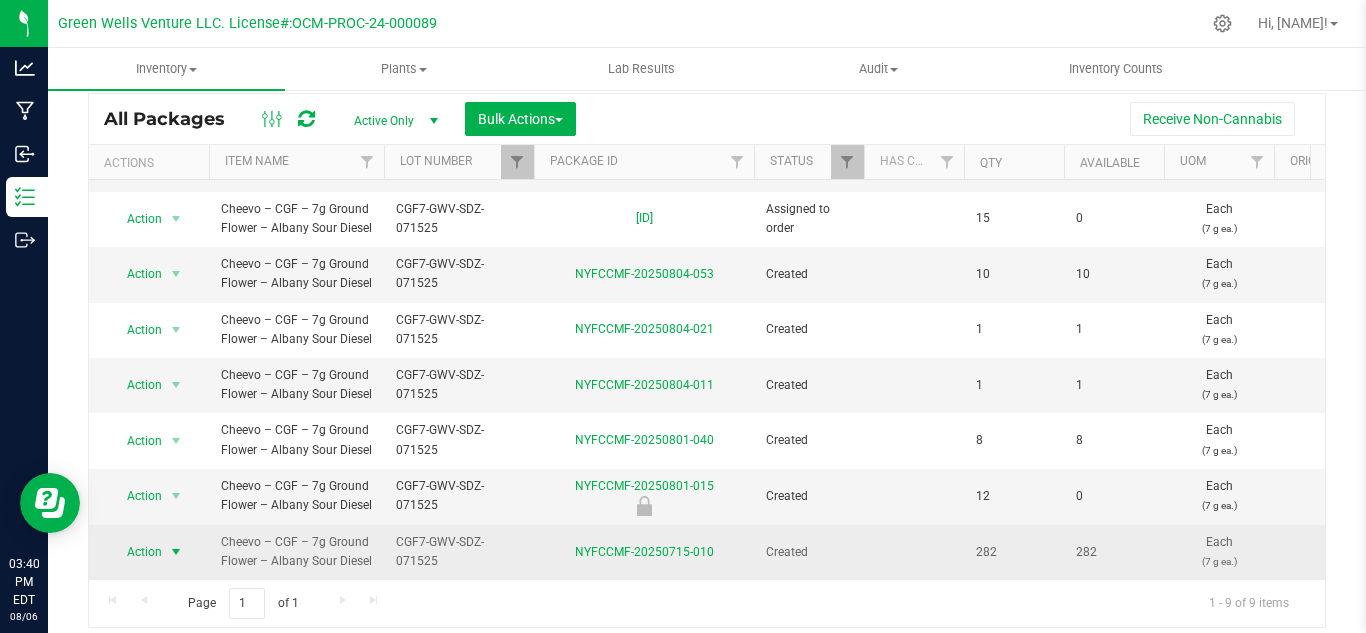 click on "Action" at bounding box center (136, 552) 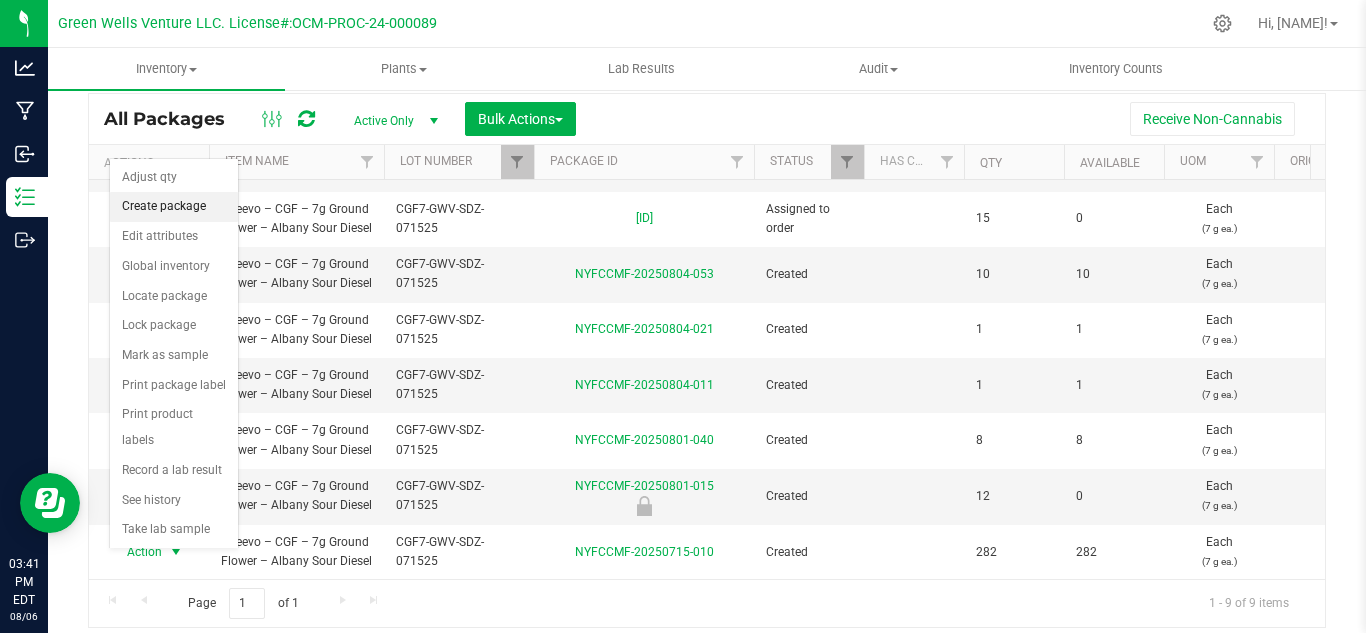 click on "Create package" at bounding box center [174, 207] 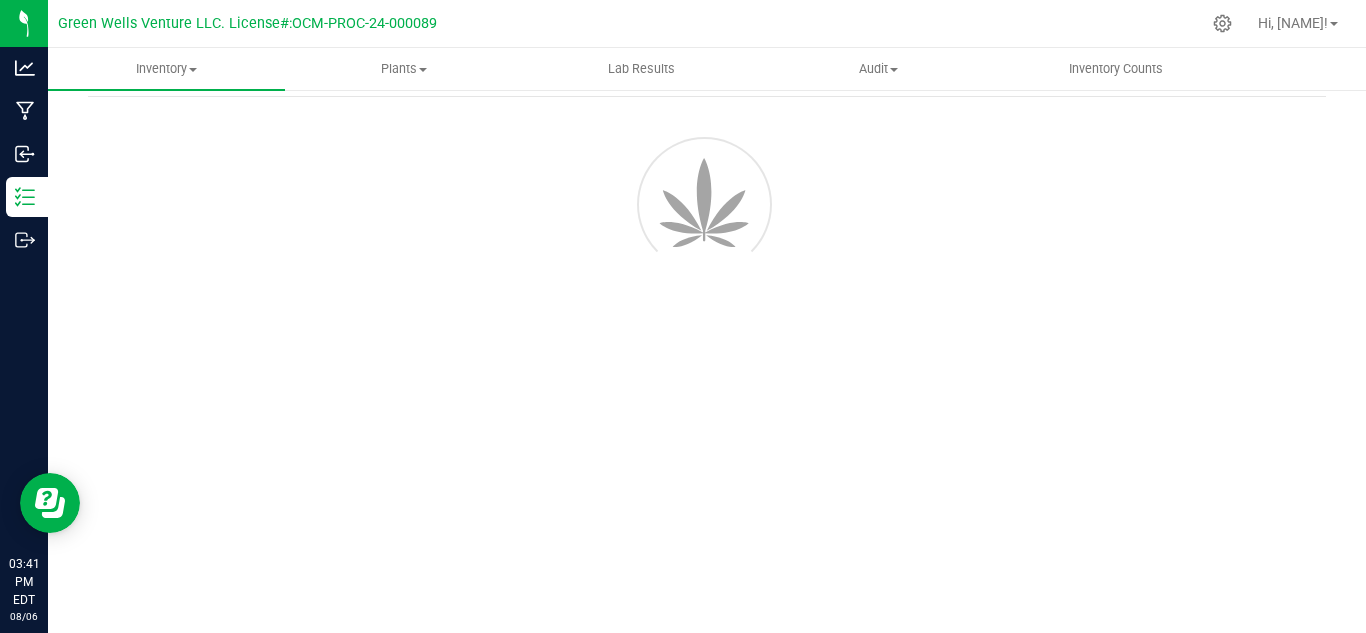 scroll, scrollTop: 80, scrollLeft: 0, axis: vertical 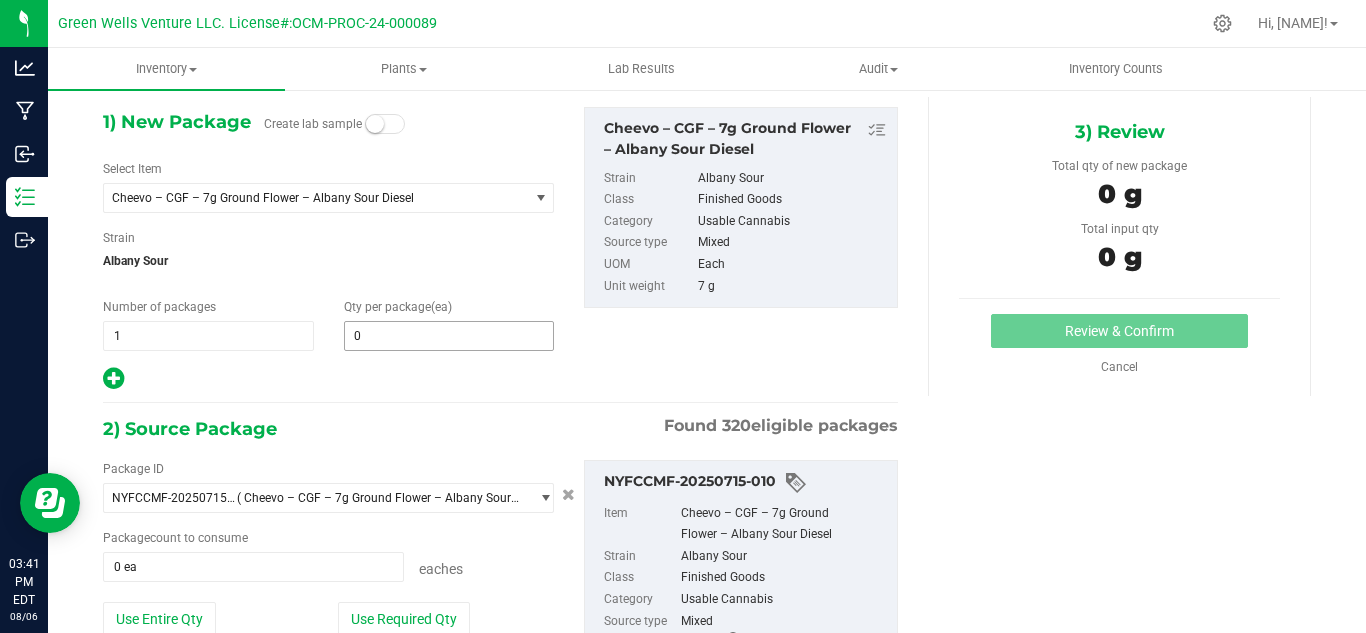 click on "0 0" at bounding box center (449, 336) 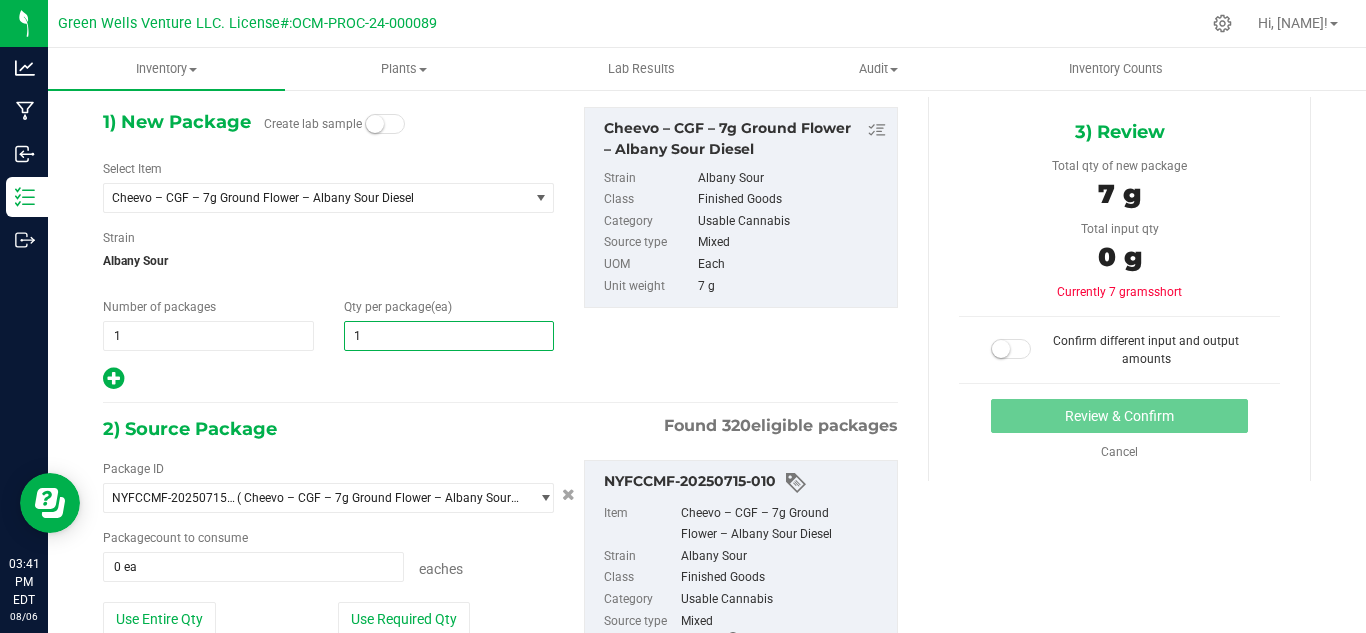 type on "10" 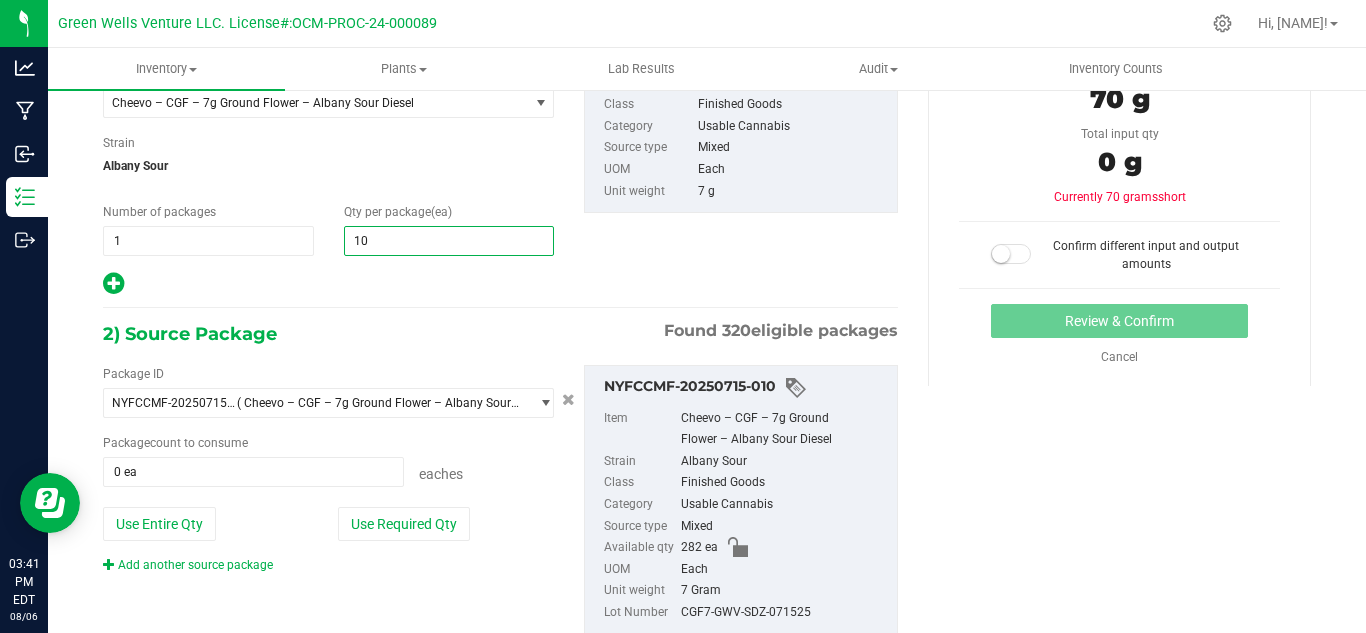 scroll, scrollTop: 234, scrollLeft: 0, axis: vertical 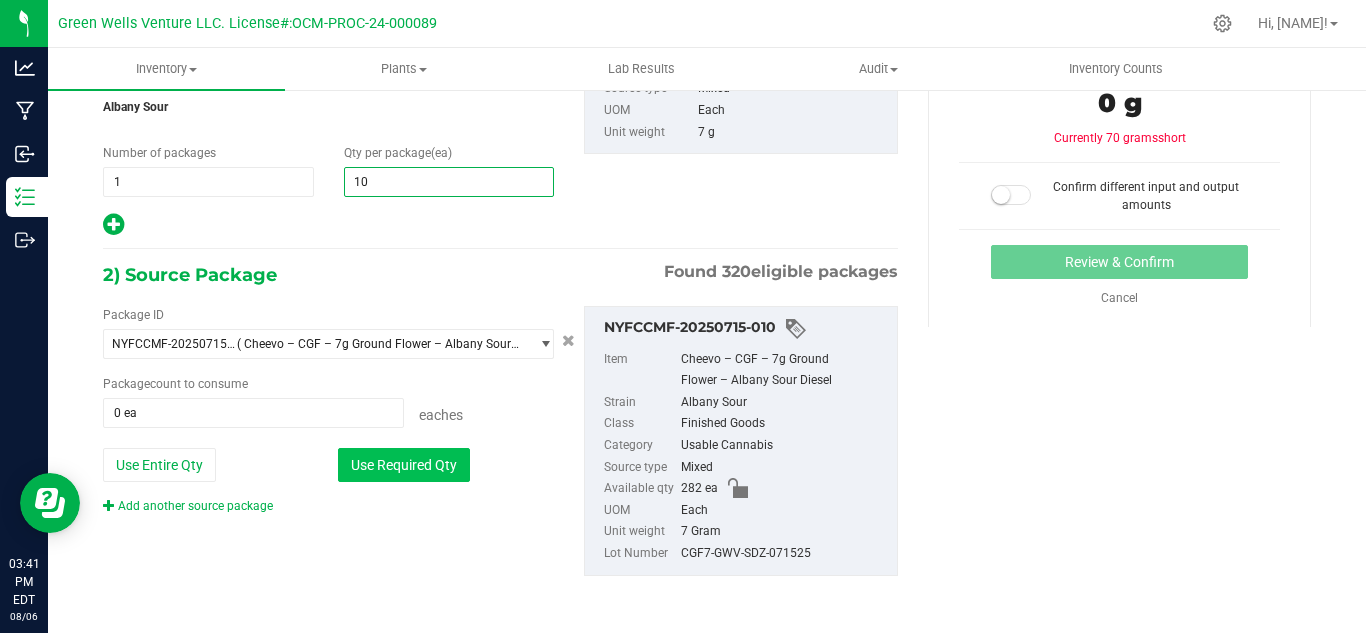 click on "Use Required Qty" at bounding box center (404, 465) 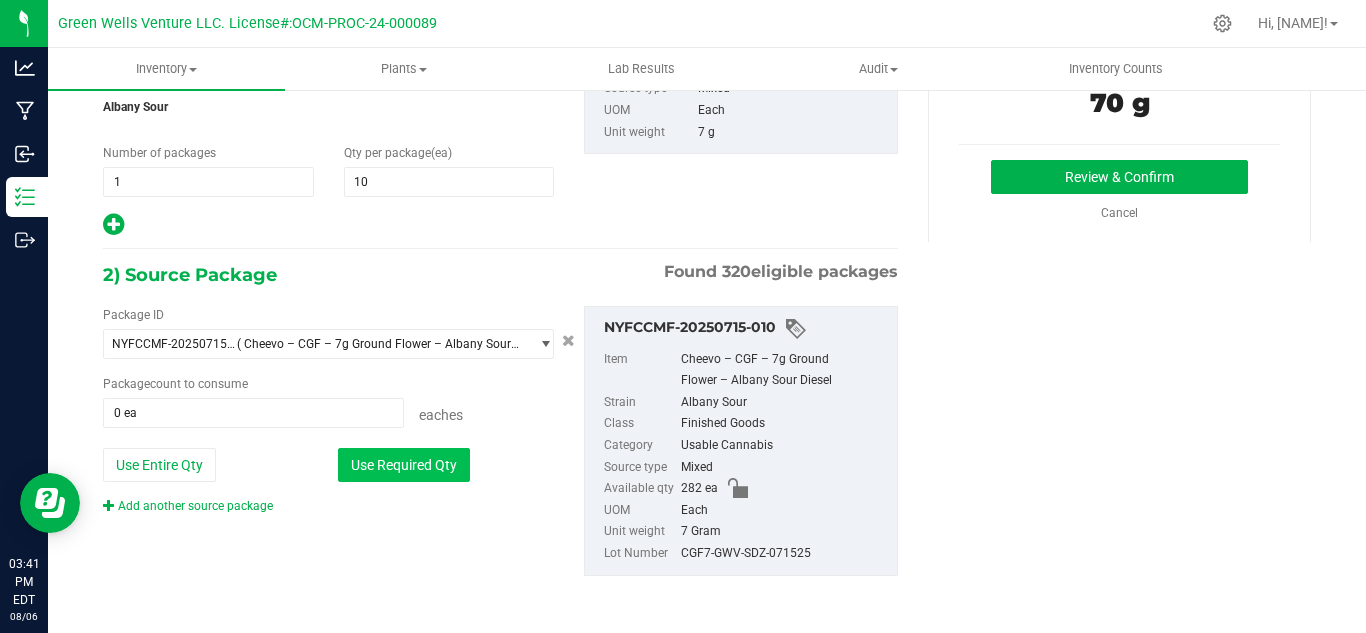type on "10 ea" 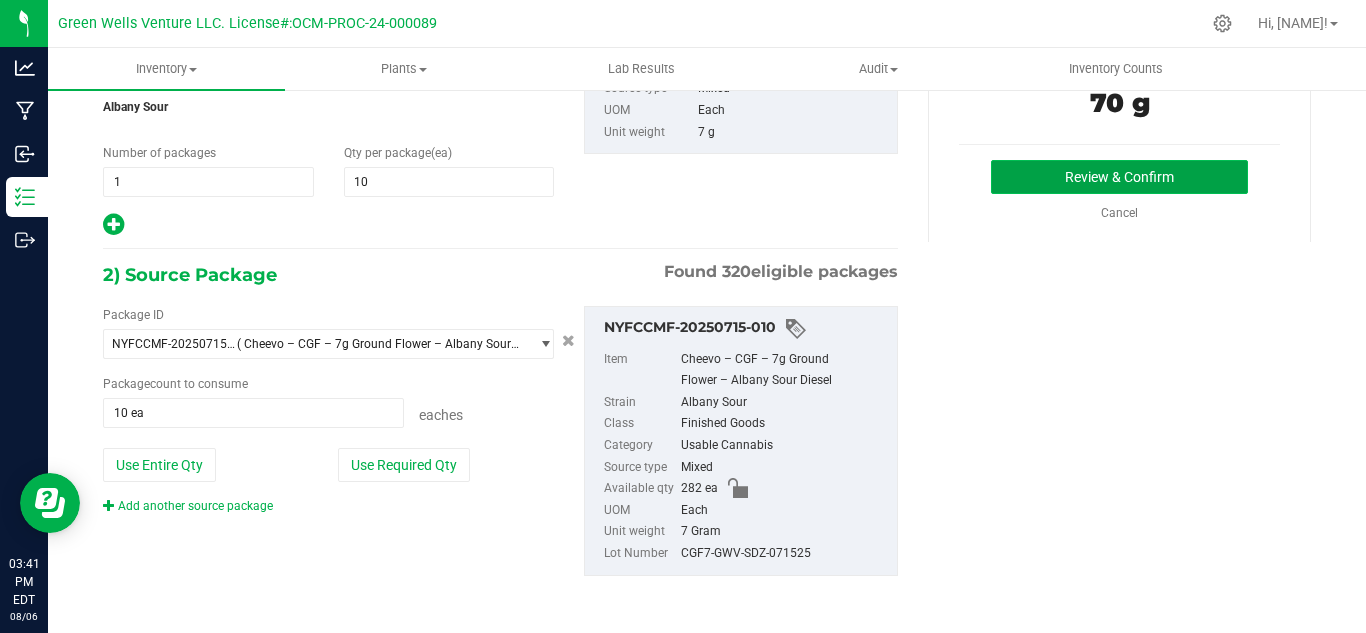 click on "Review & Confirm" at bounding box center [1119, 177] 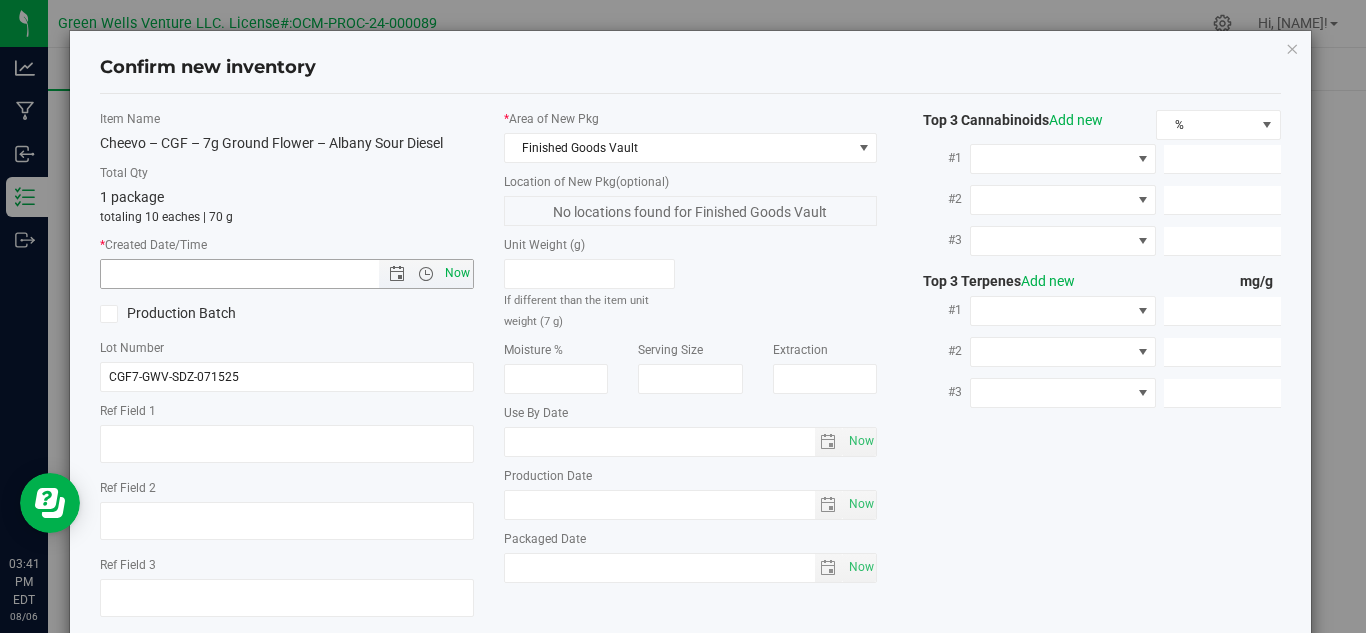 click on "Now" at bounding box center (457, 273) 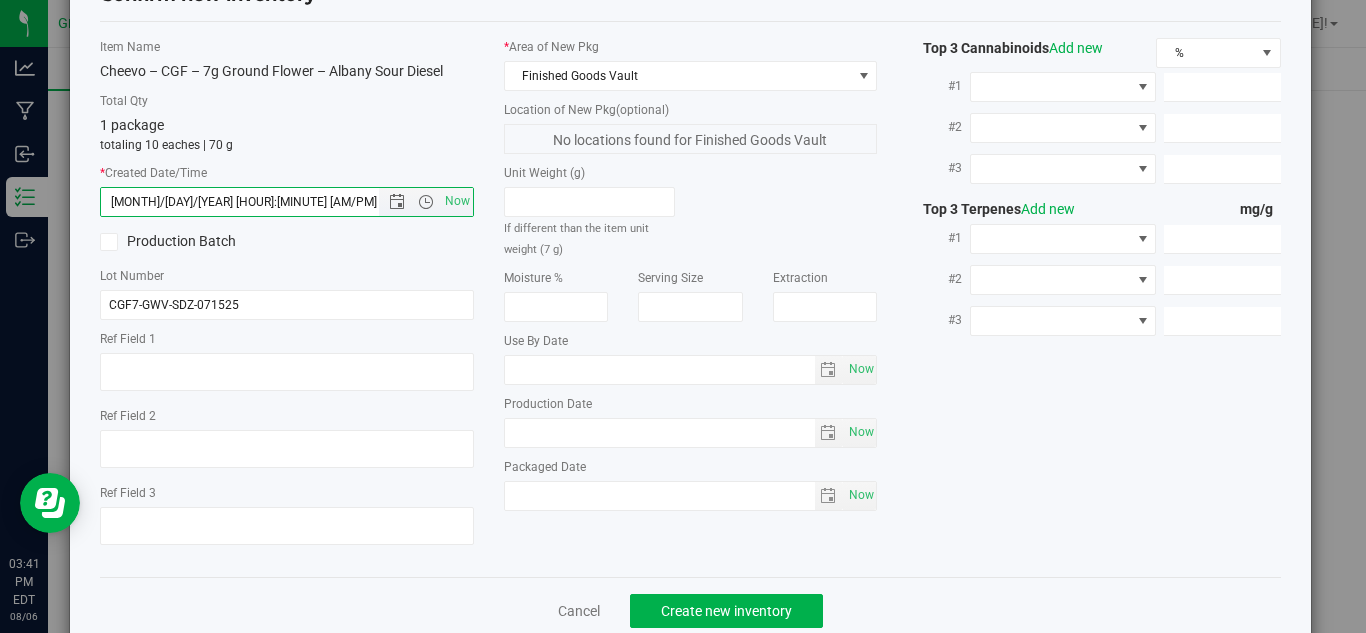 scroll, scrollTop: 114, scrollLeft: 0, axis: vertical 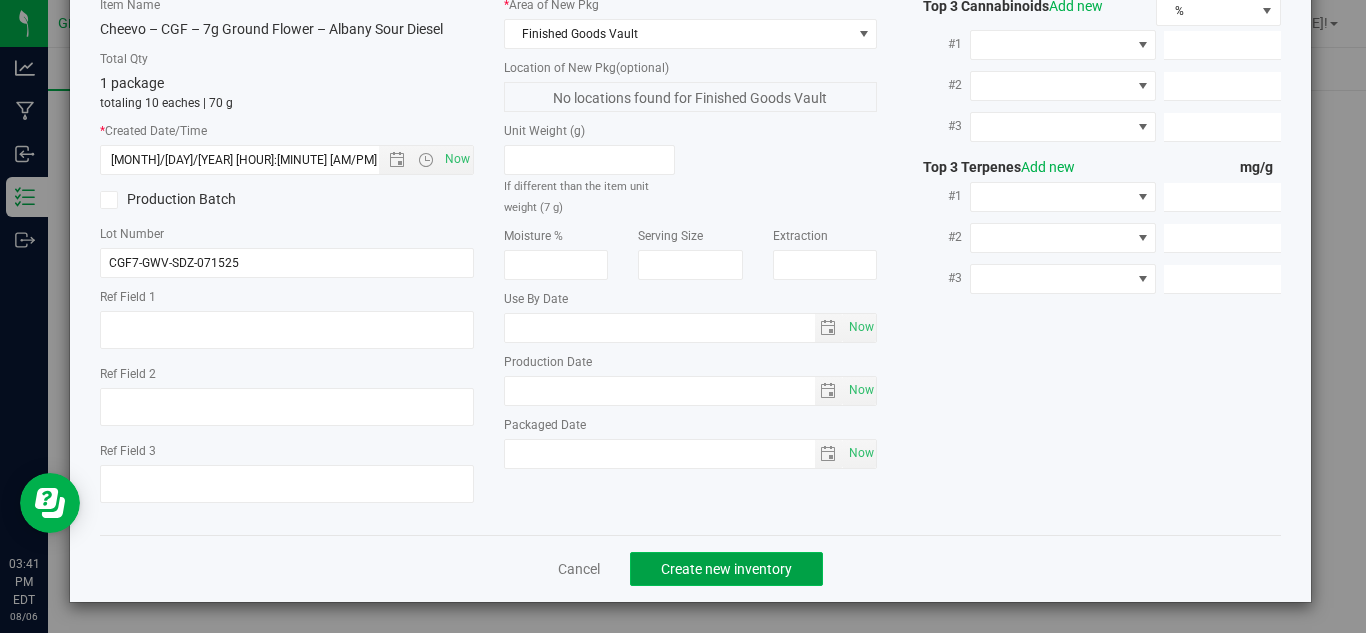 click on "Create new inventory" 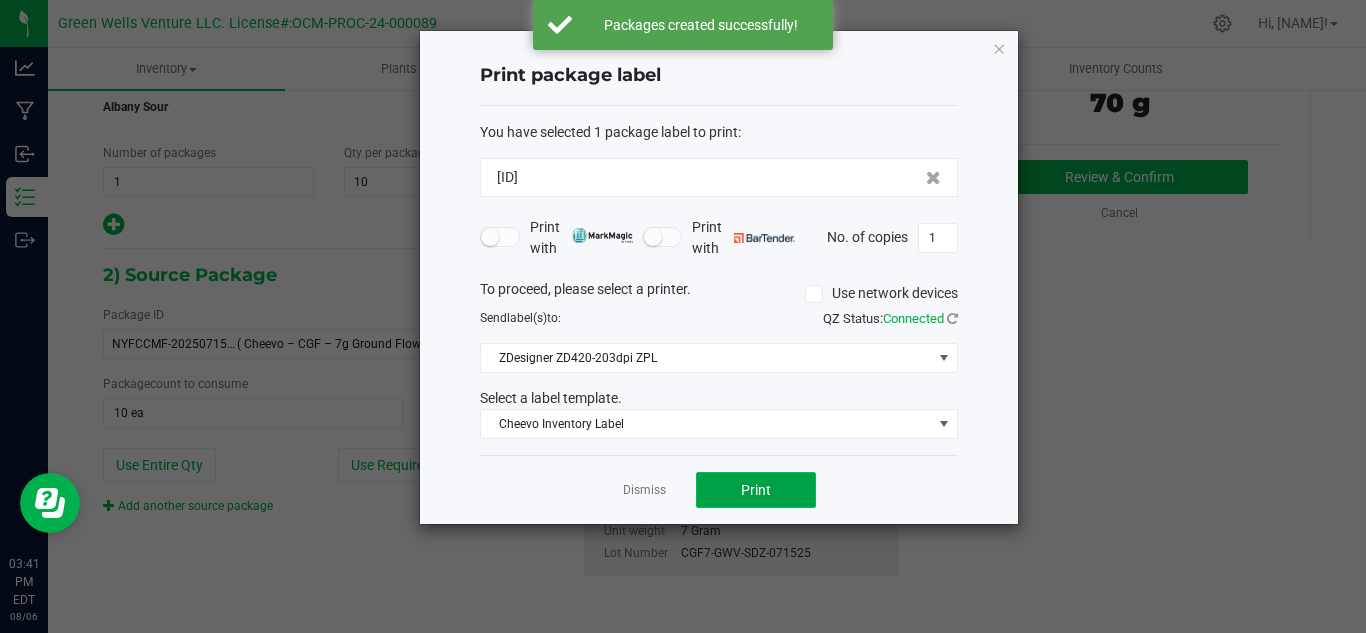 click on "Print" 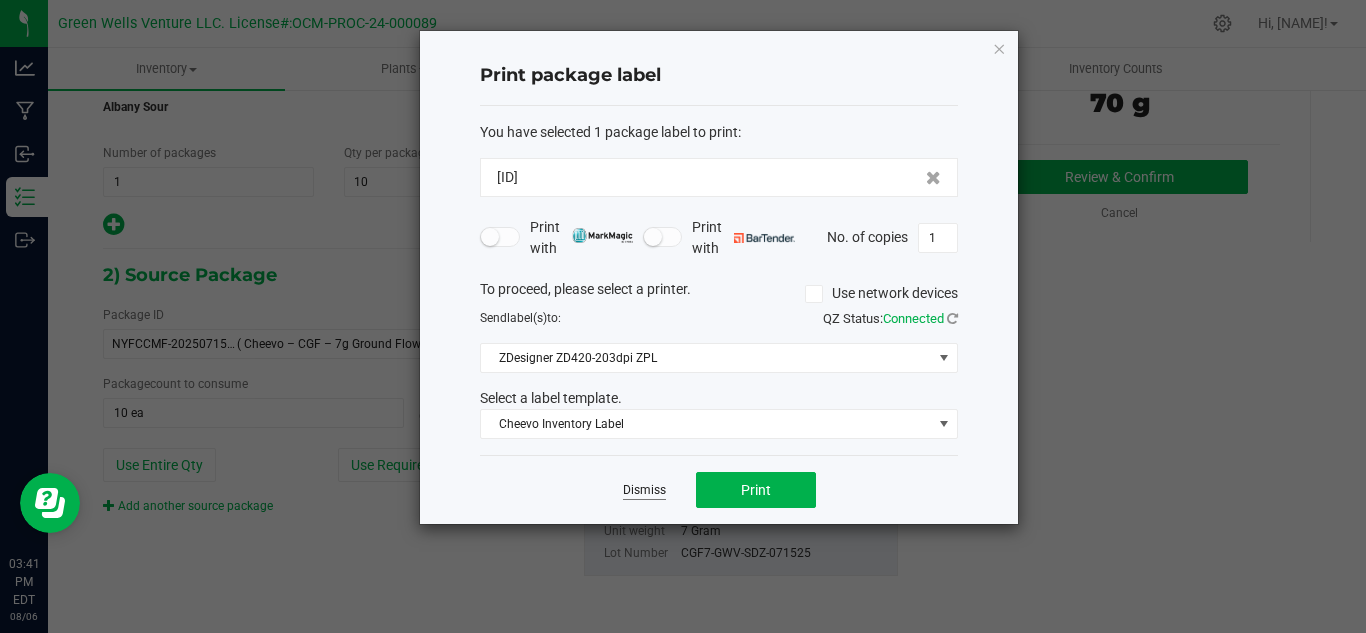 click on "Dismiss" 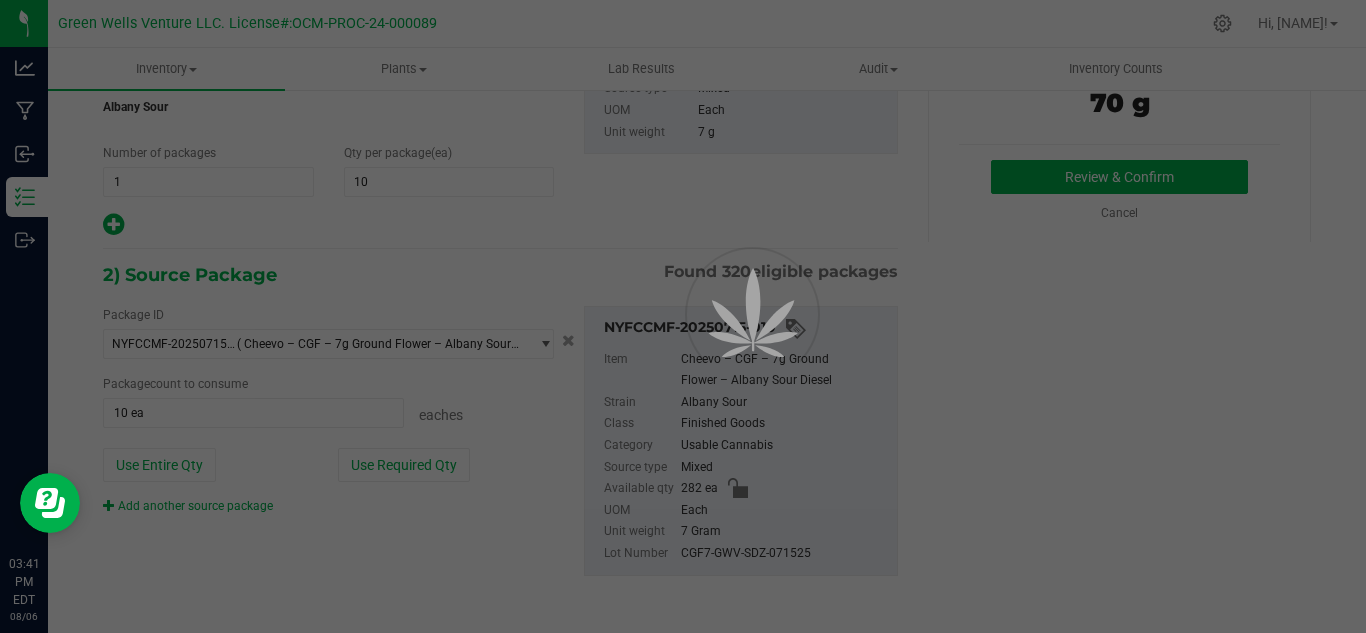 scroll, scrollTop: 65, scrollLeft: 0, axis: vertical 